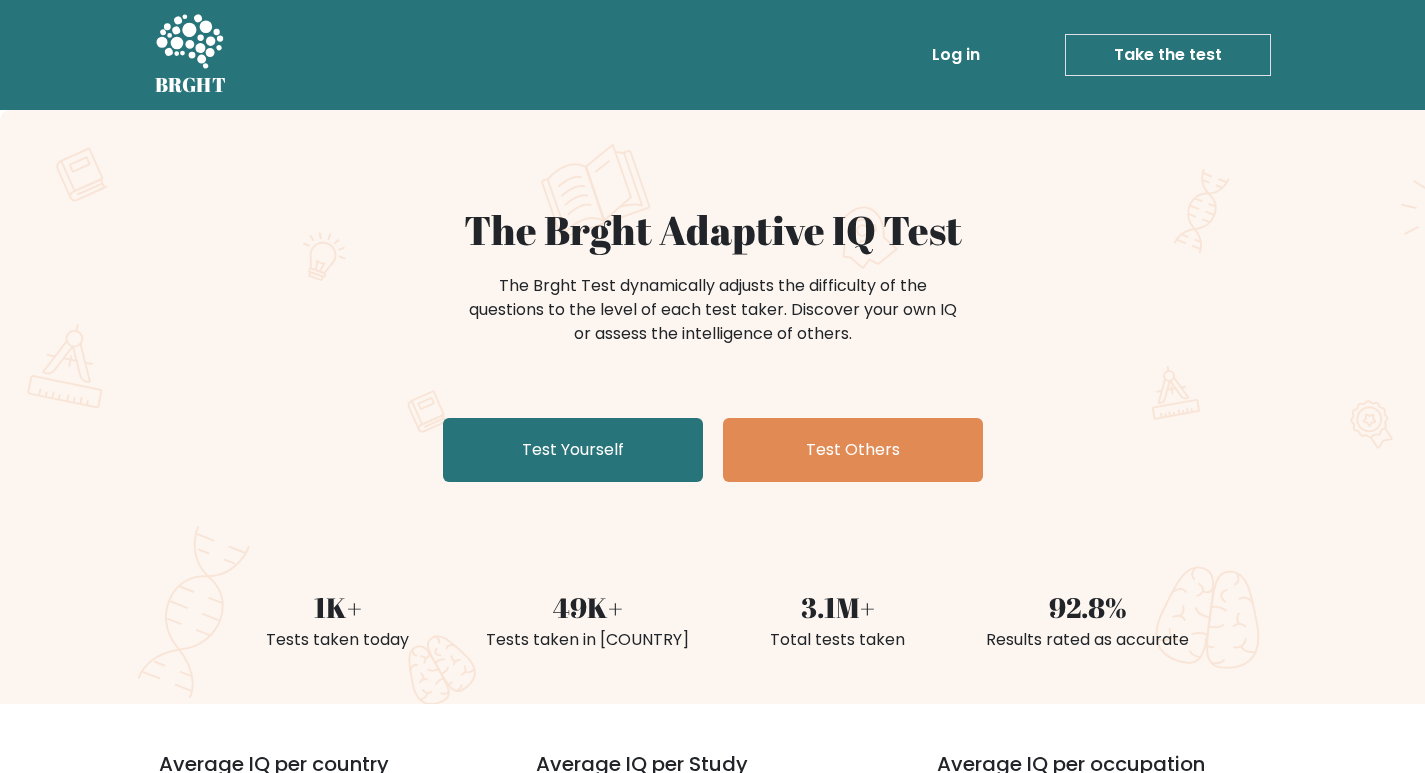 scroll, scrollTop: 0, scrollLeft: 0, axis: both 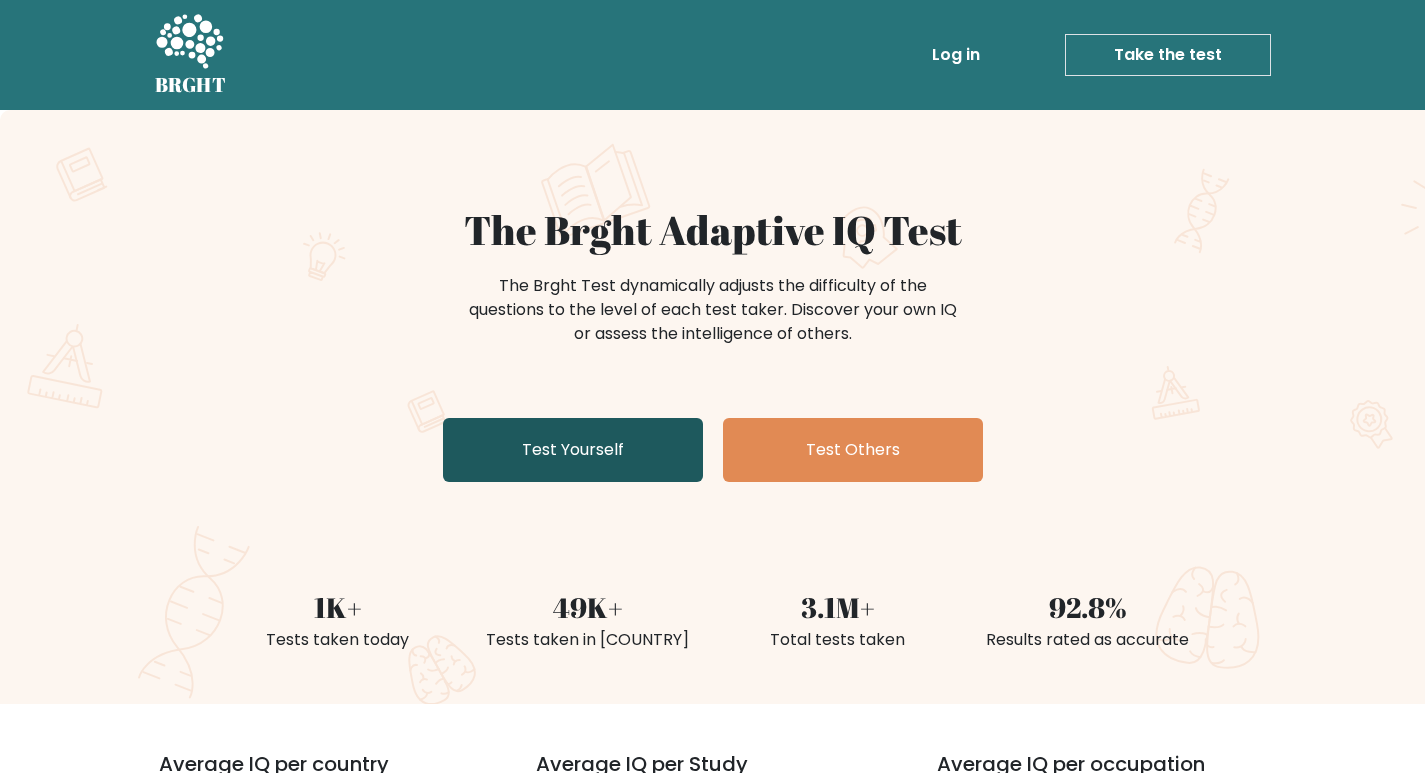 click on "Test Yourself" at bounding box center [573, 450] 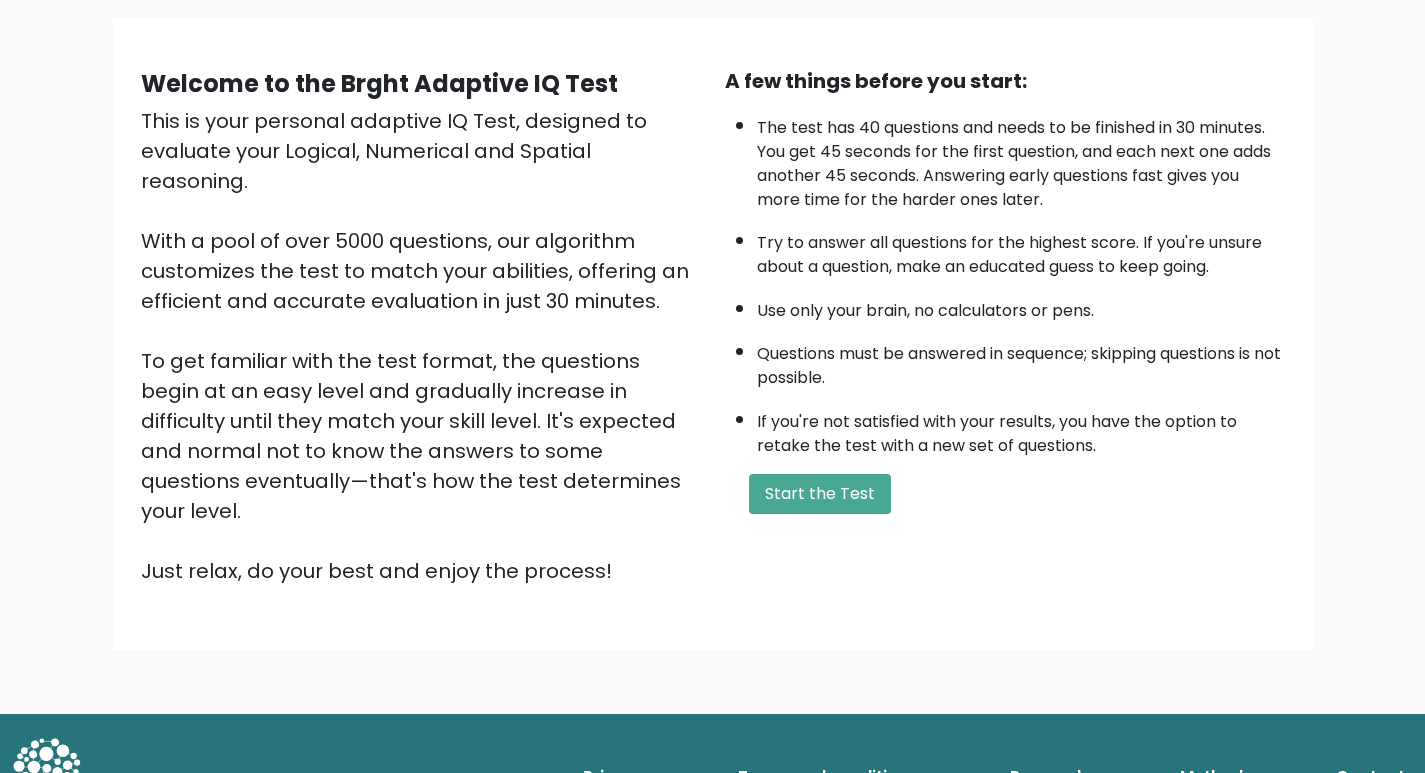 scroll, scrollTop: 143, scrollLeft: 0, axis: vertical 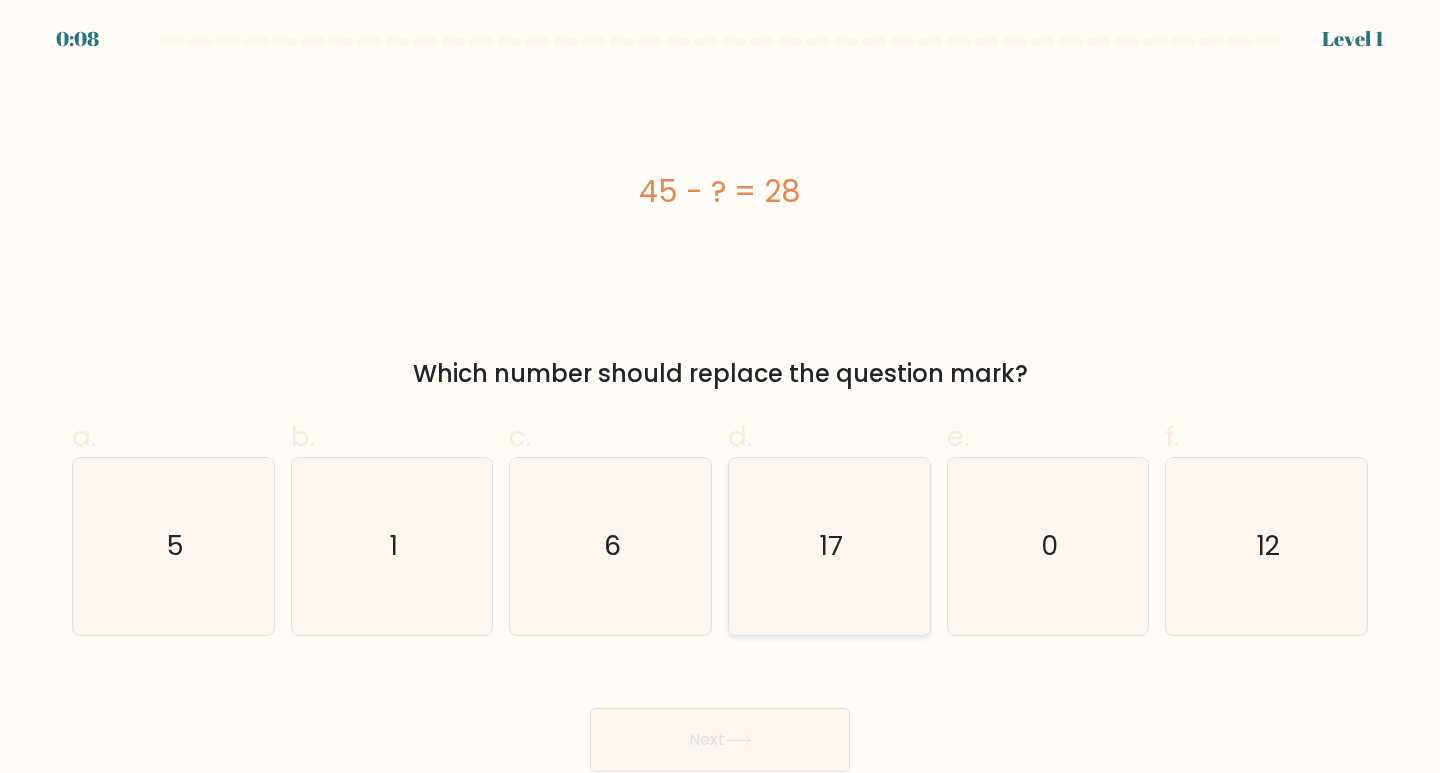 click on "17" at bounding box center [829, 546] 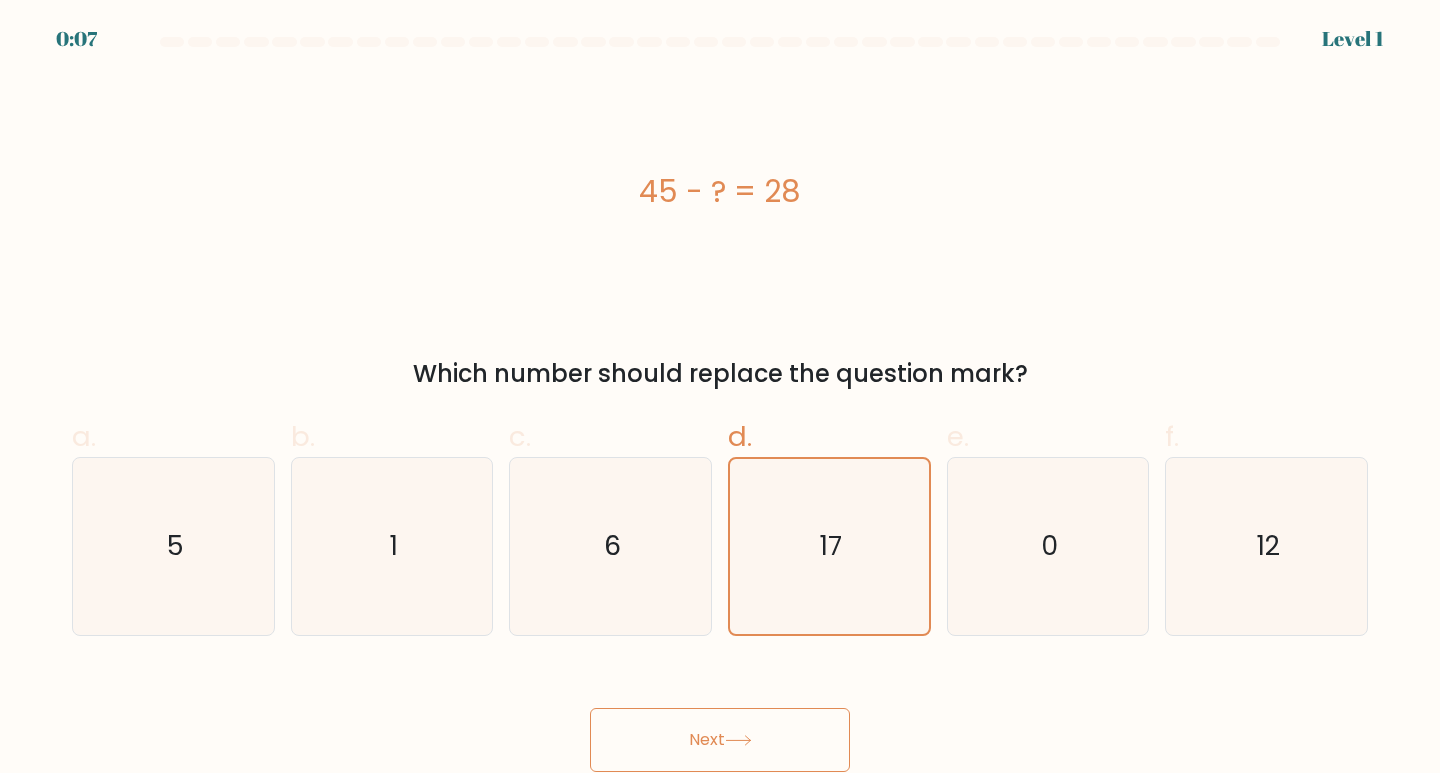click at bounding box center (738, 740) 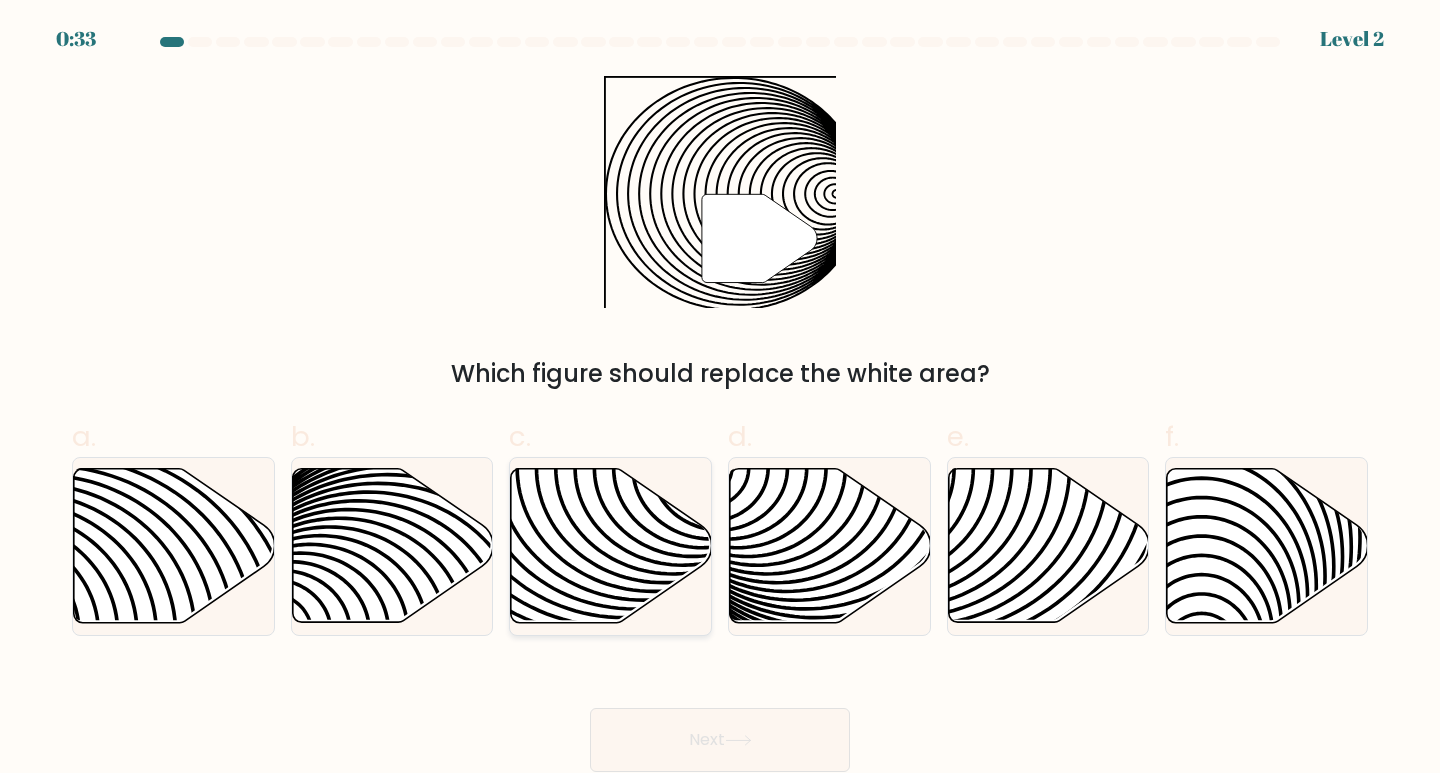 click at bounding box center (611, 546) 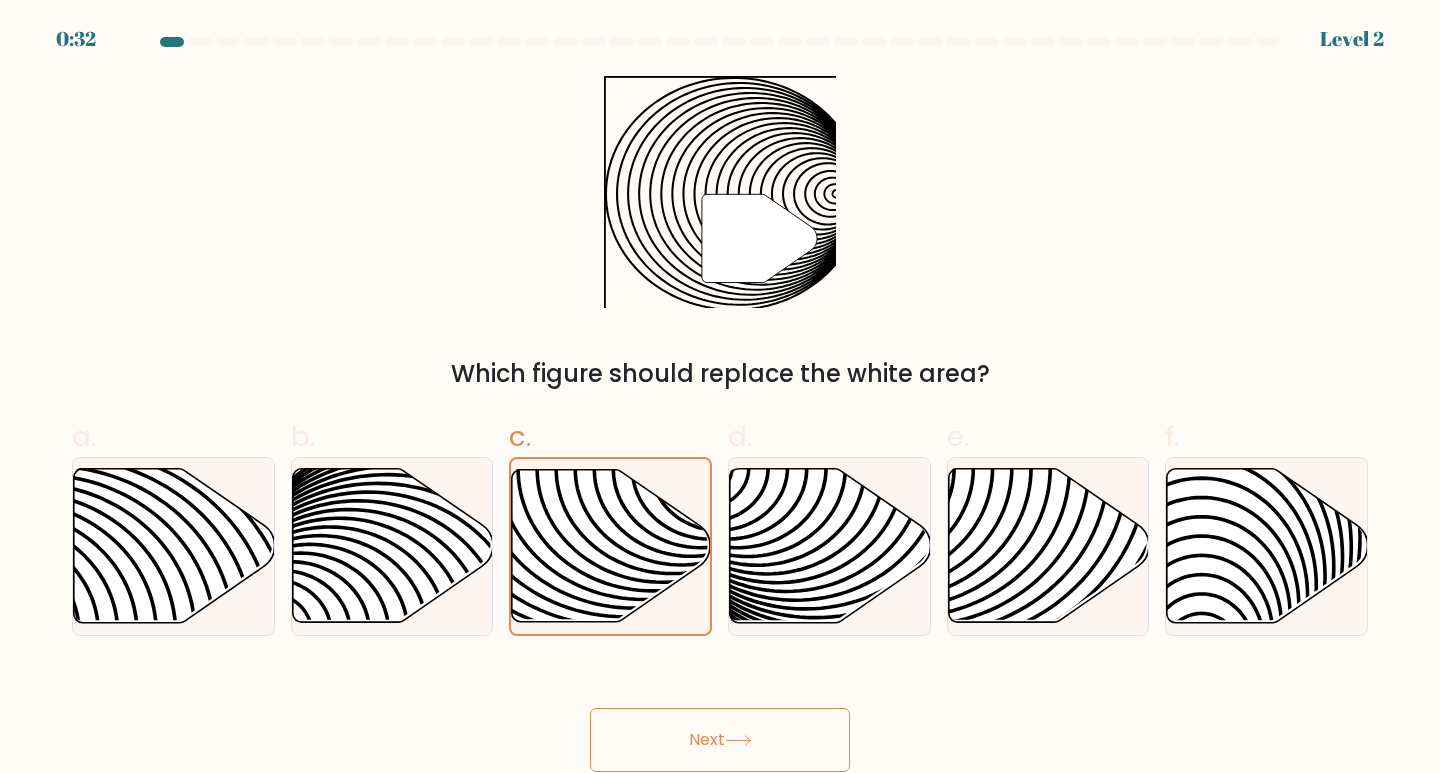 click on "Next" at bounding box center (720, 740) 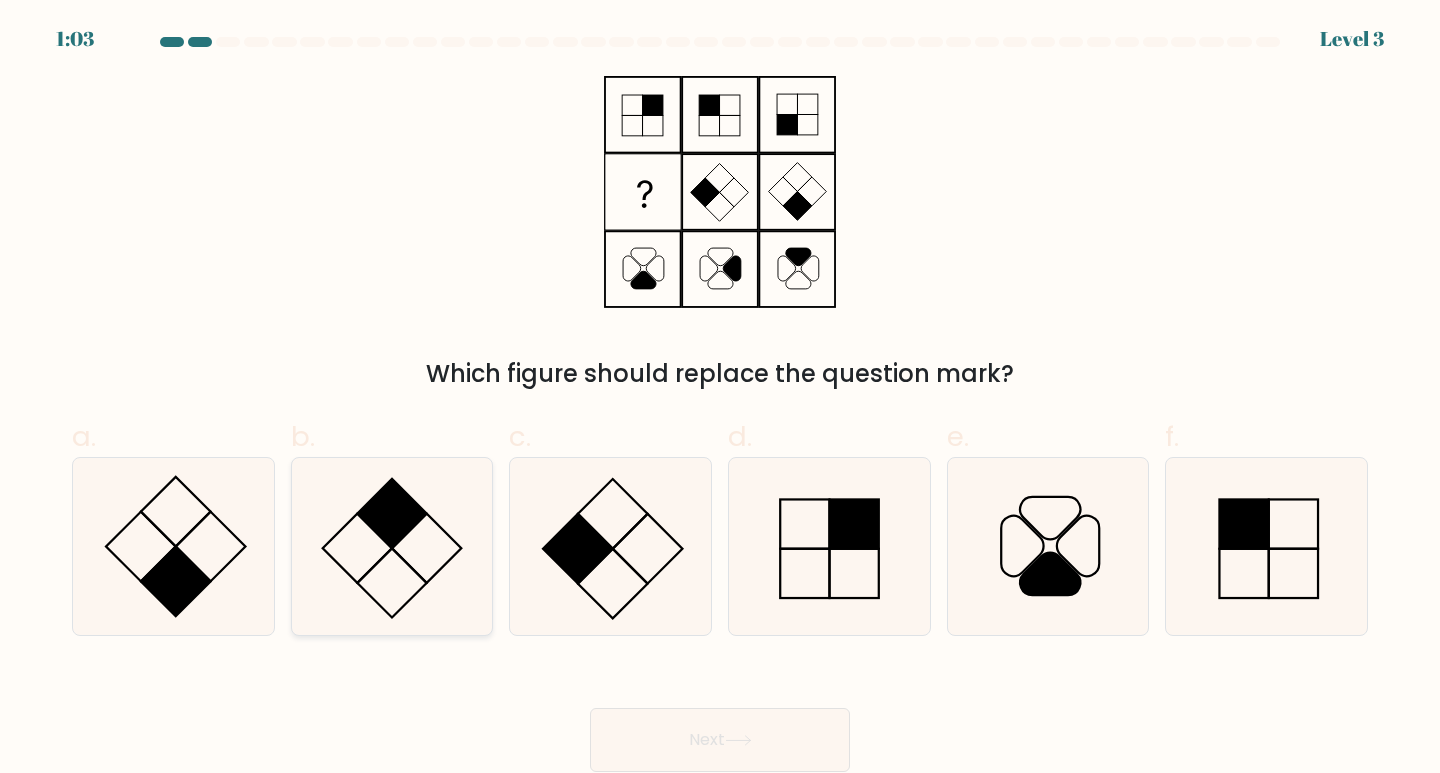 click at bounding box center (426, 548) 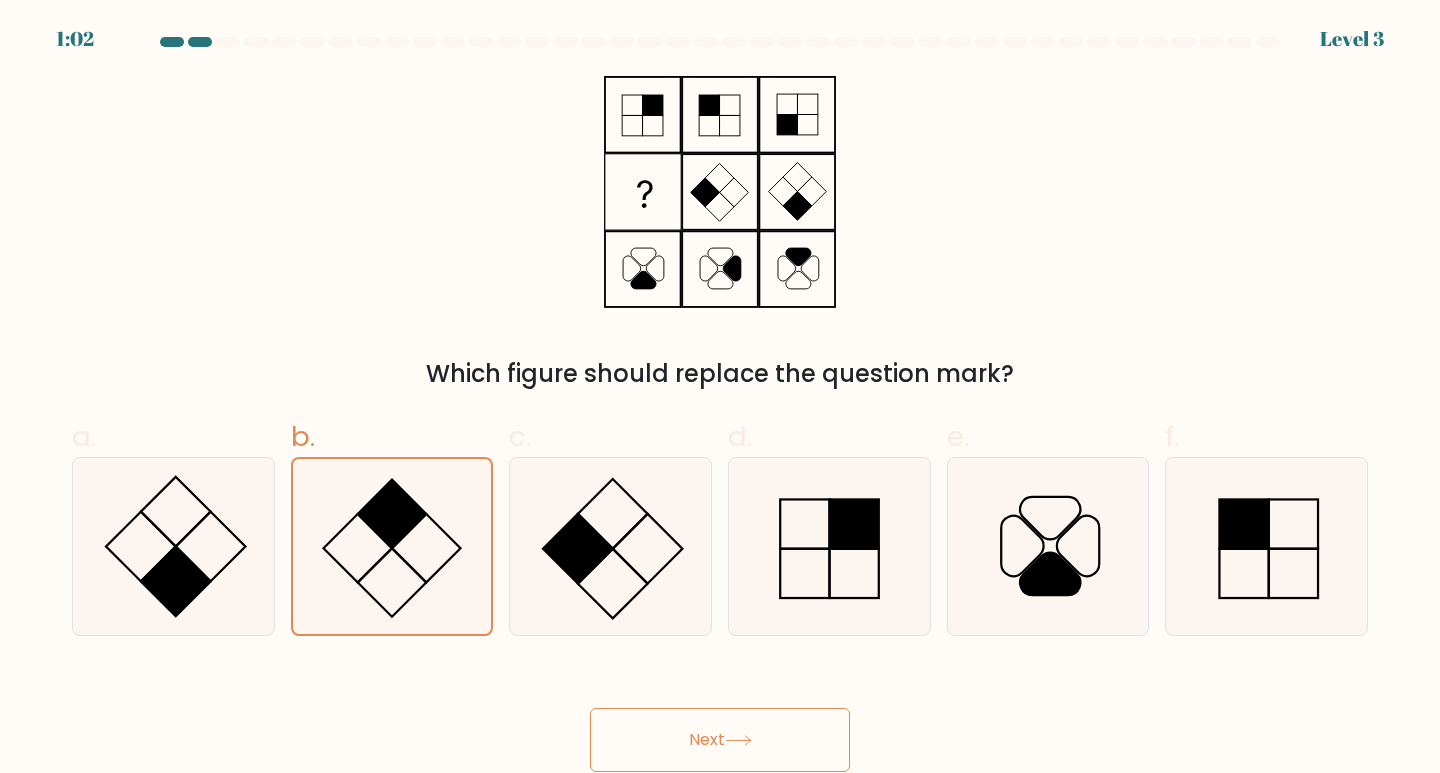 click on "Next" at bounding box center [720, 740] 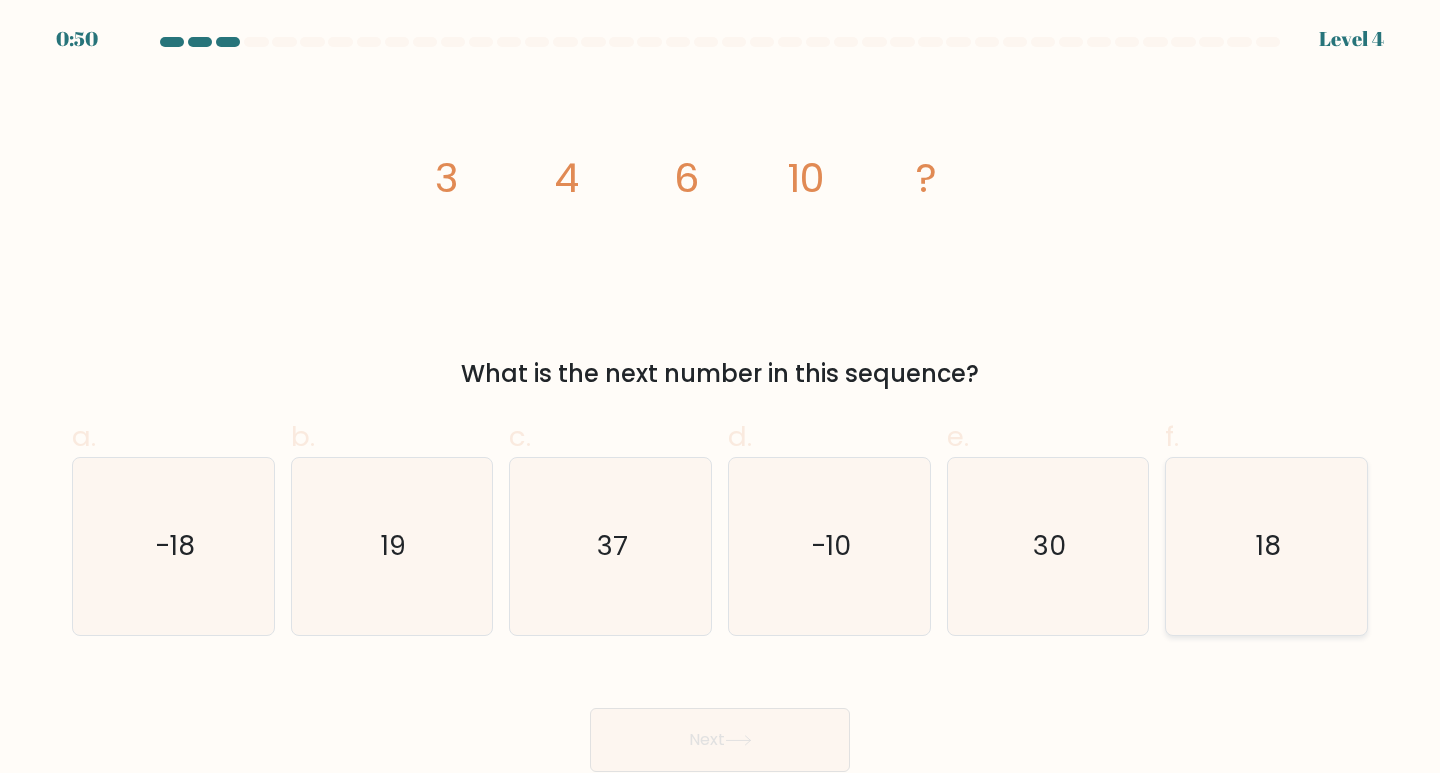click on "18" at bounding box center [1266, 546] 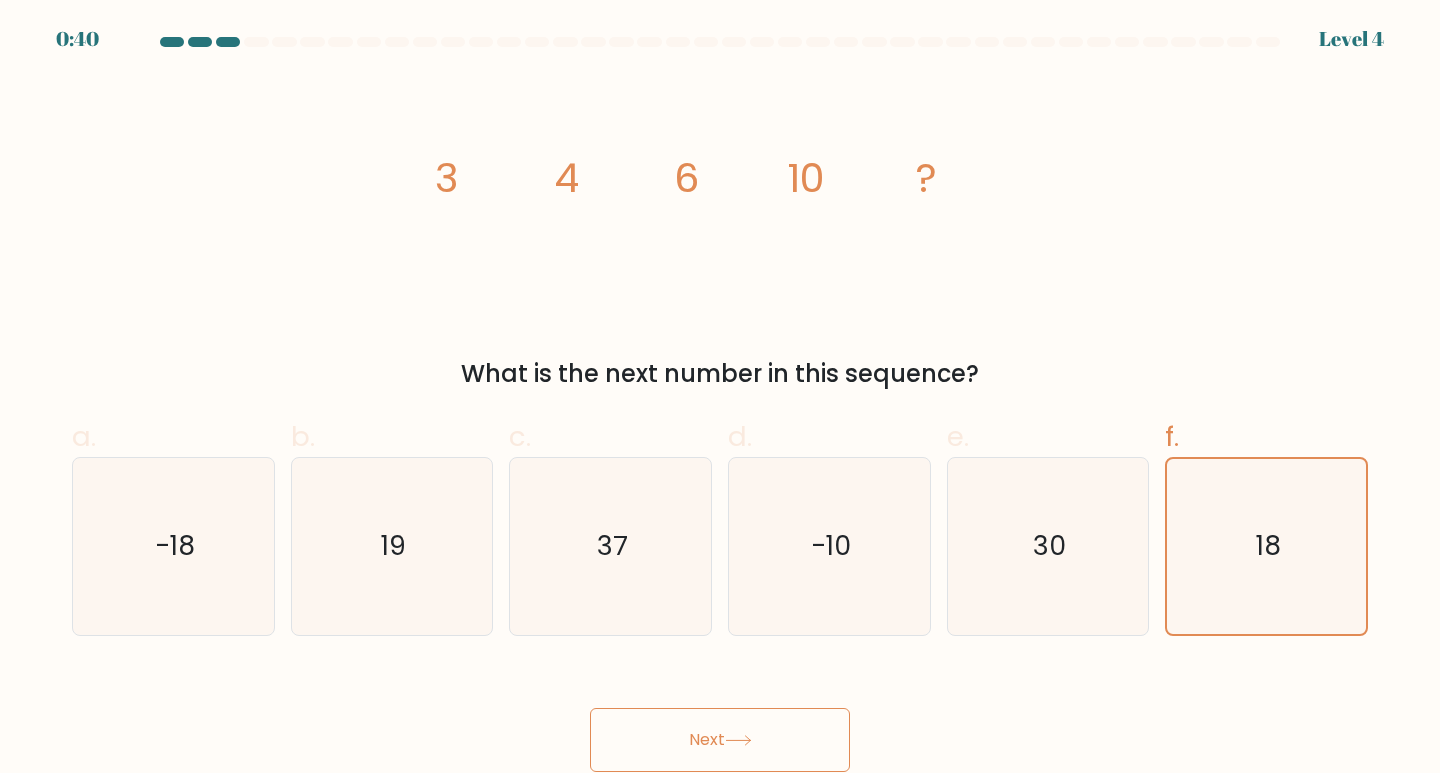 click on "Next" at bounding box center [720, 740] 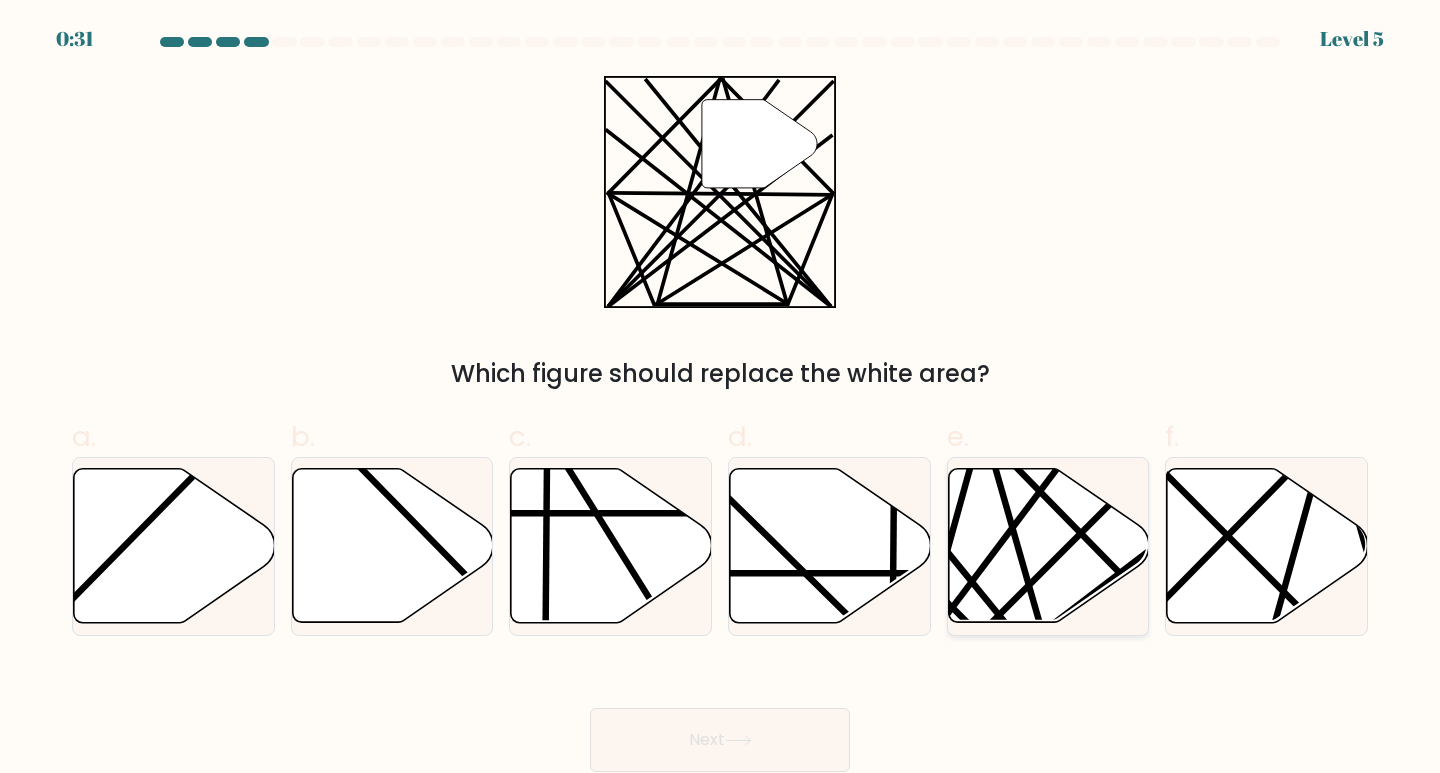click at bounding box center [1048, 546] 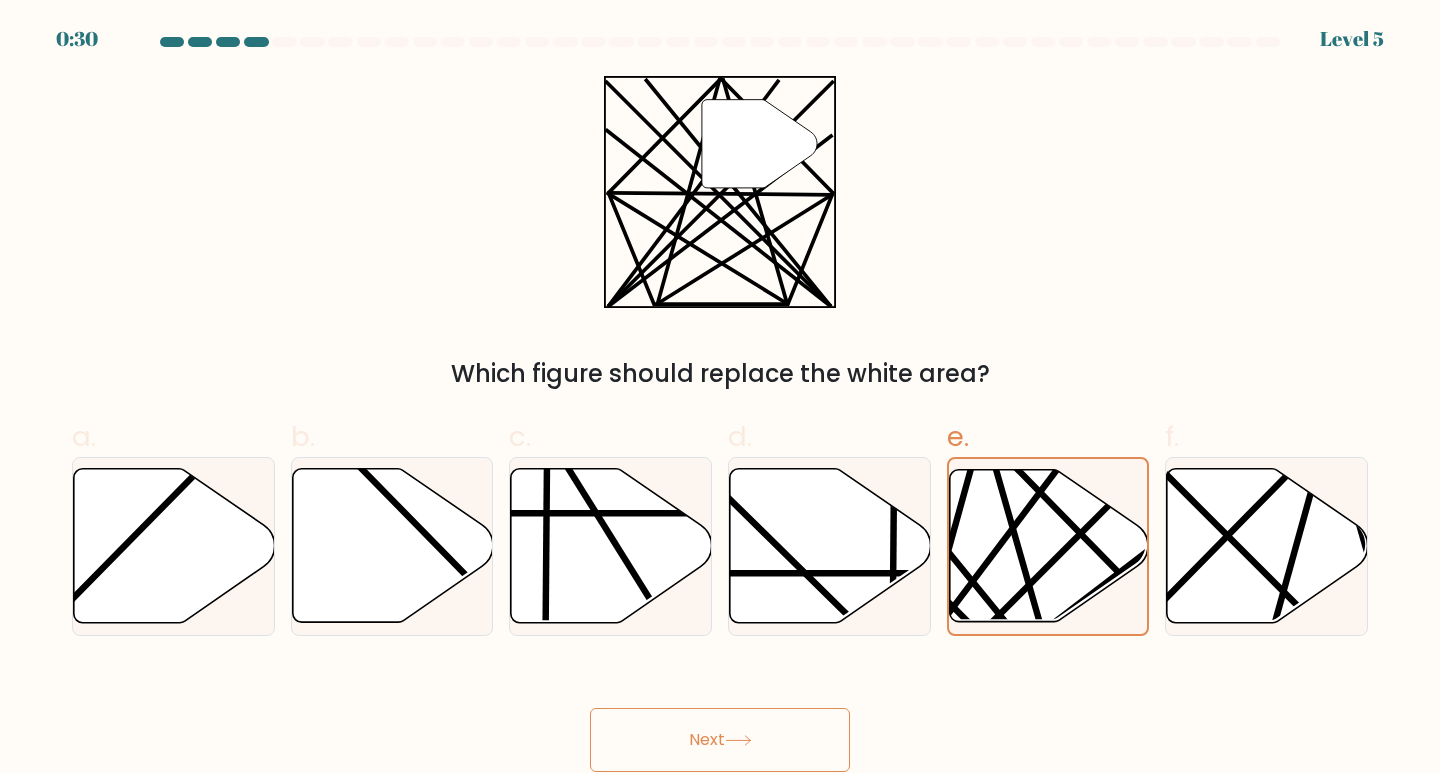 click on "Next" at bounding box center [720, 740] 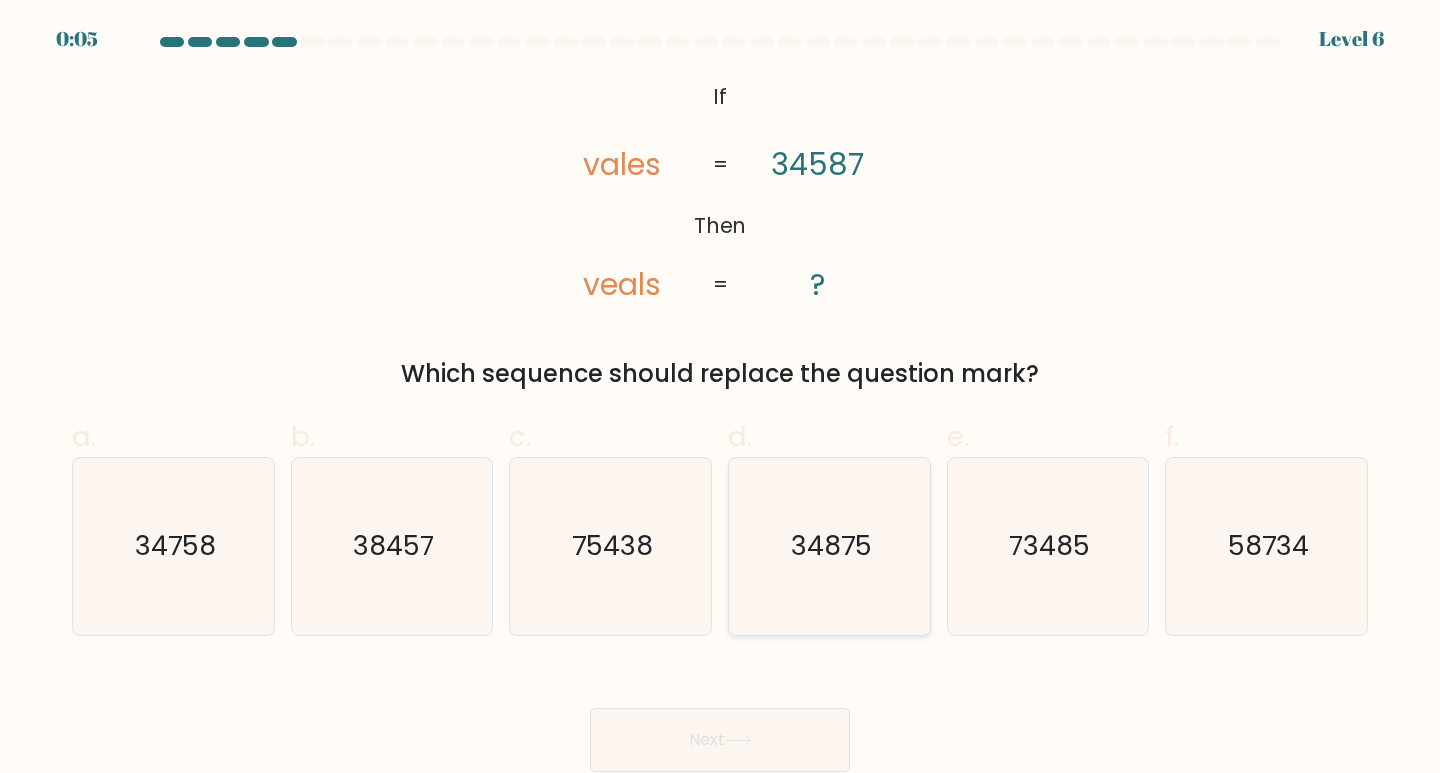 click on "34875" at bounding box center [831, 545] 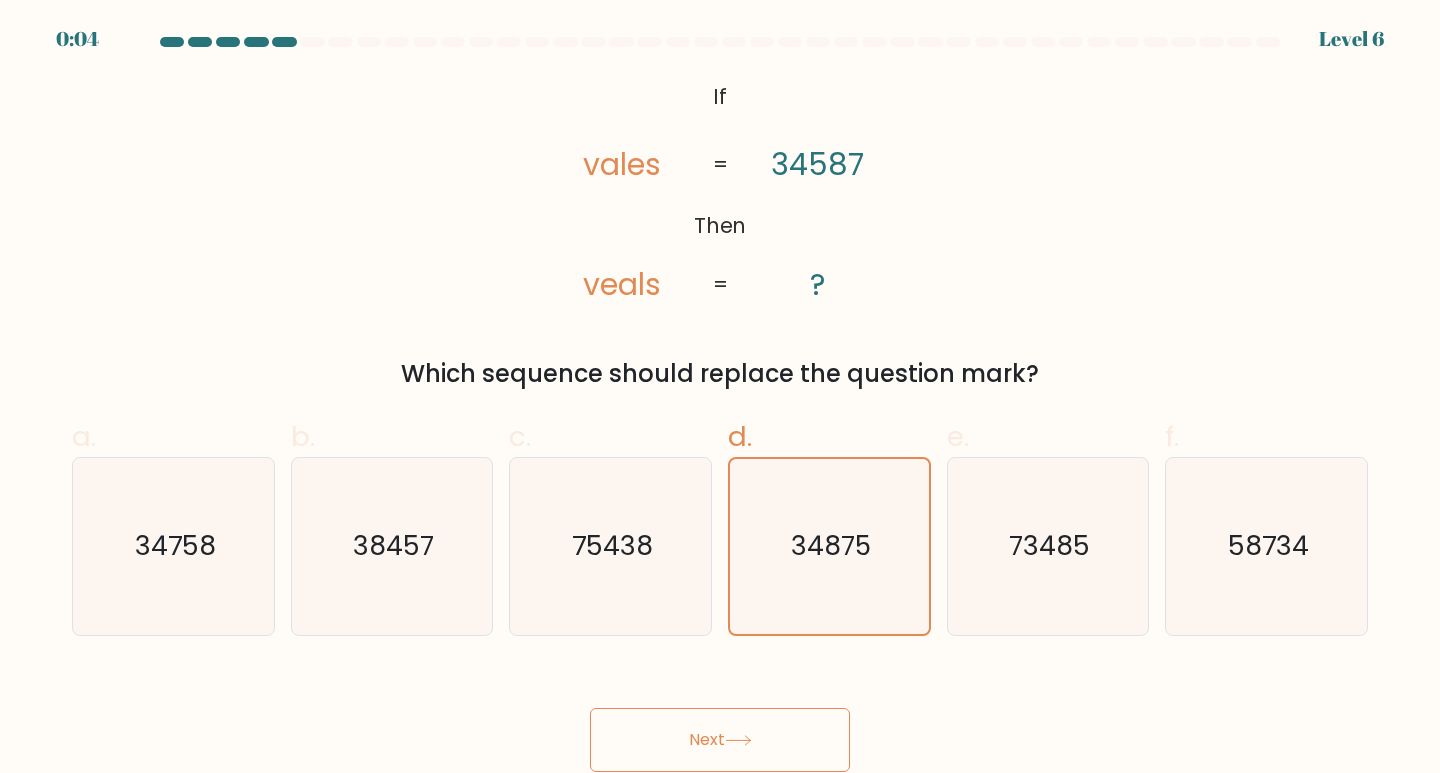 click on "Next" at bounding box center (720, 740) 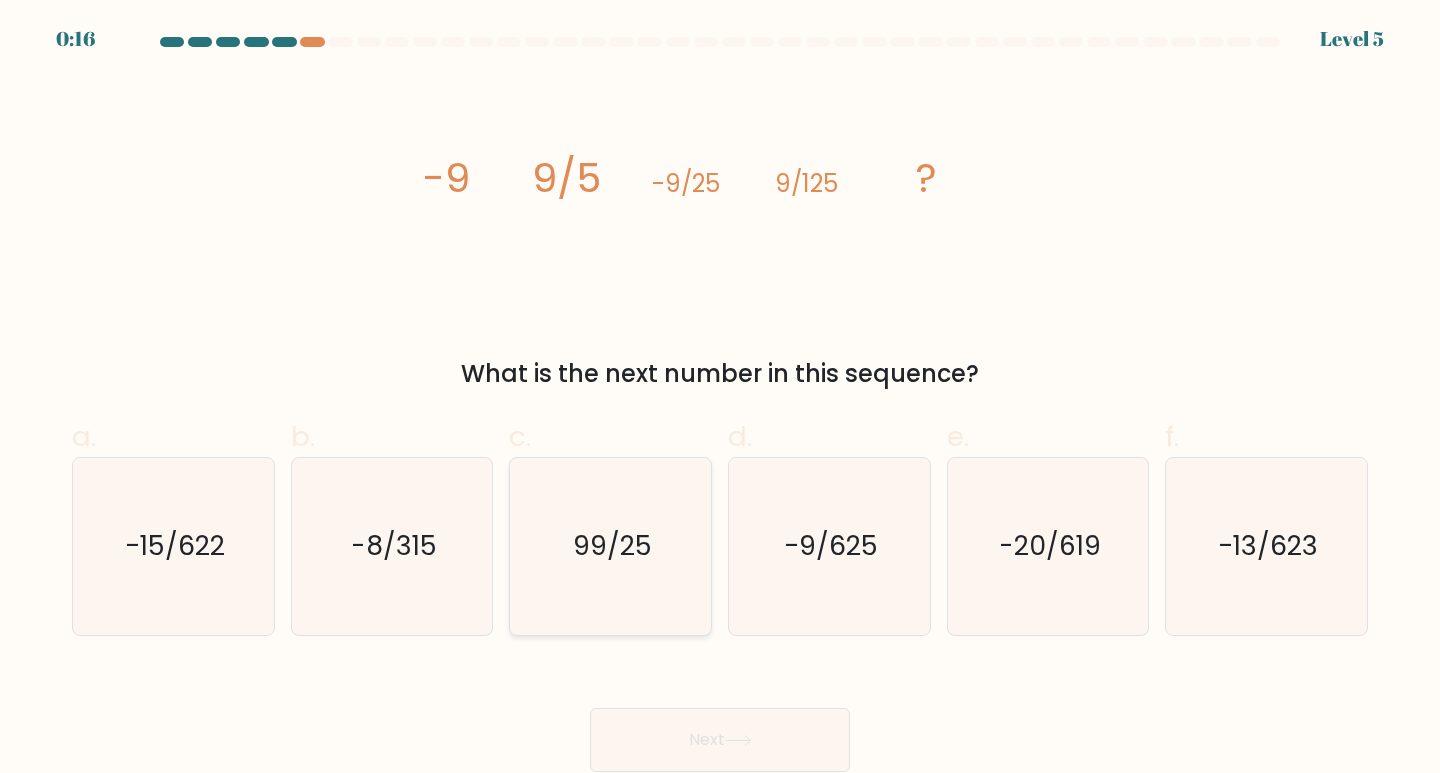 click on "99/25" at bounding box center [610, 546] 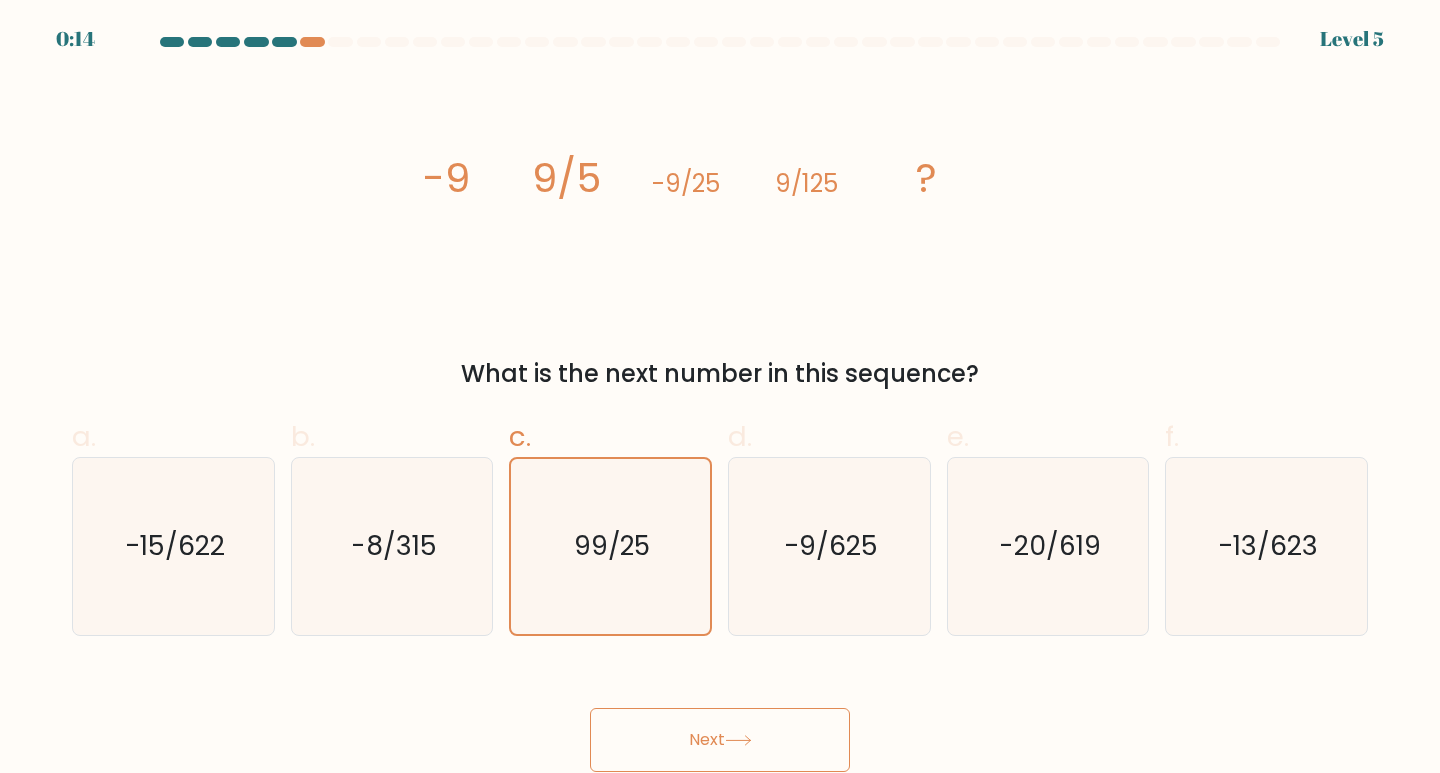click at bounding box center (738, 740) 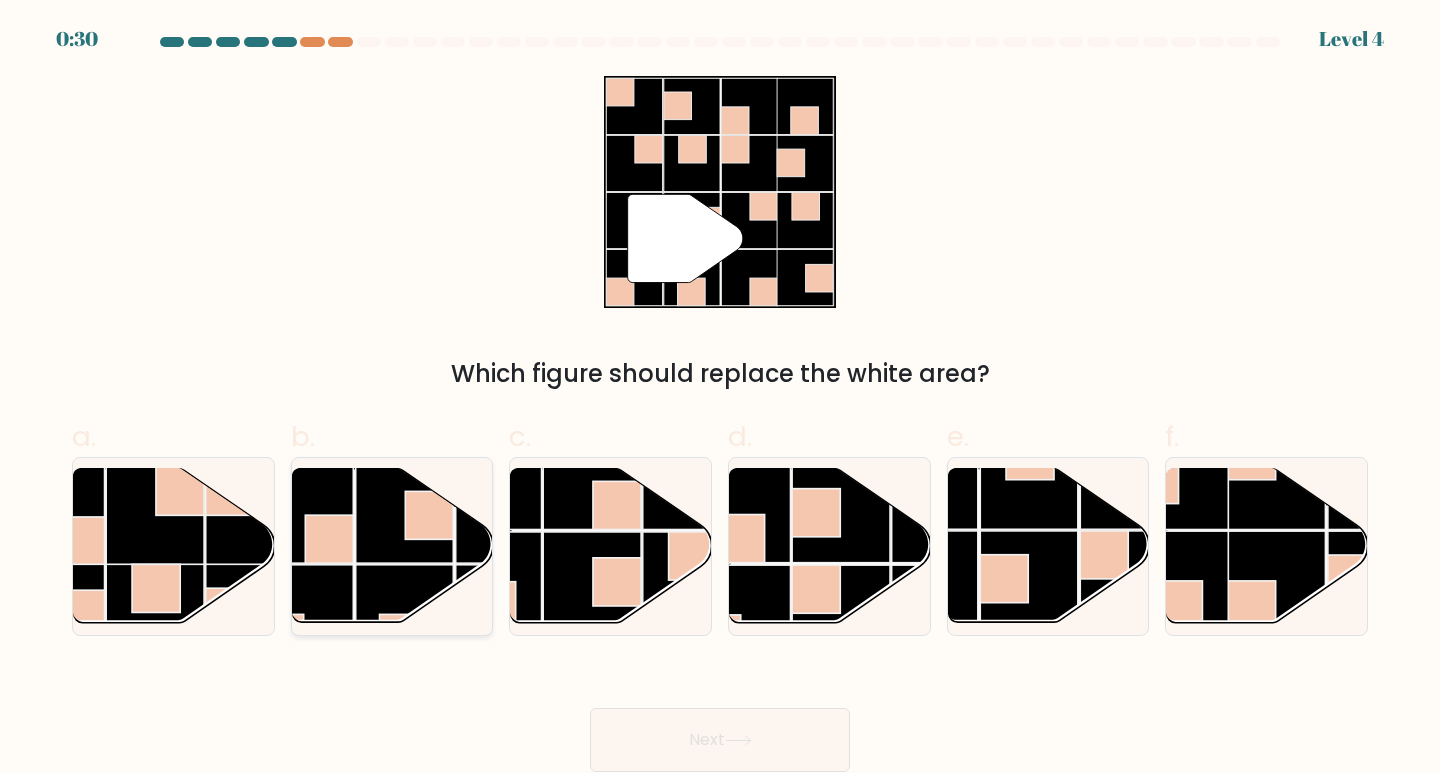 click at bounding box center [405, 515] 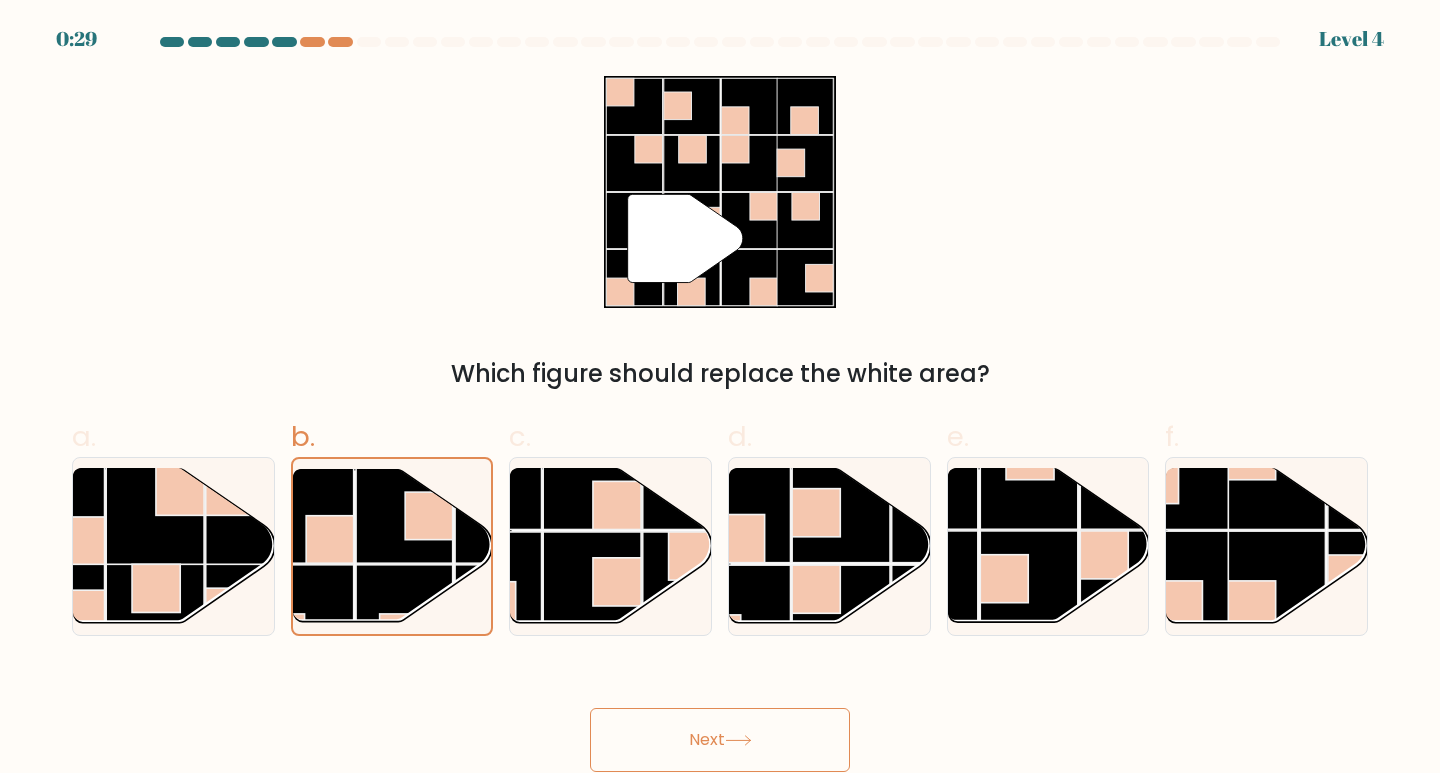 click on "Next" at bounding box center (720, 740) 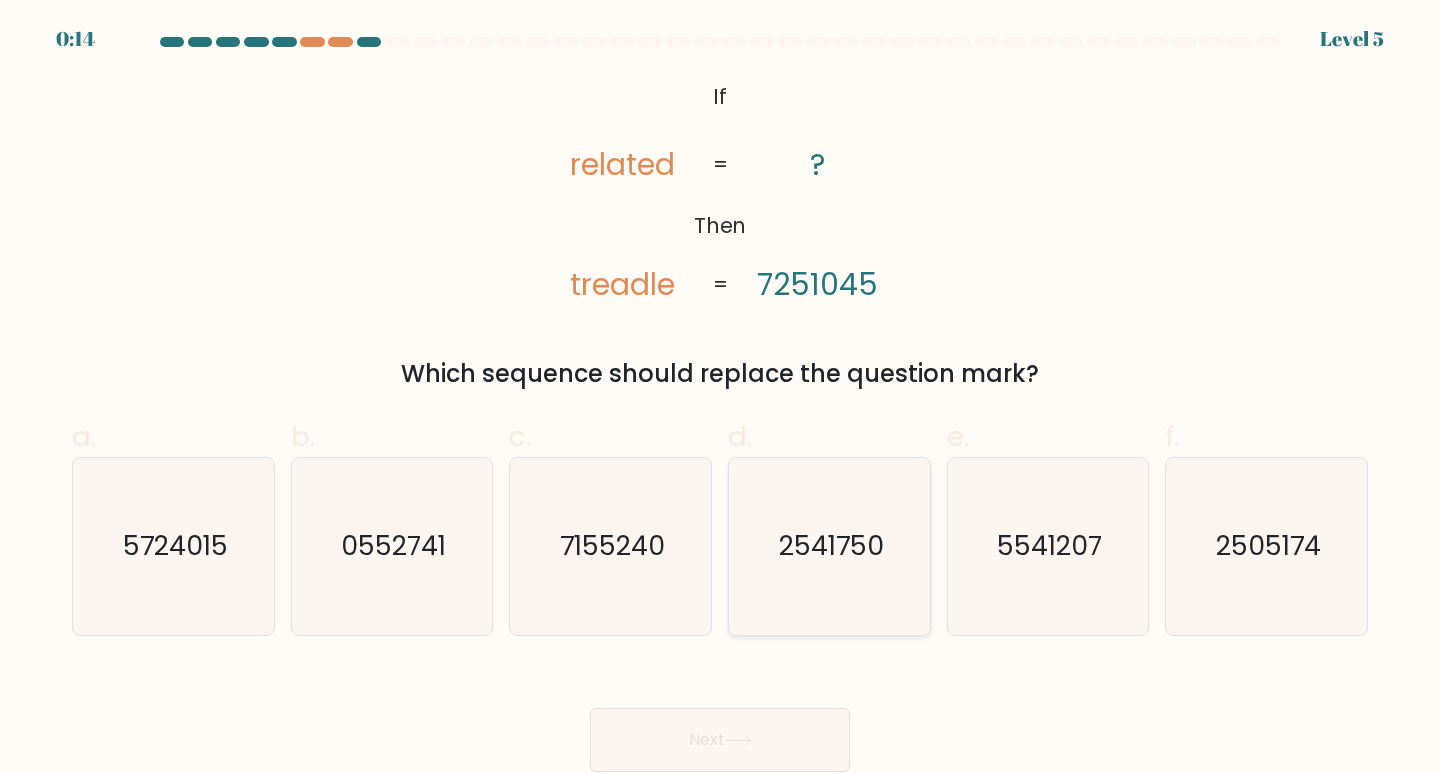 click on "2541750" at bounding box center [829, 546] 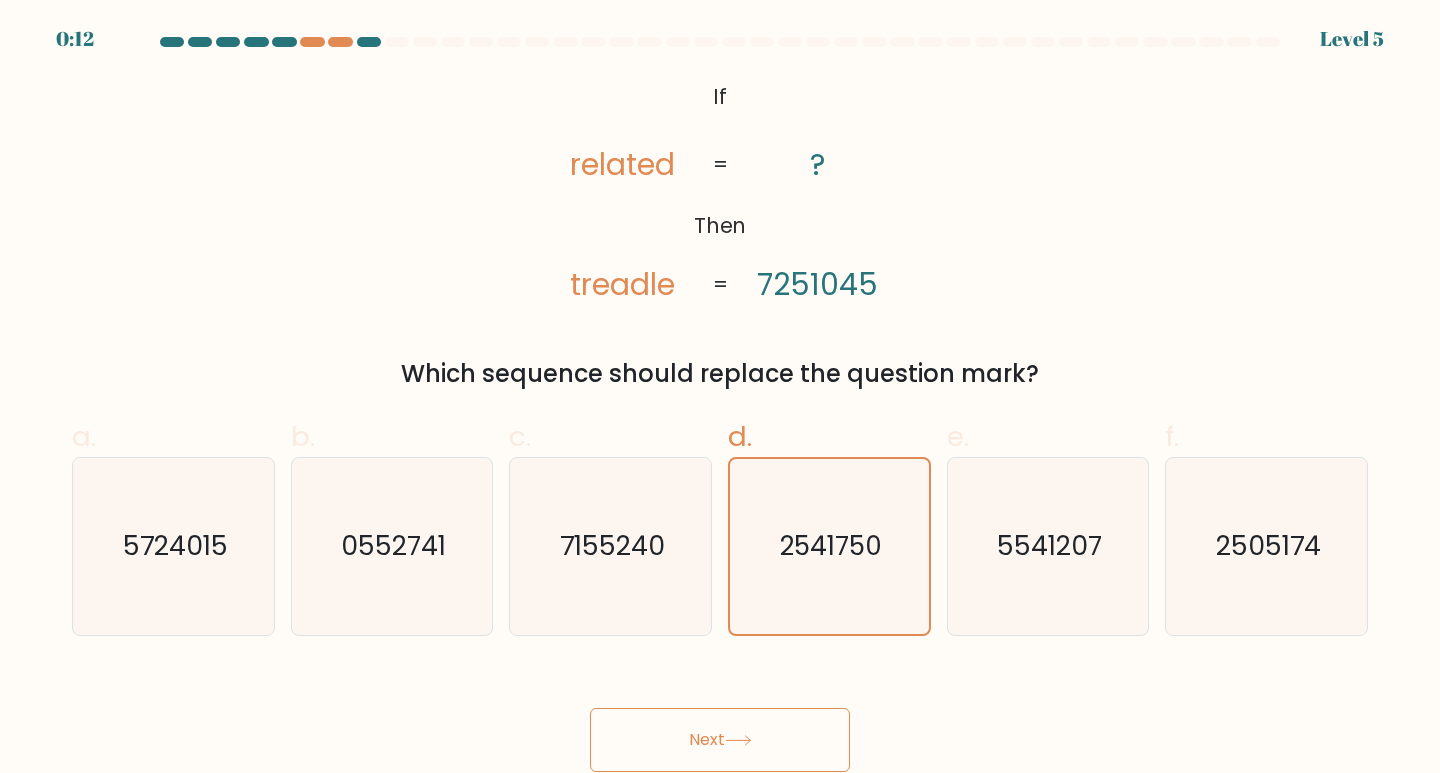 click on "Next" at bounding box center [720, 740] 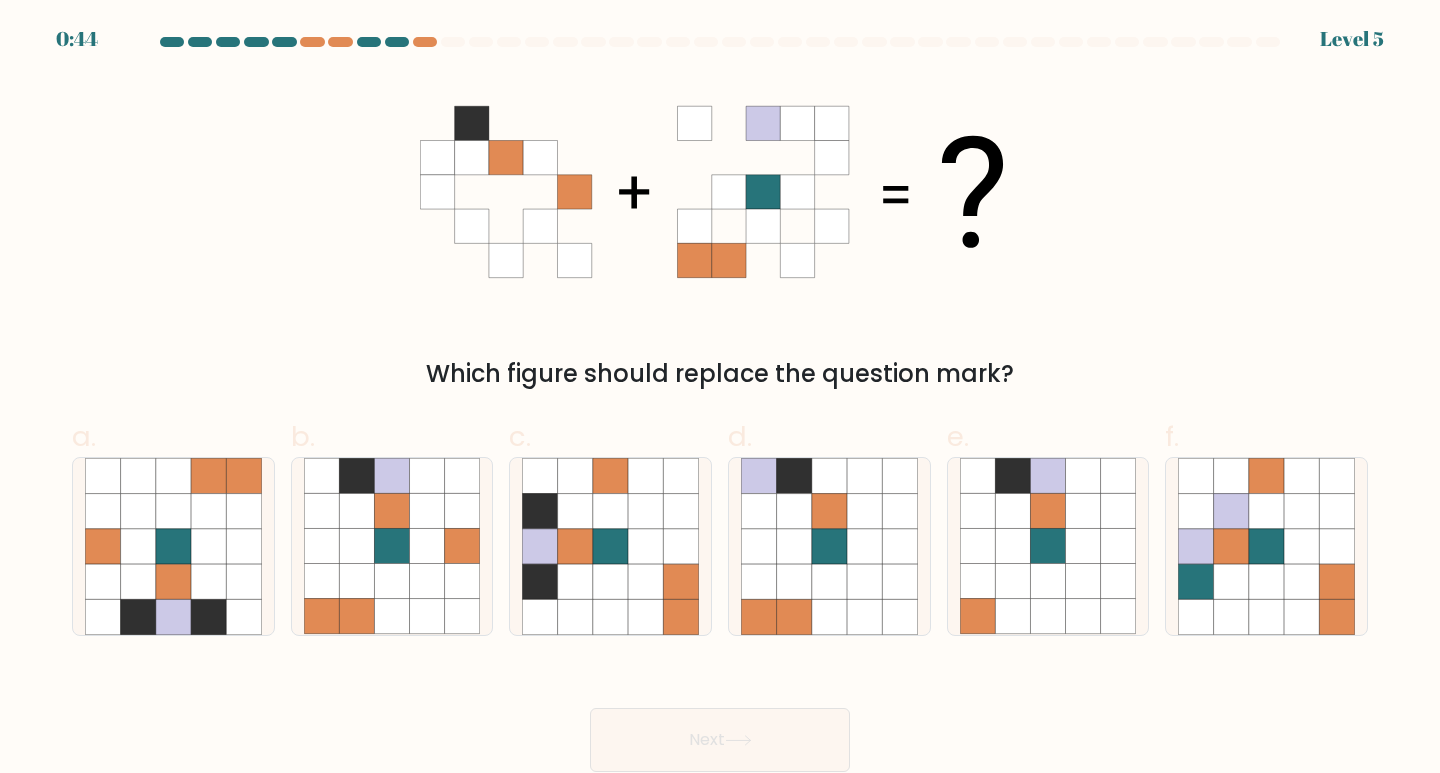scroll, scrollTop: 0, scrollLeft: 0, axis: both 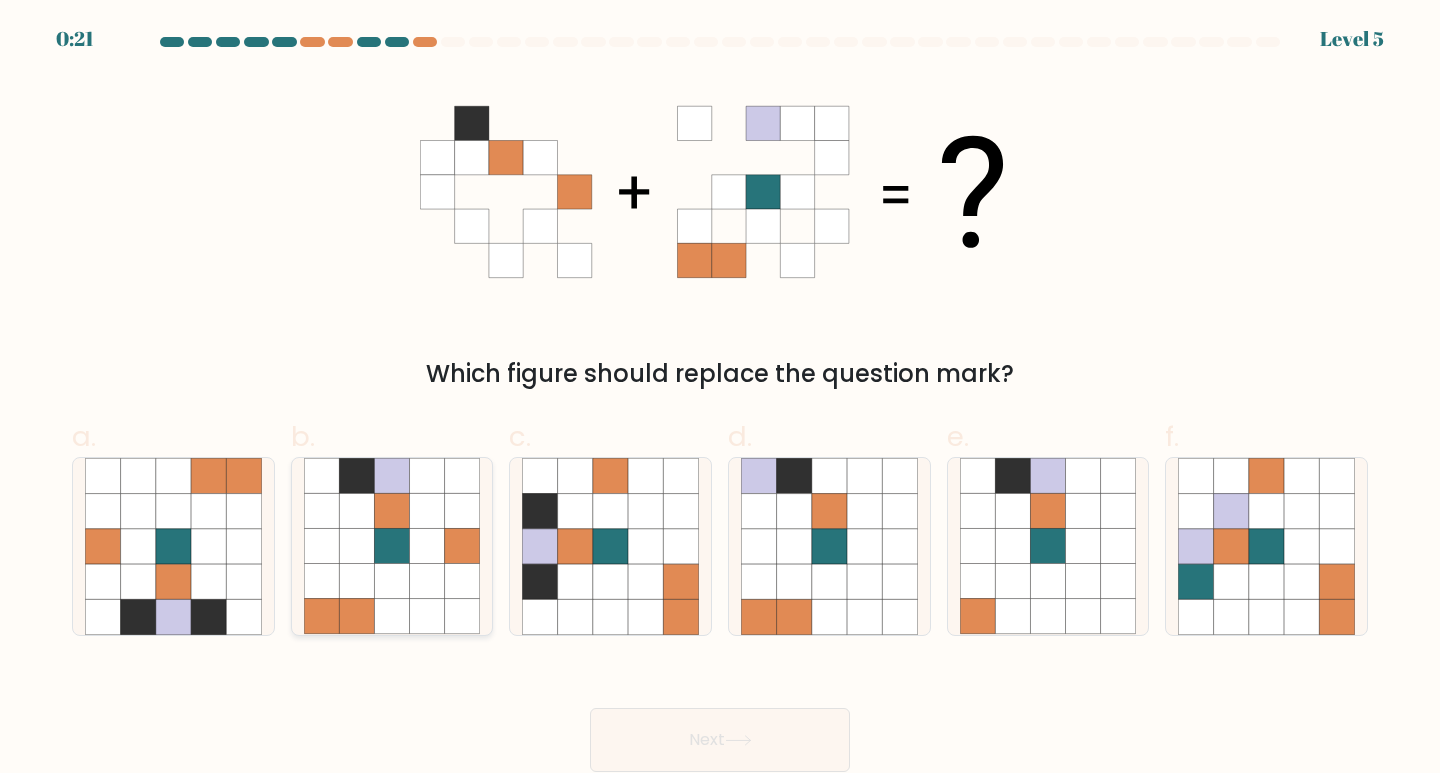 click at bounding box center [391, 511] 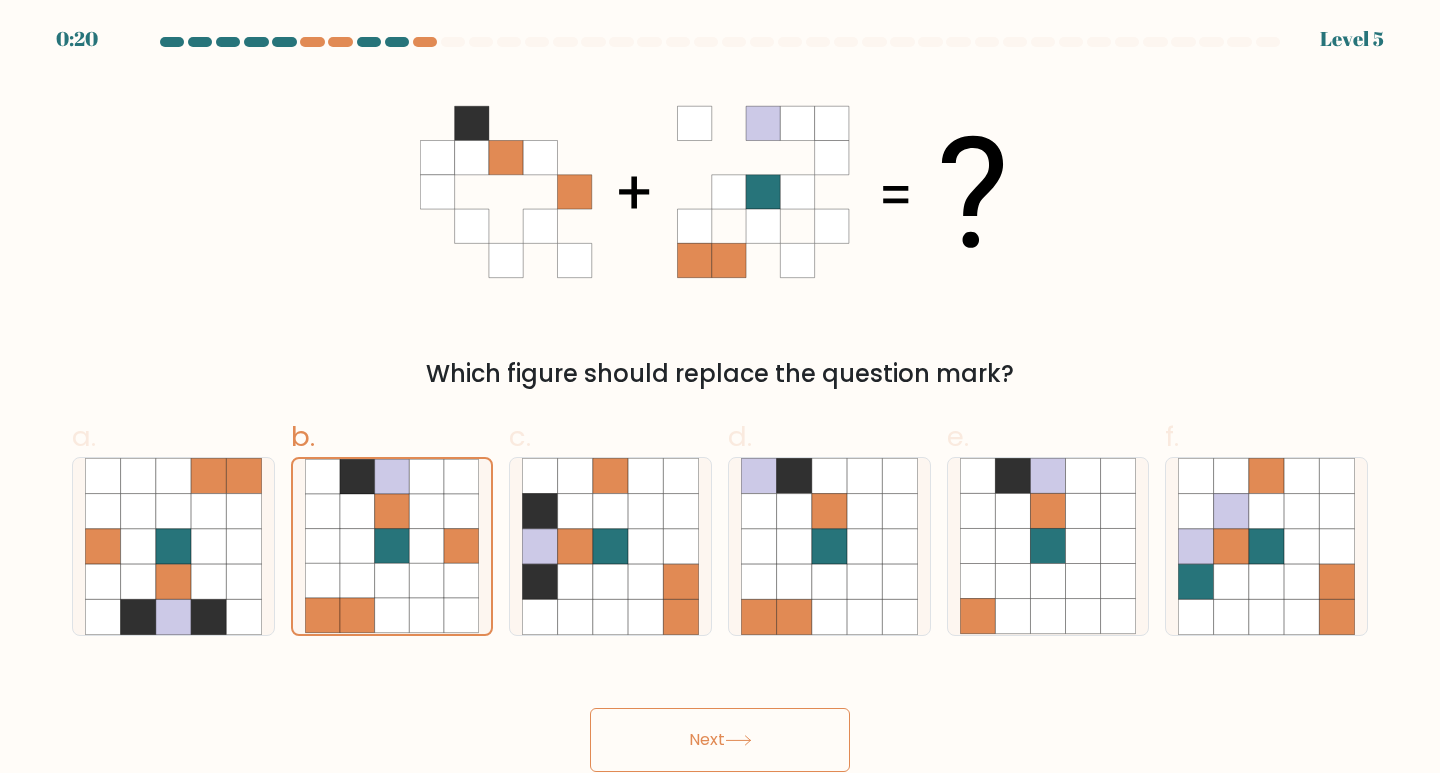 click on "Next" at bounding box center [720, 740] 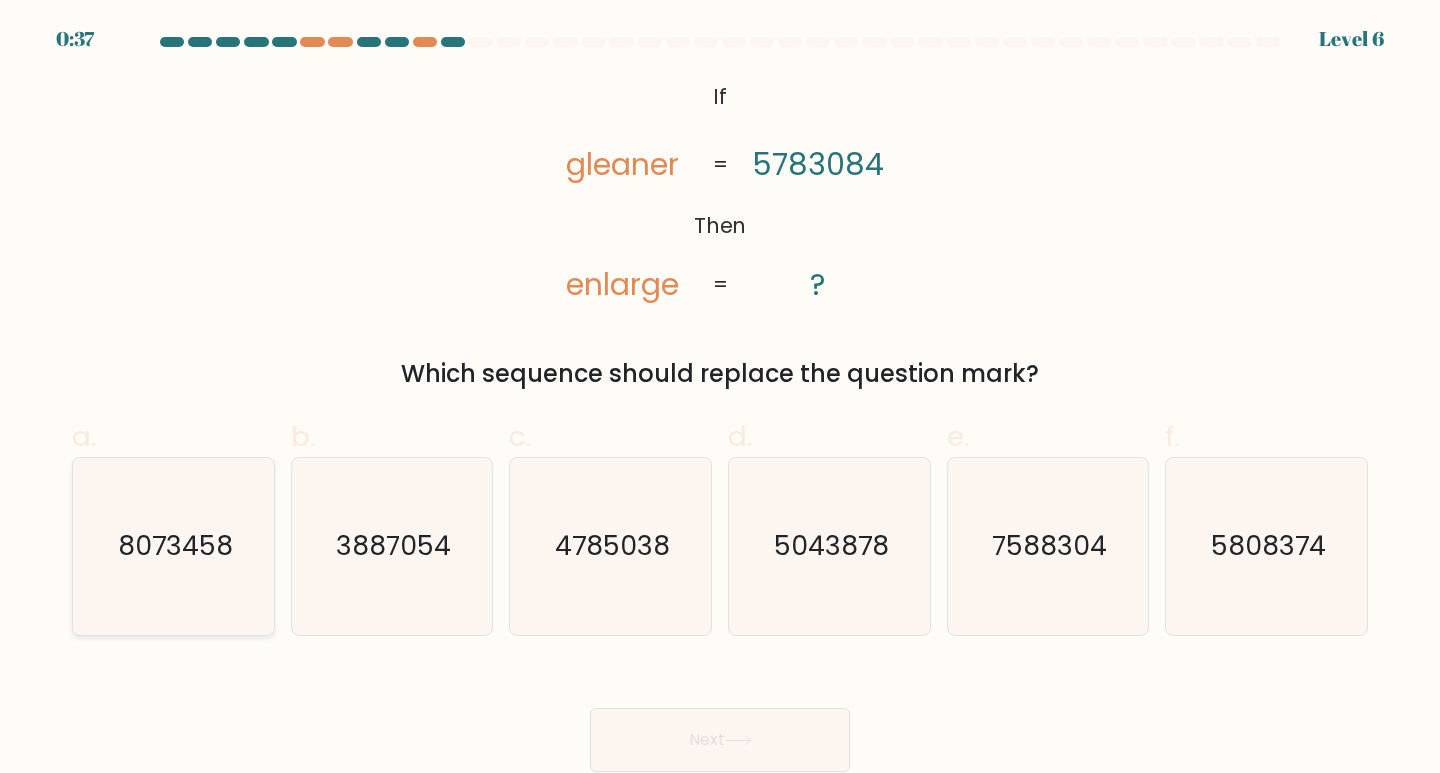 click on "8073458" at bounding box center (173, 546) 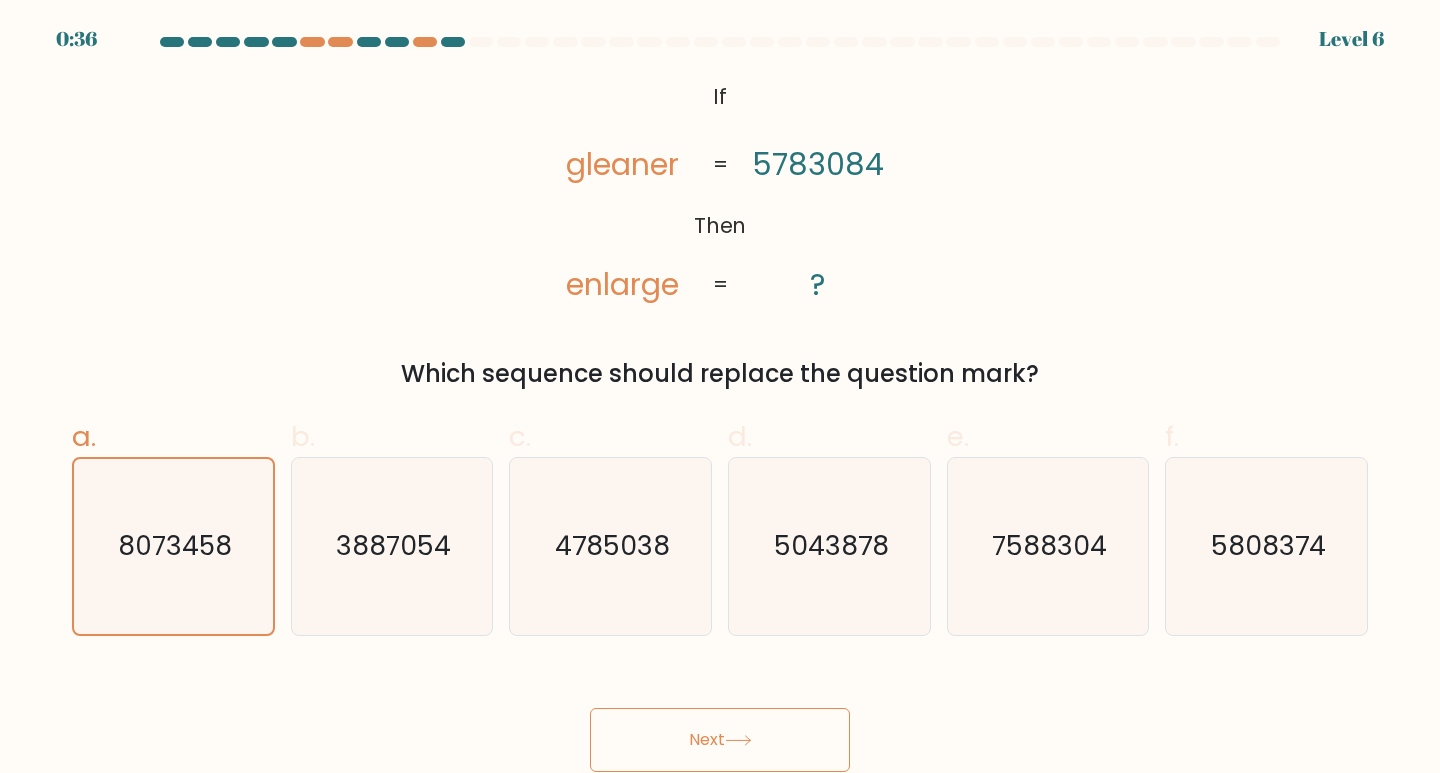 click on "Next" at bounding box center [720, 740] 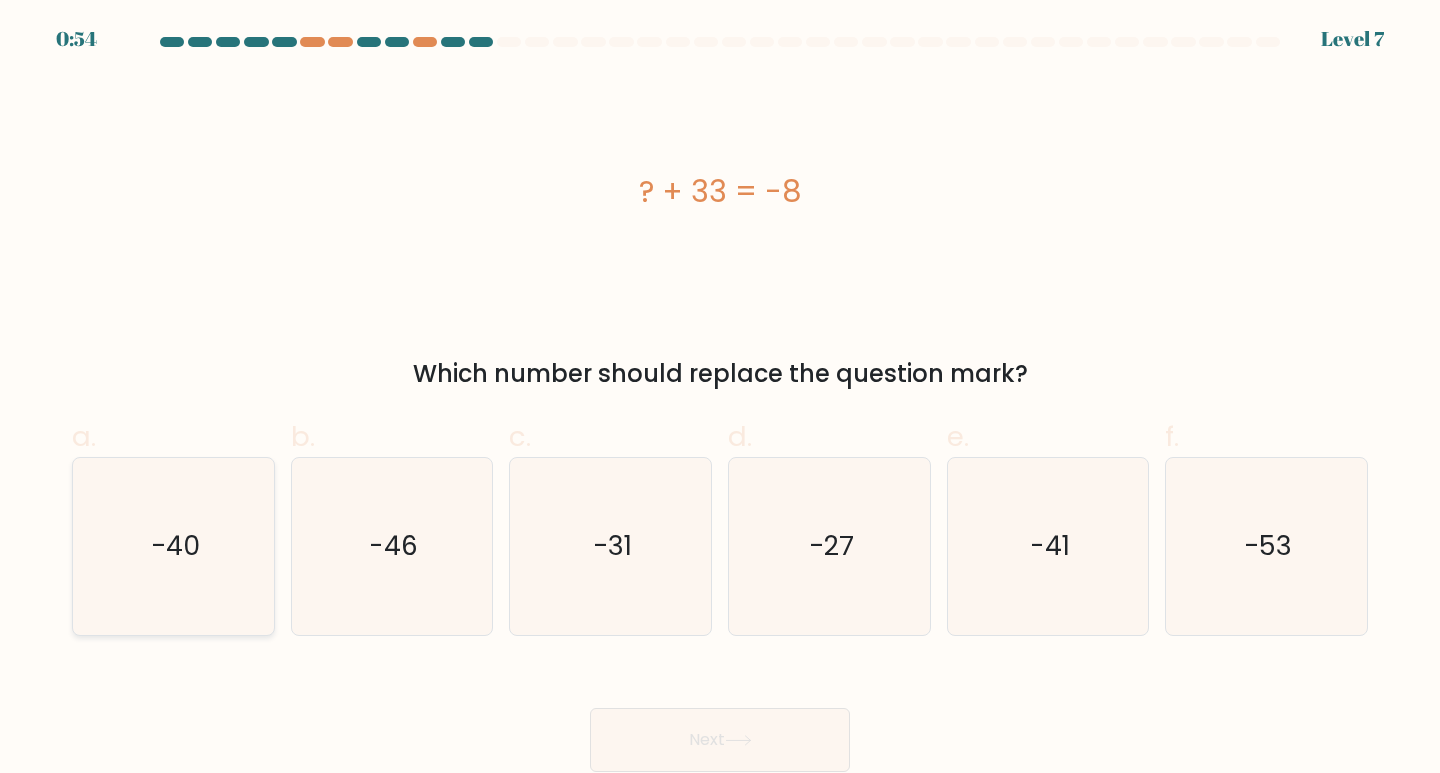click on "-40" at bounding box center (173, 546) 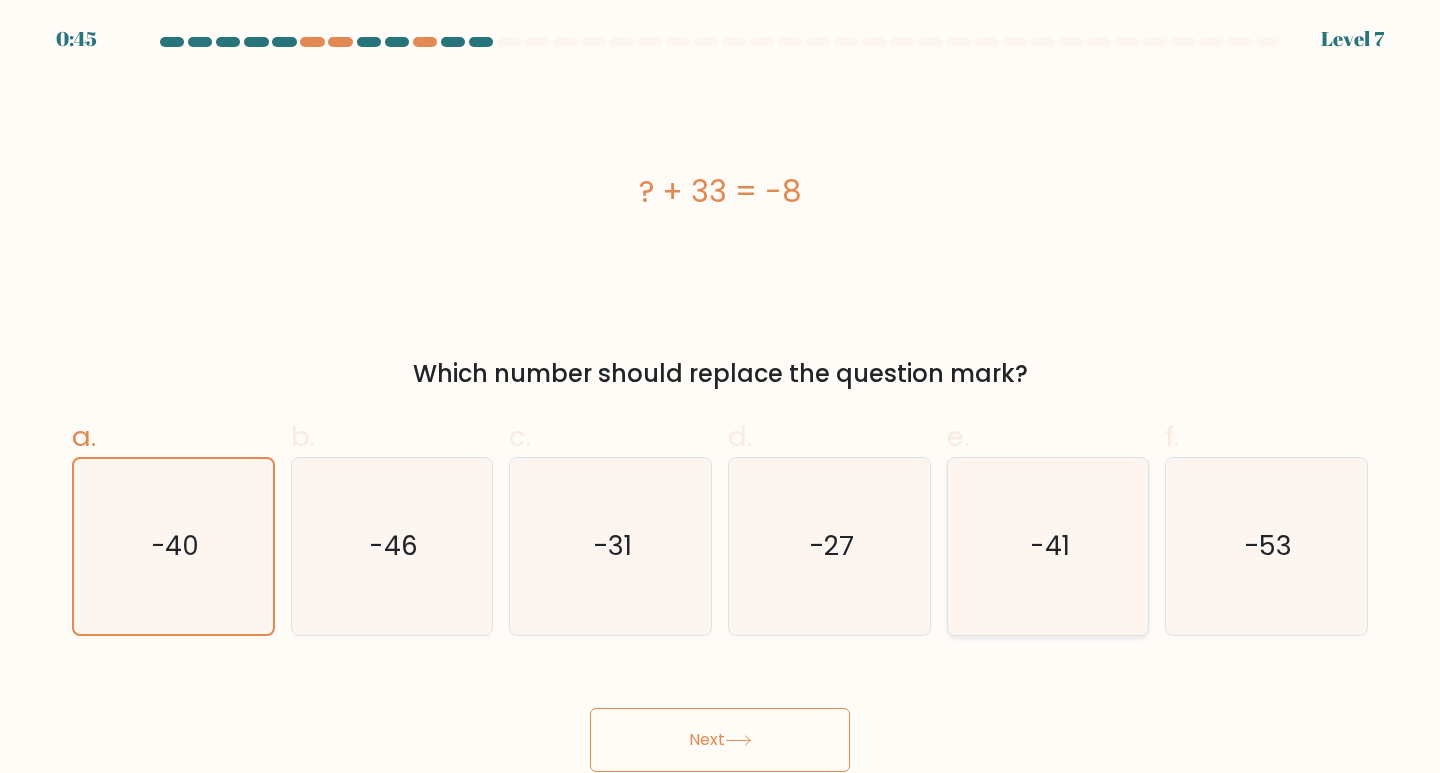 click on "-41" at bounding box center (1048, 546) 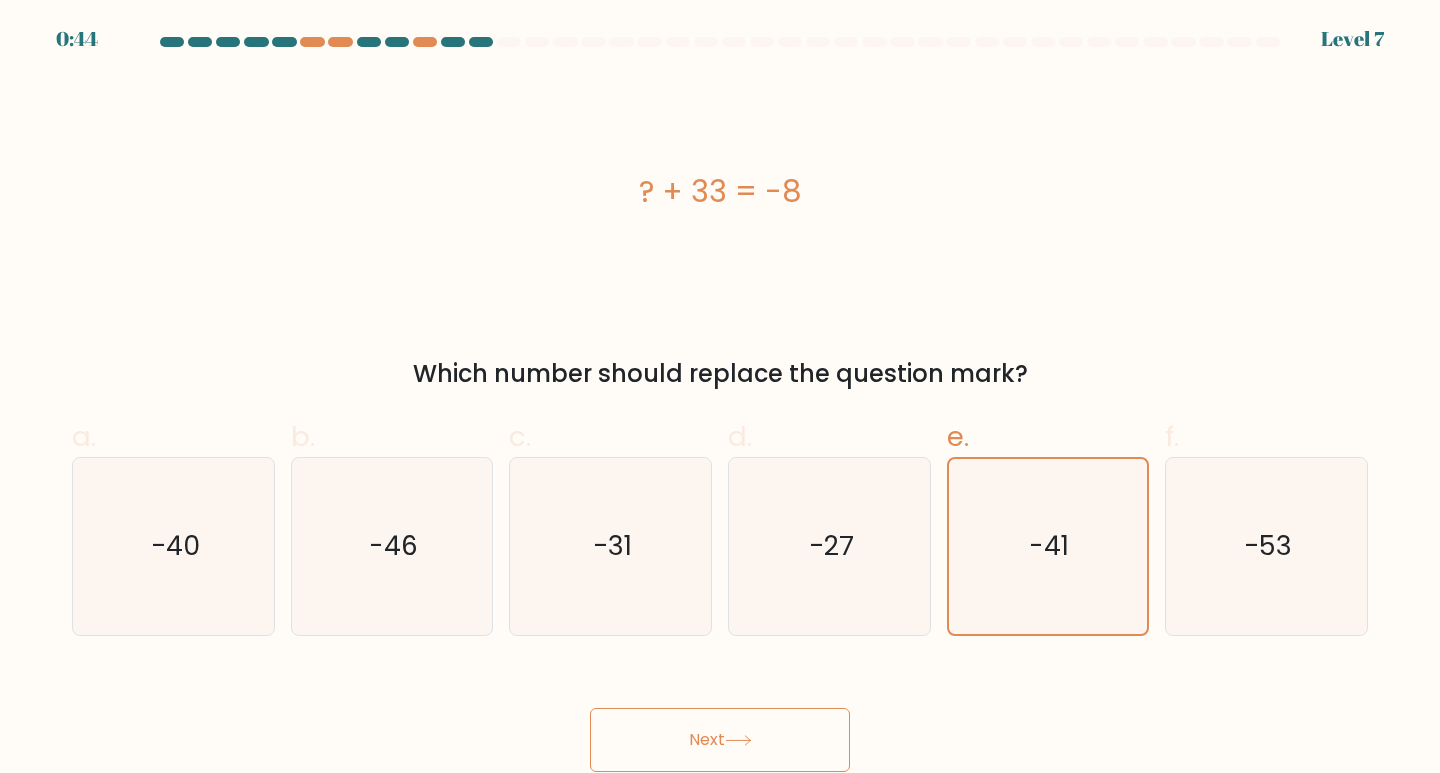 click on "Next" at bounding box center [720, 740] 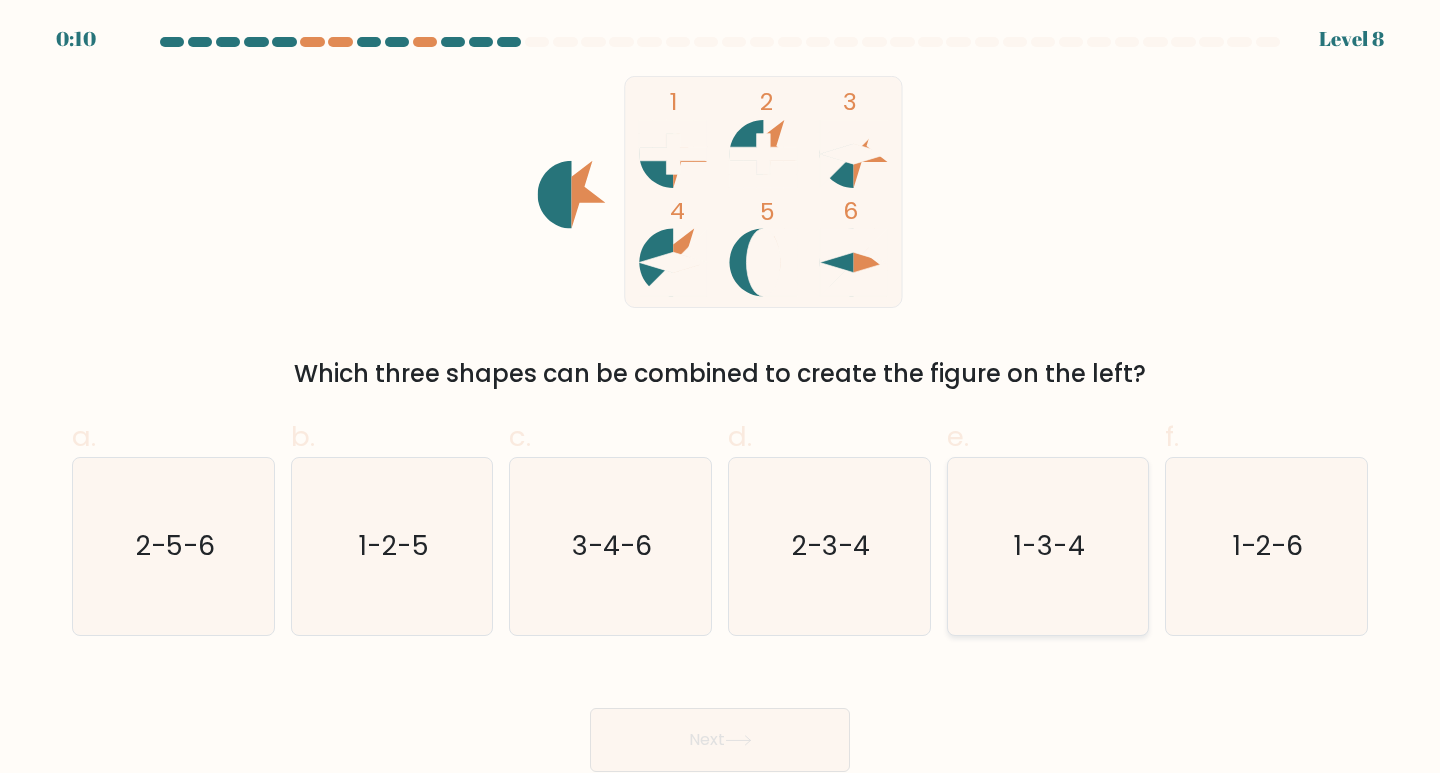 click on "1-3-4" at bounding box center (1048, 546) 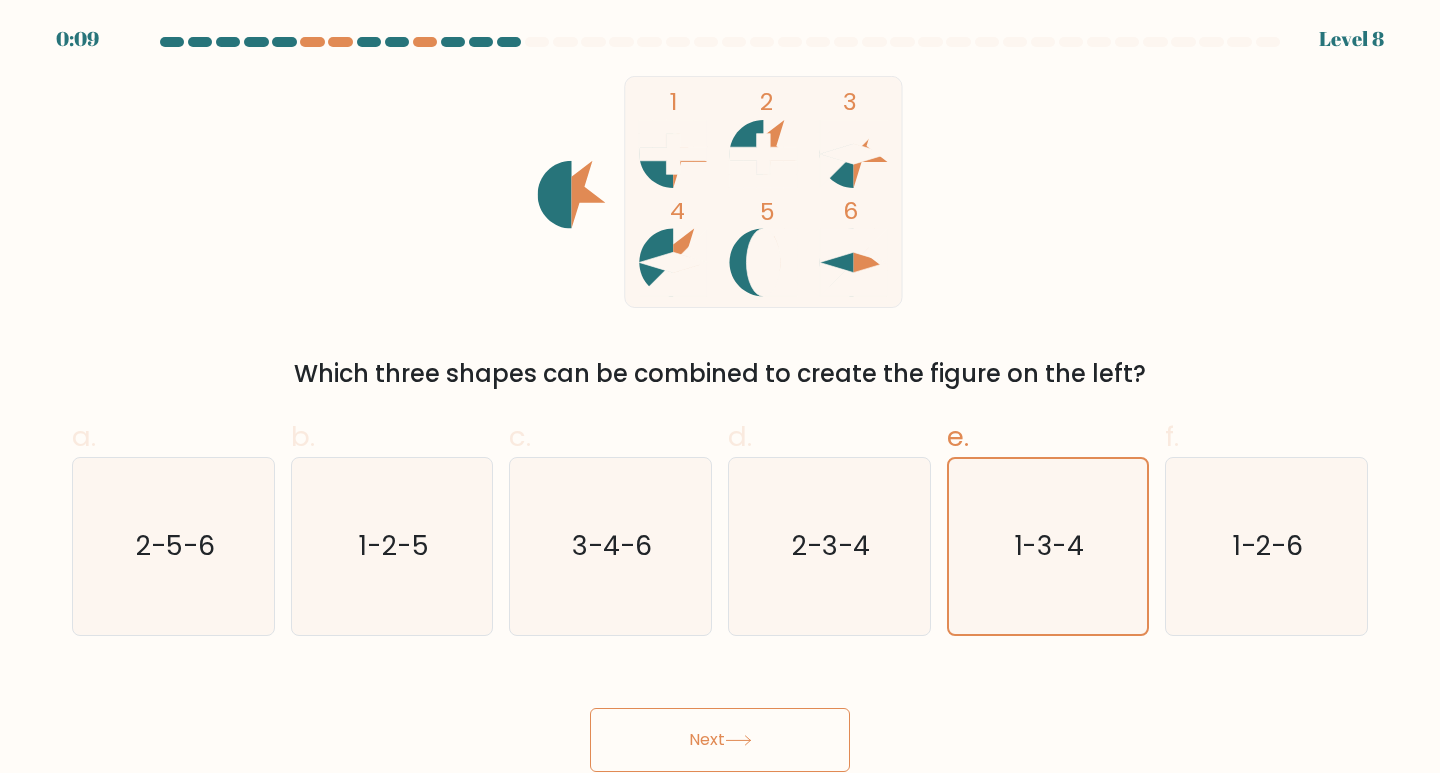 click on "Next" at bounding box center [720, 740] 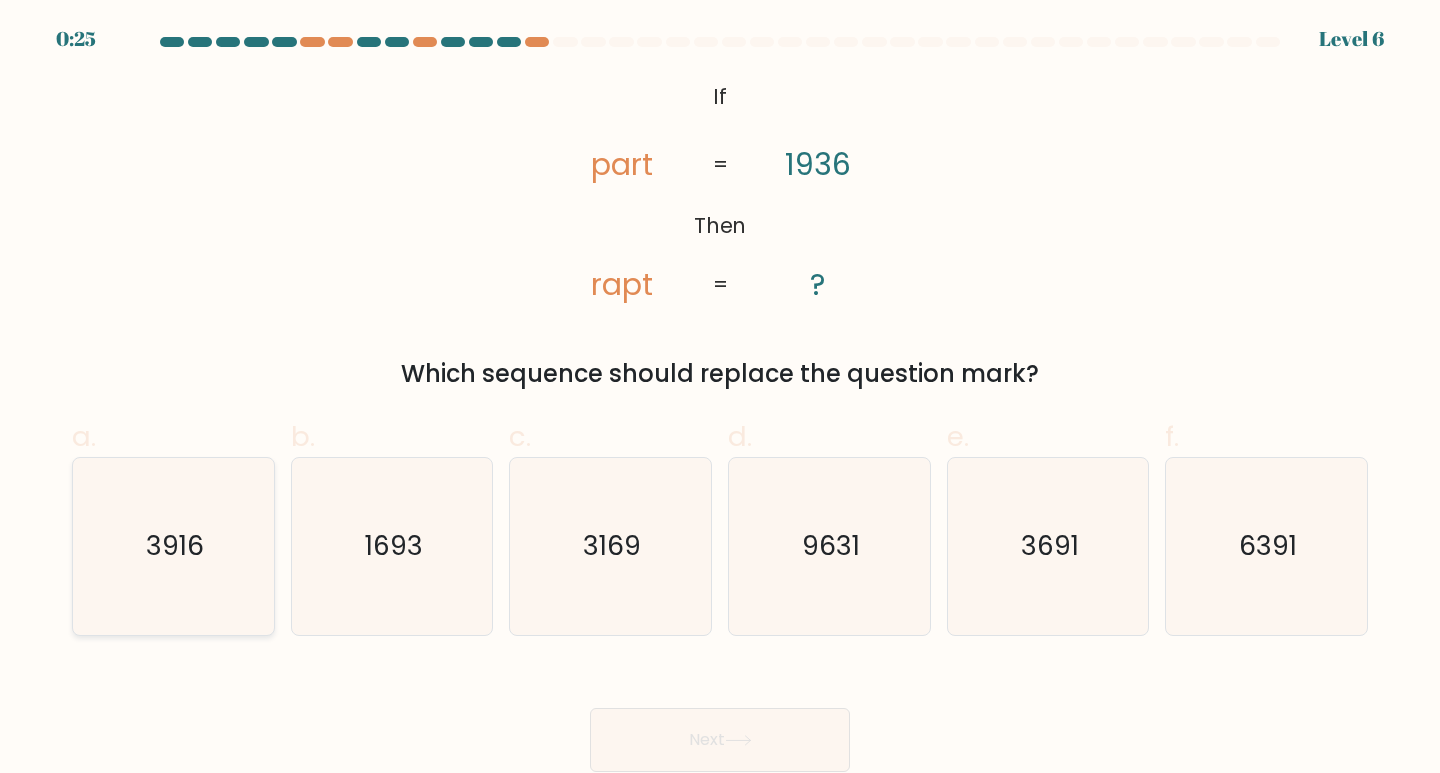 click on "3916" at bounding box center [173, 546] 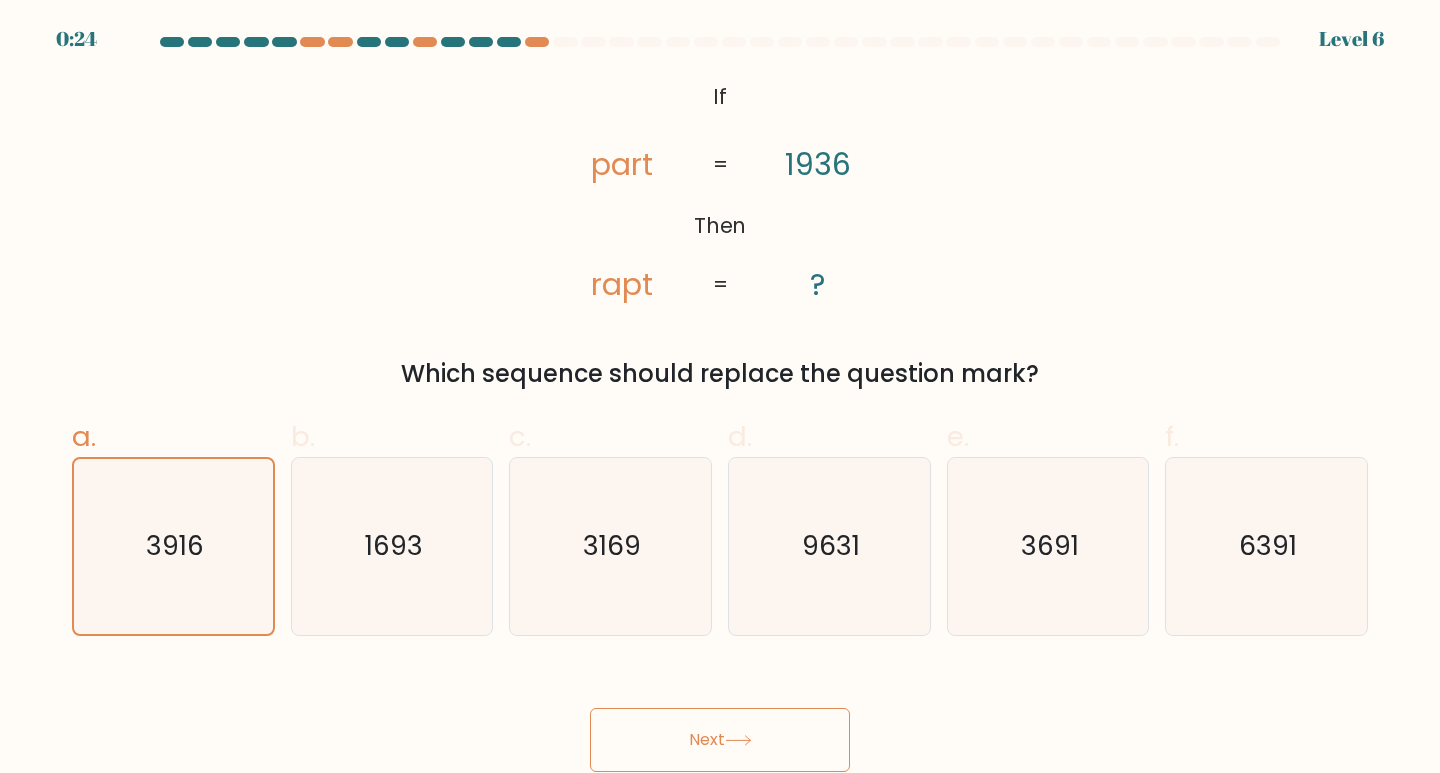 click on "Next" at bounding box center [720, 740] 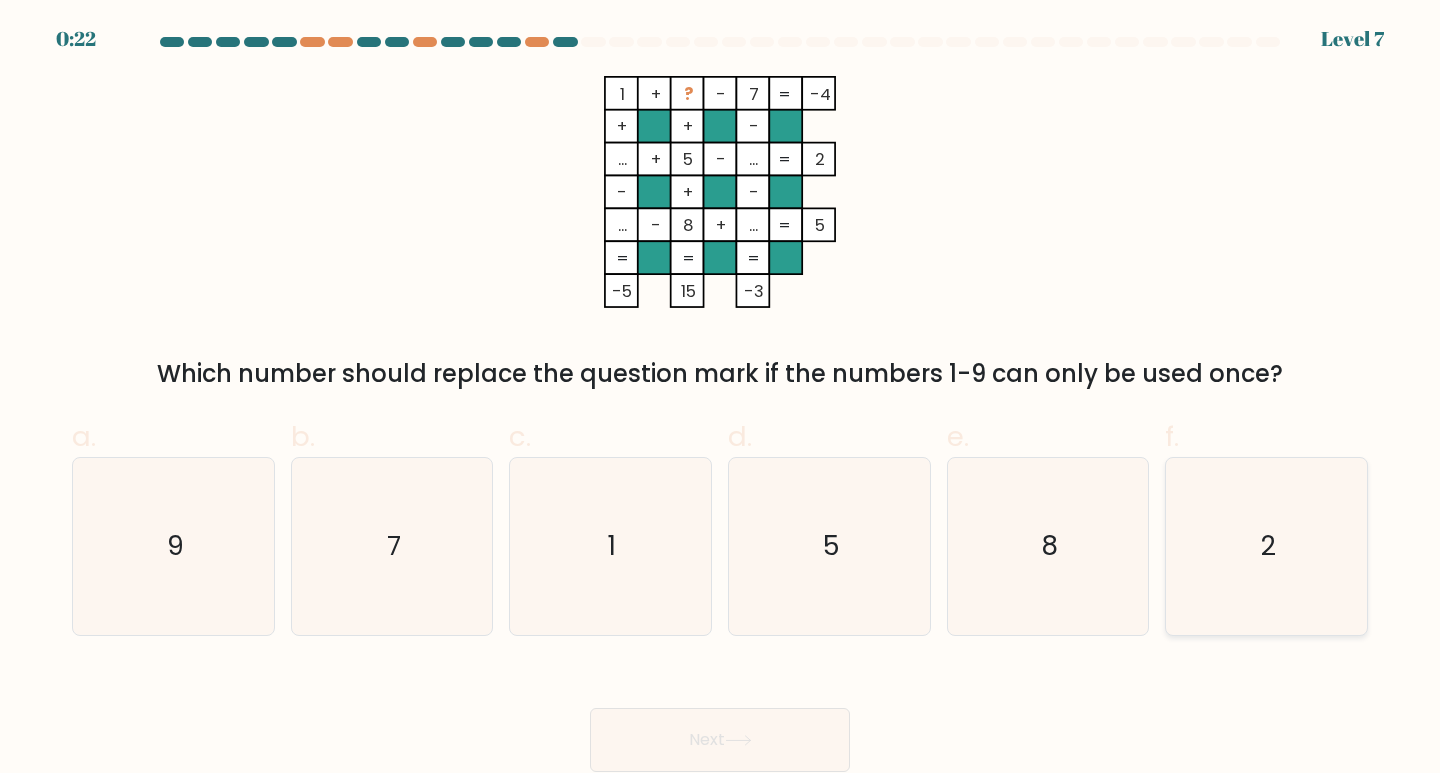 click on "2" at bounding box center (1266, 546) 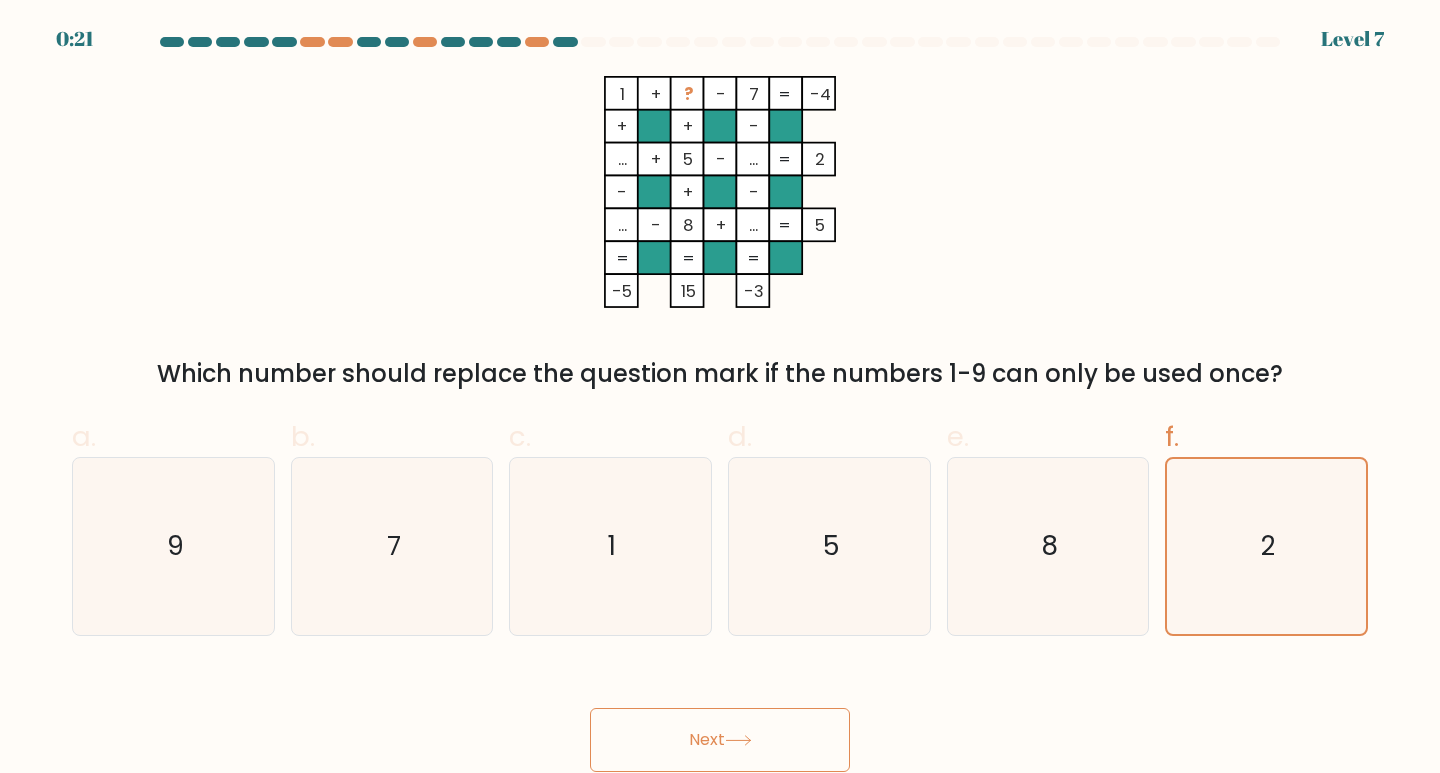 click on "Next" at bounding box center [720, 740] 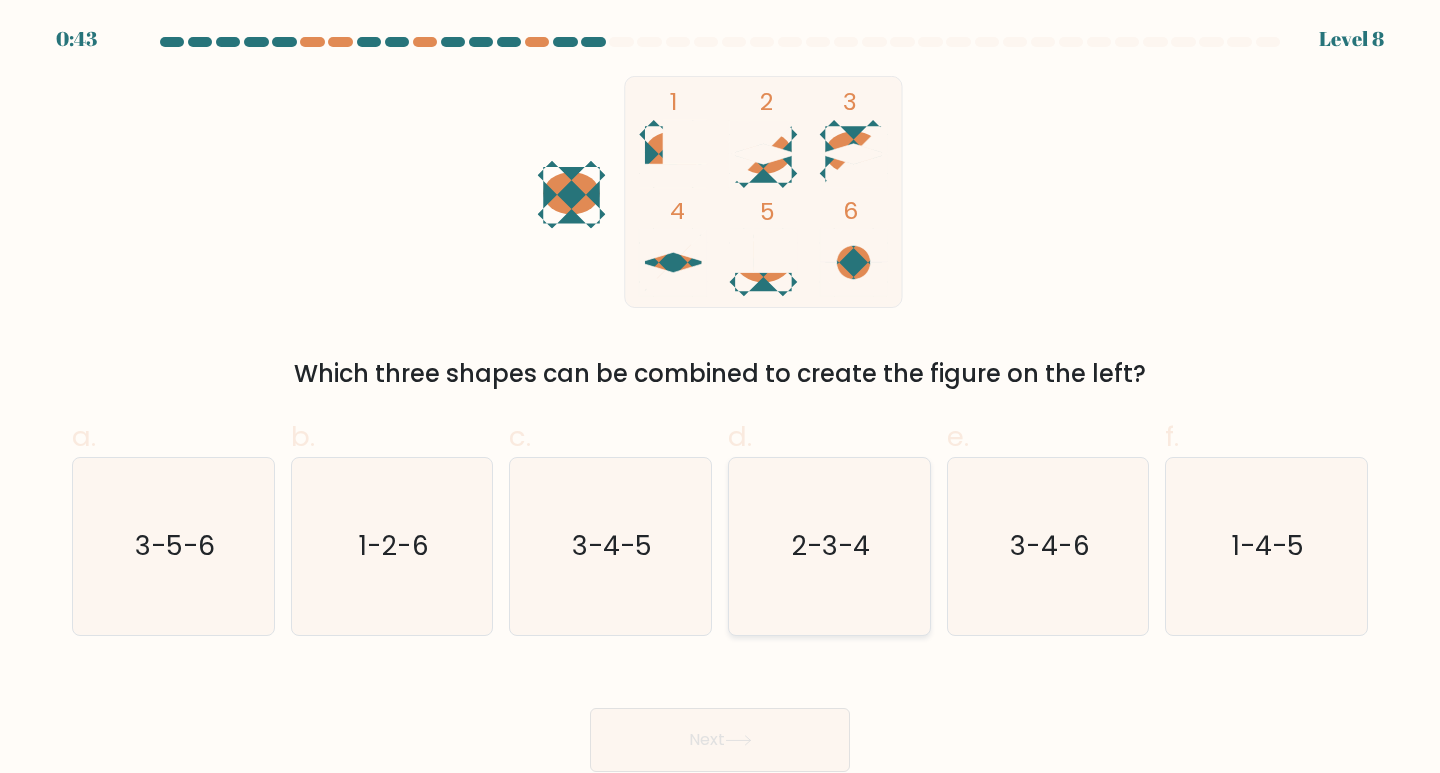 click on "2-3-4" at bounding box center [831, 545] 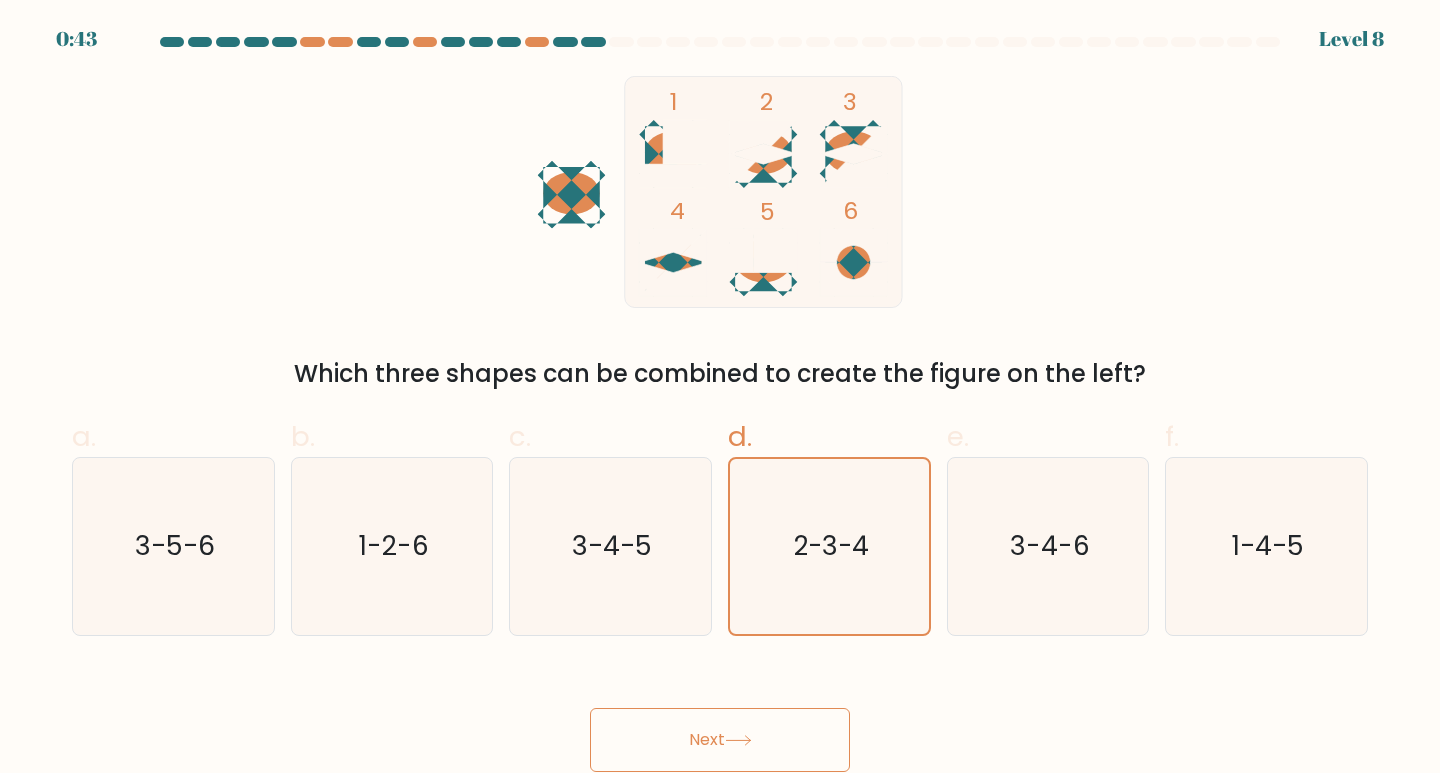 click on "Next" at bounding box center (720, 740) 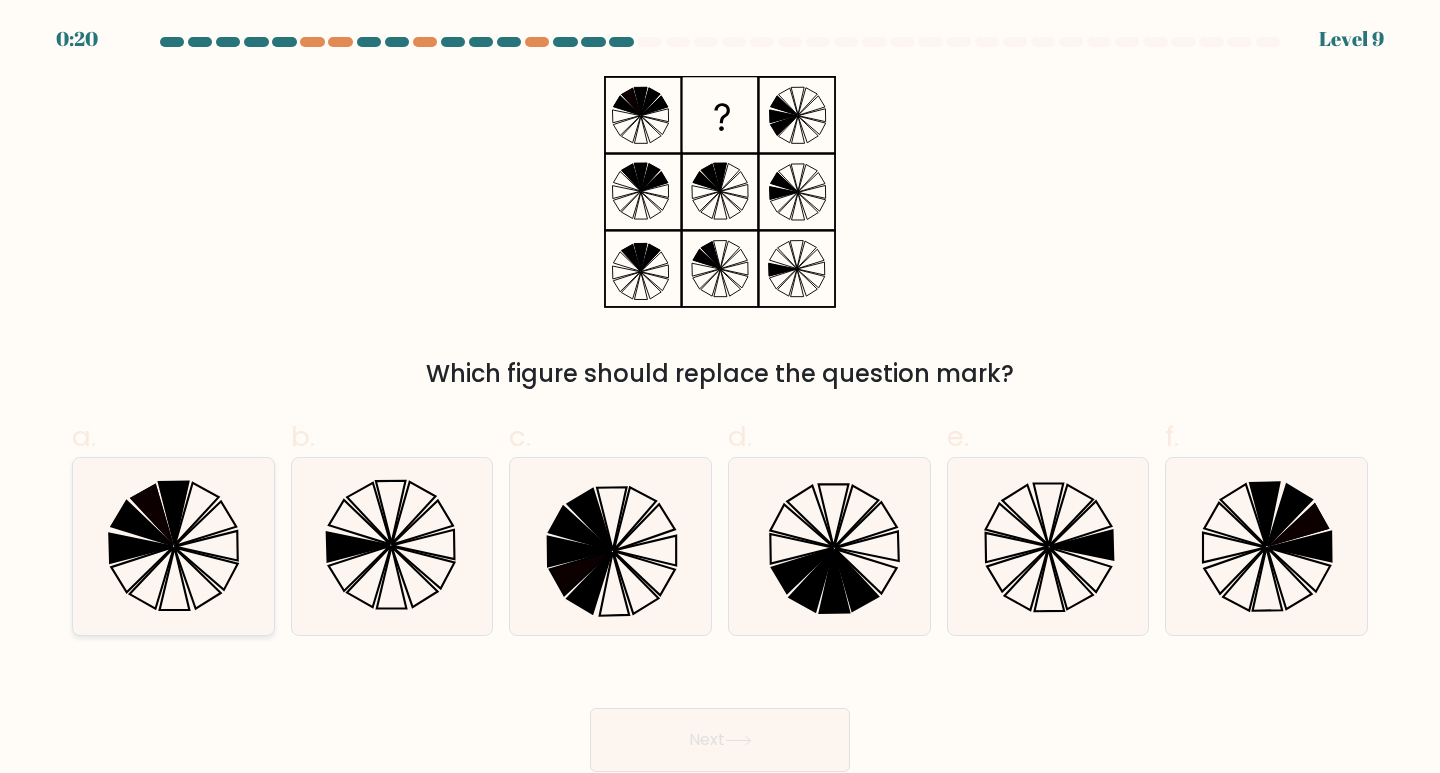 click at bounding box center [173, 546] 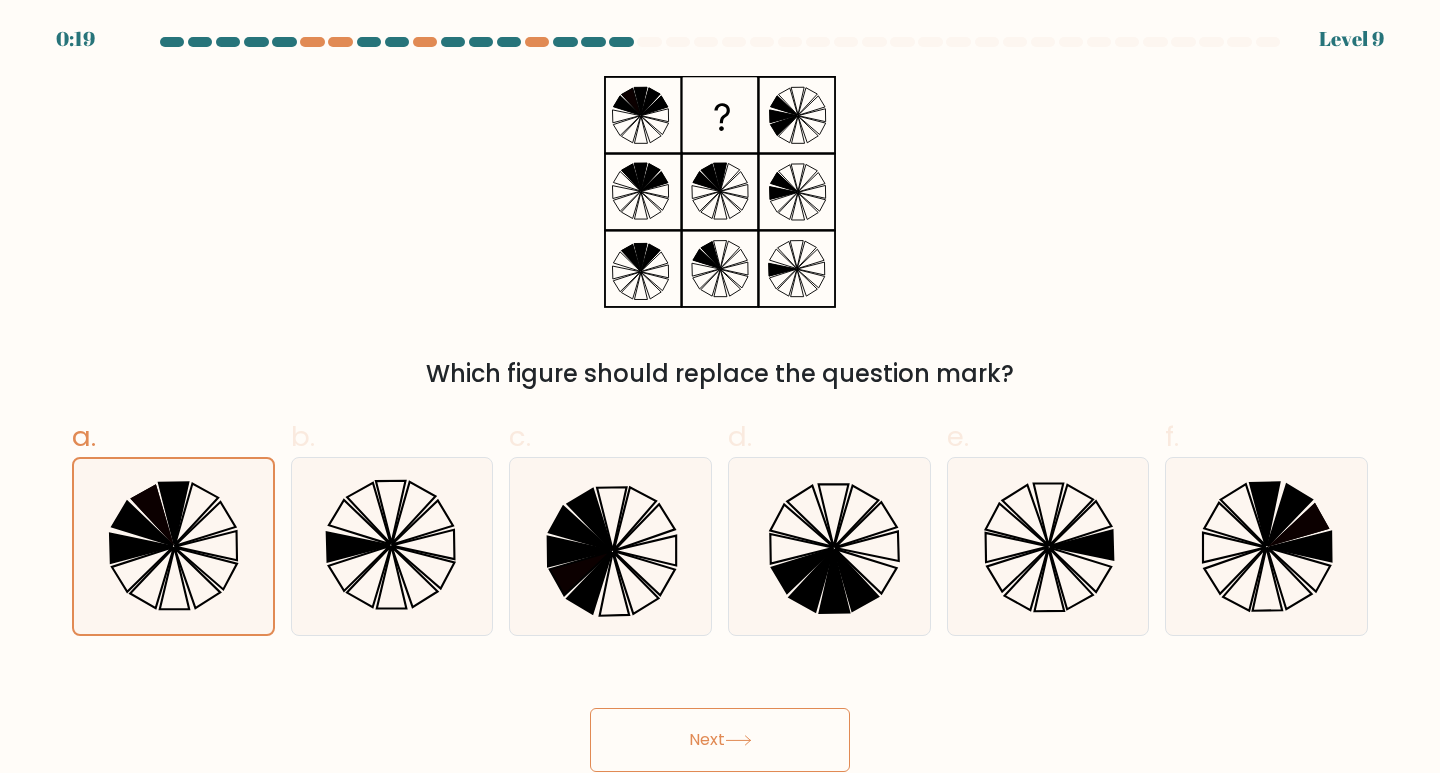 click on "Next" at bounding box center [720, 740] 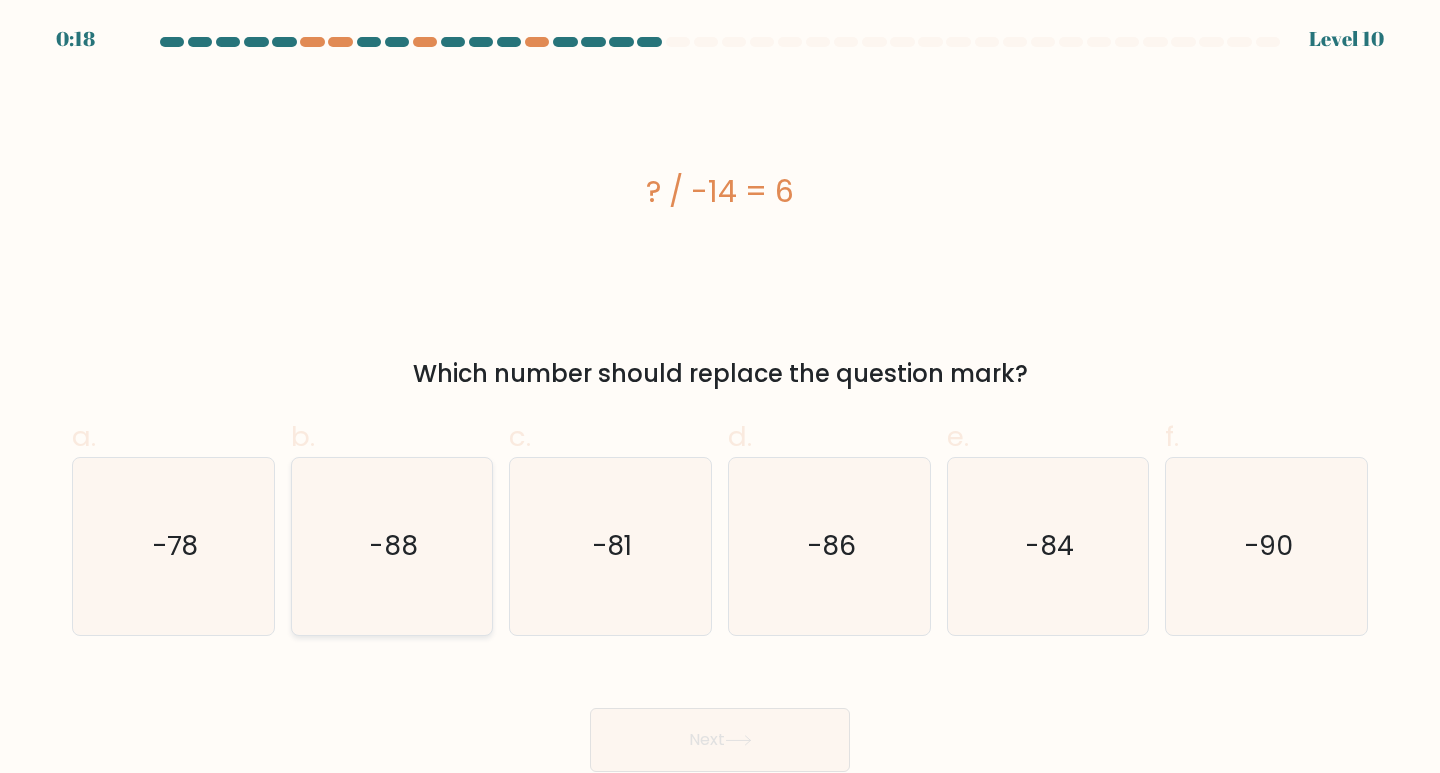 click on "-88" at bounding box center [392, 546] 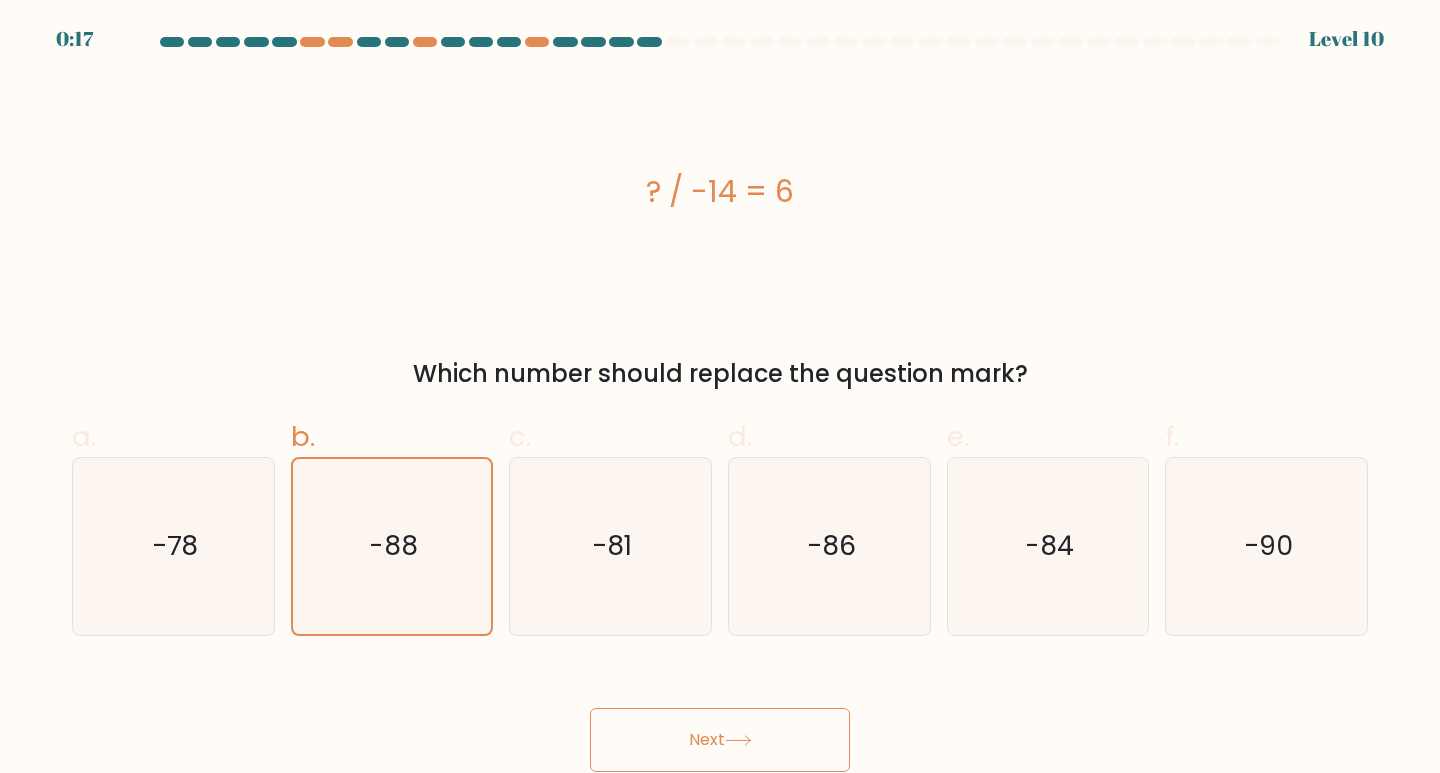 click on "Next" at bounding box center [720, 740] 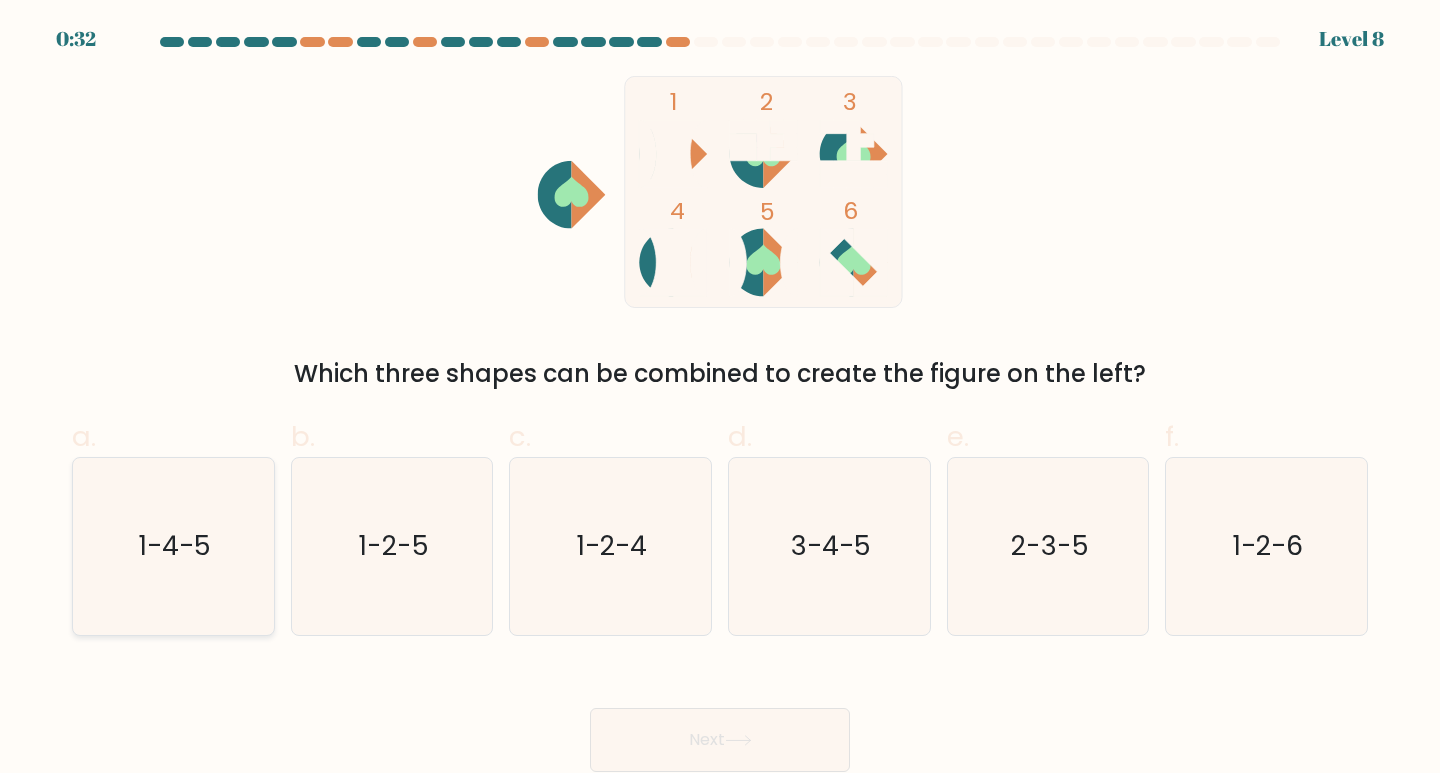 click on "1-4-5" at bounding box center [173, 546] 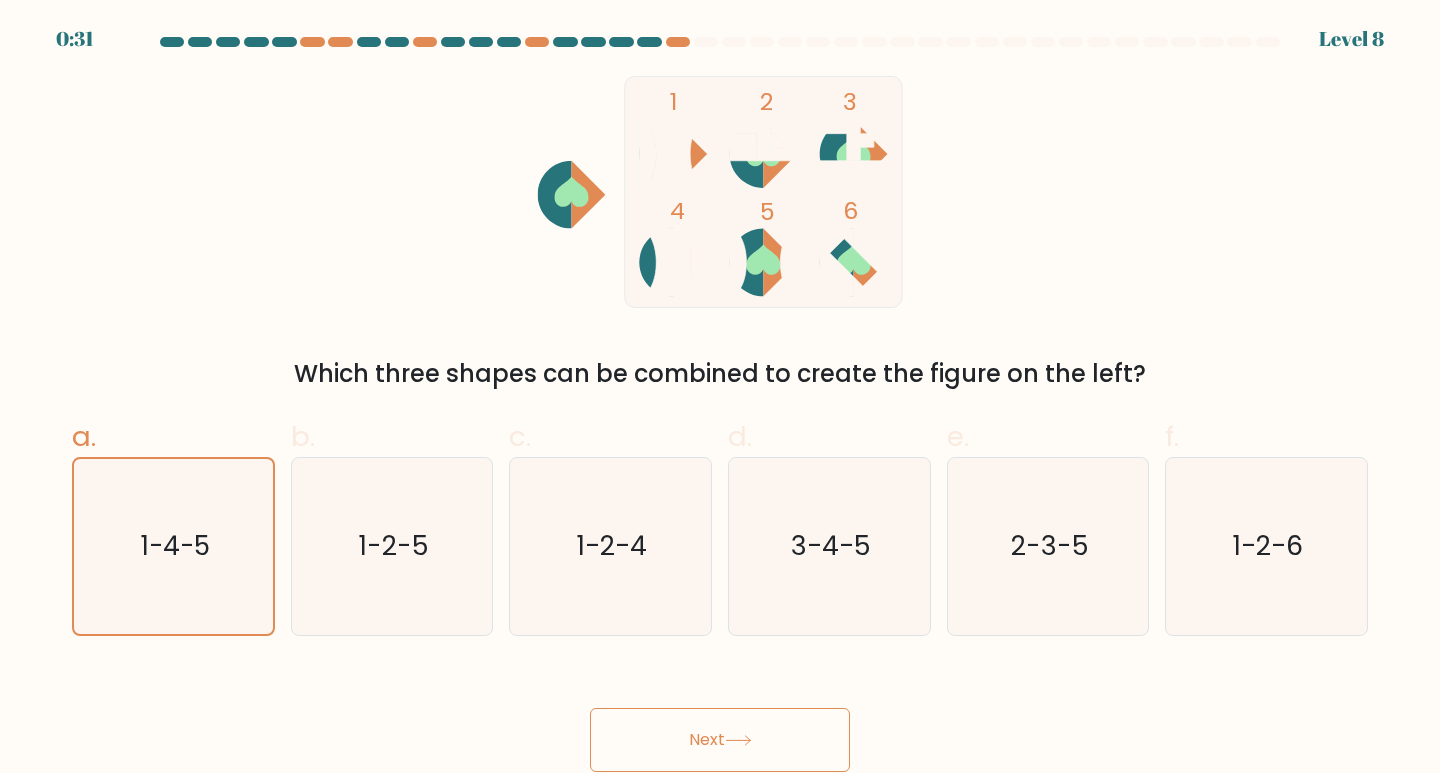 click on "Next" at bounding box center [720, 740] 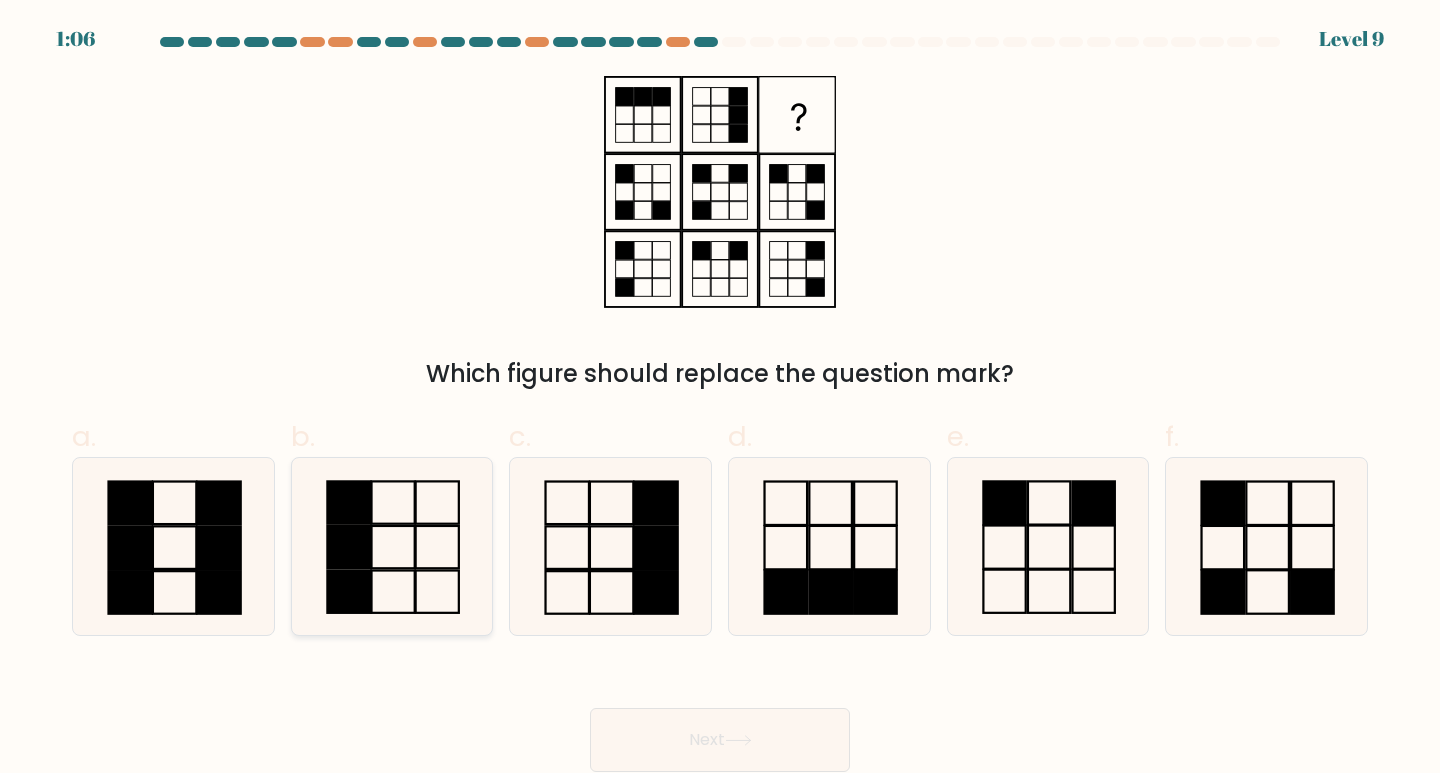 click at bounding box center (392, 546) 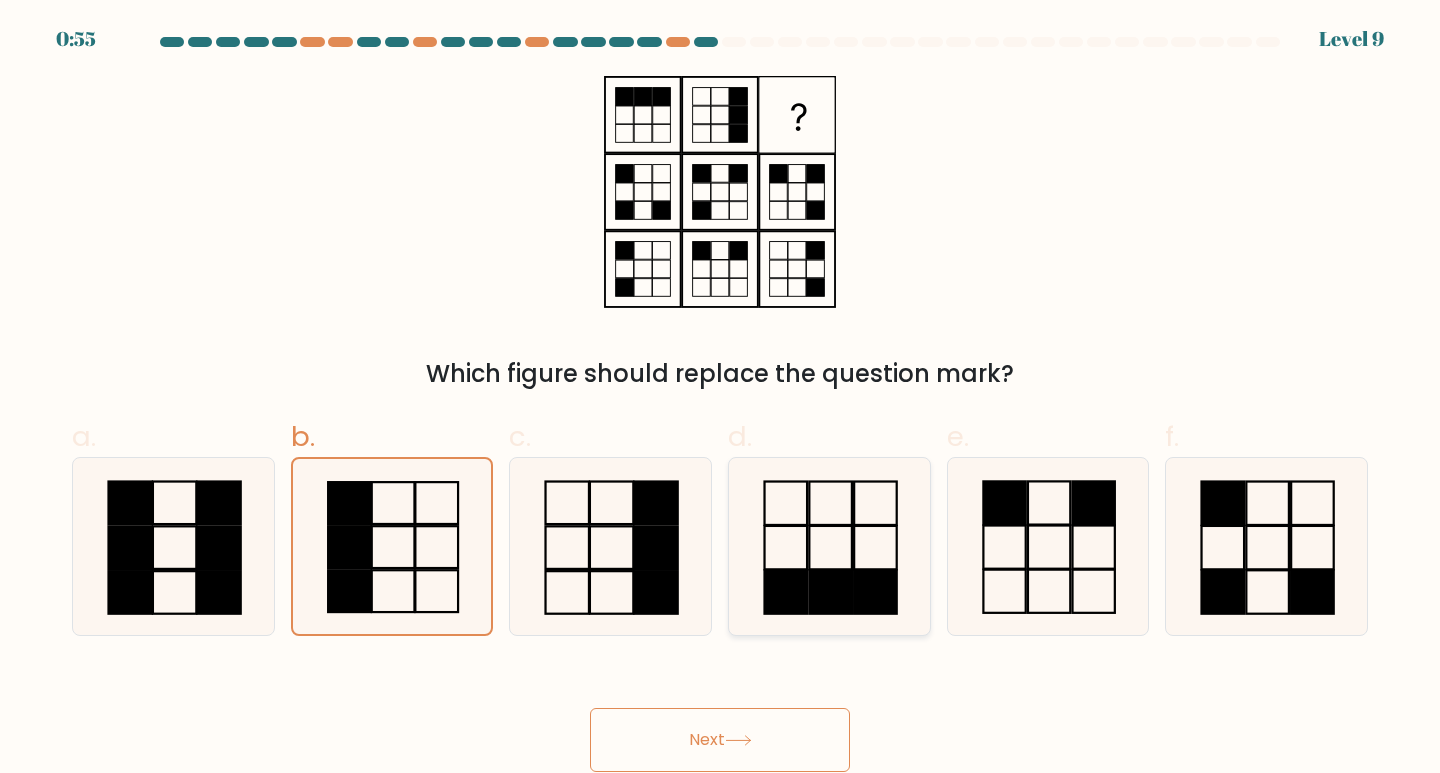 click at bounding box center [829, 546] 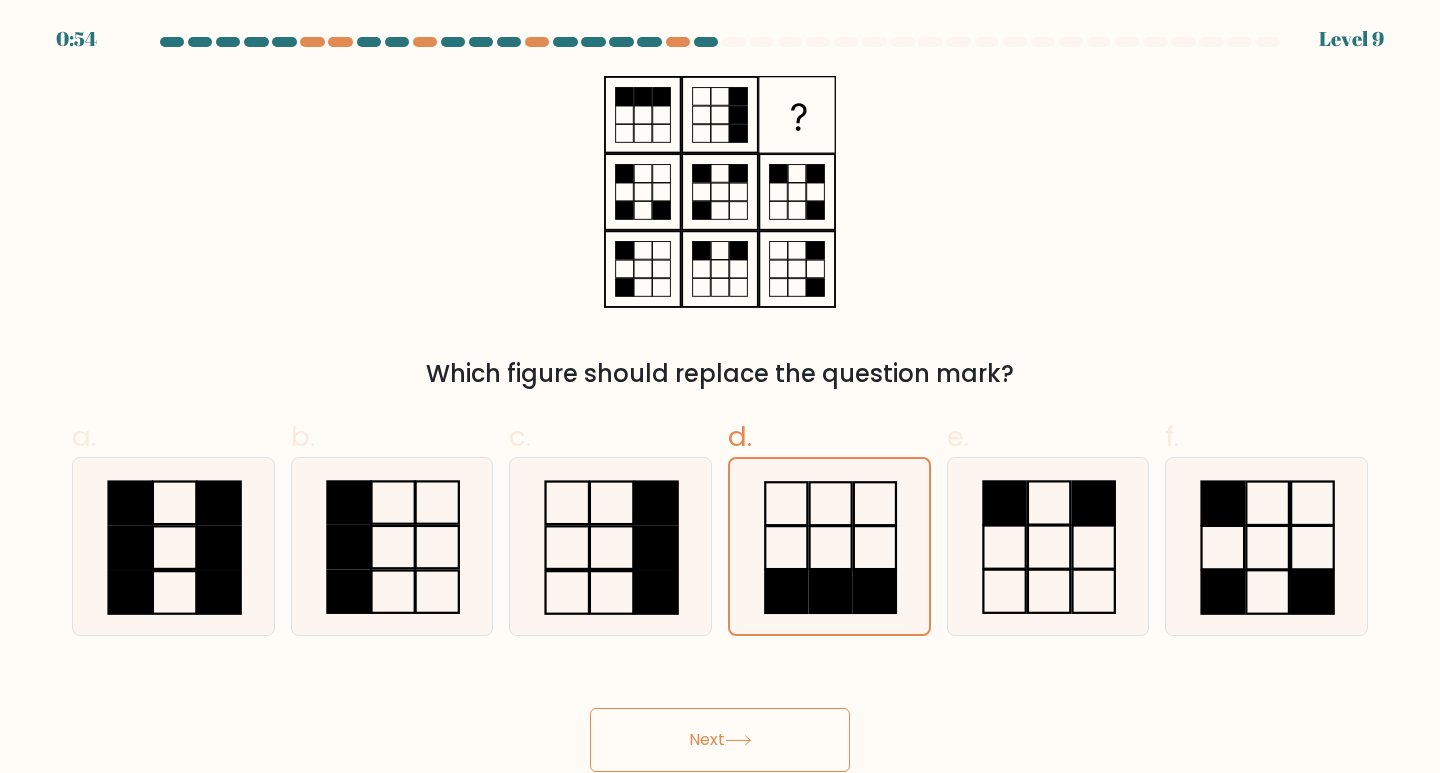 click on "Next" at bounding box center (720, 740) 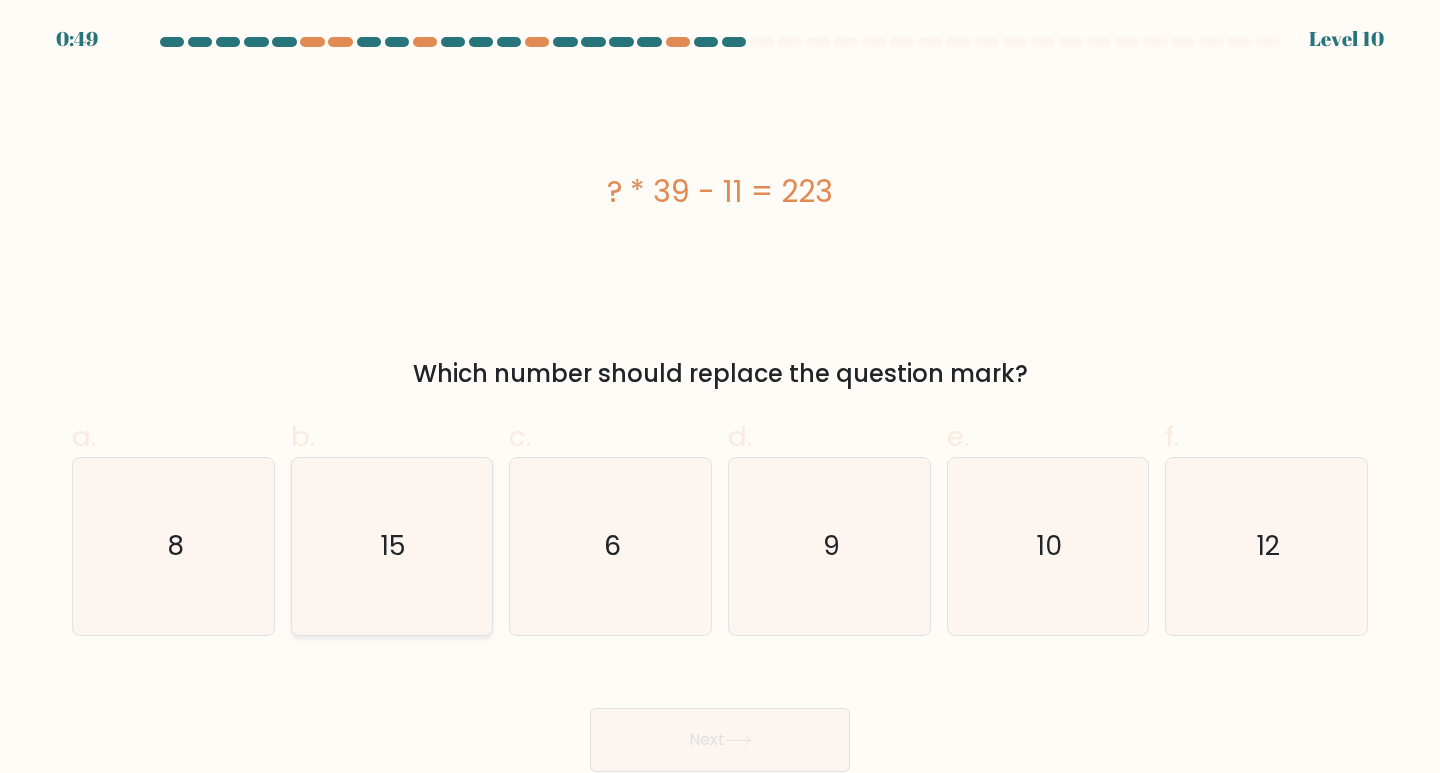click on "15" at bounding box center (393, 545) 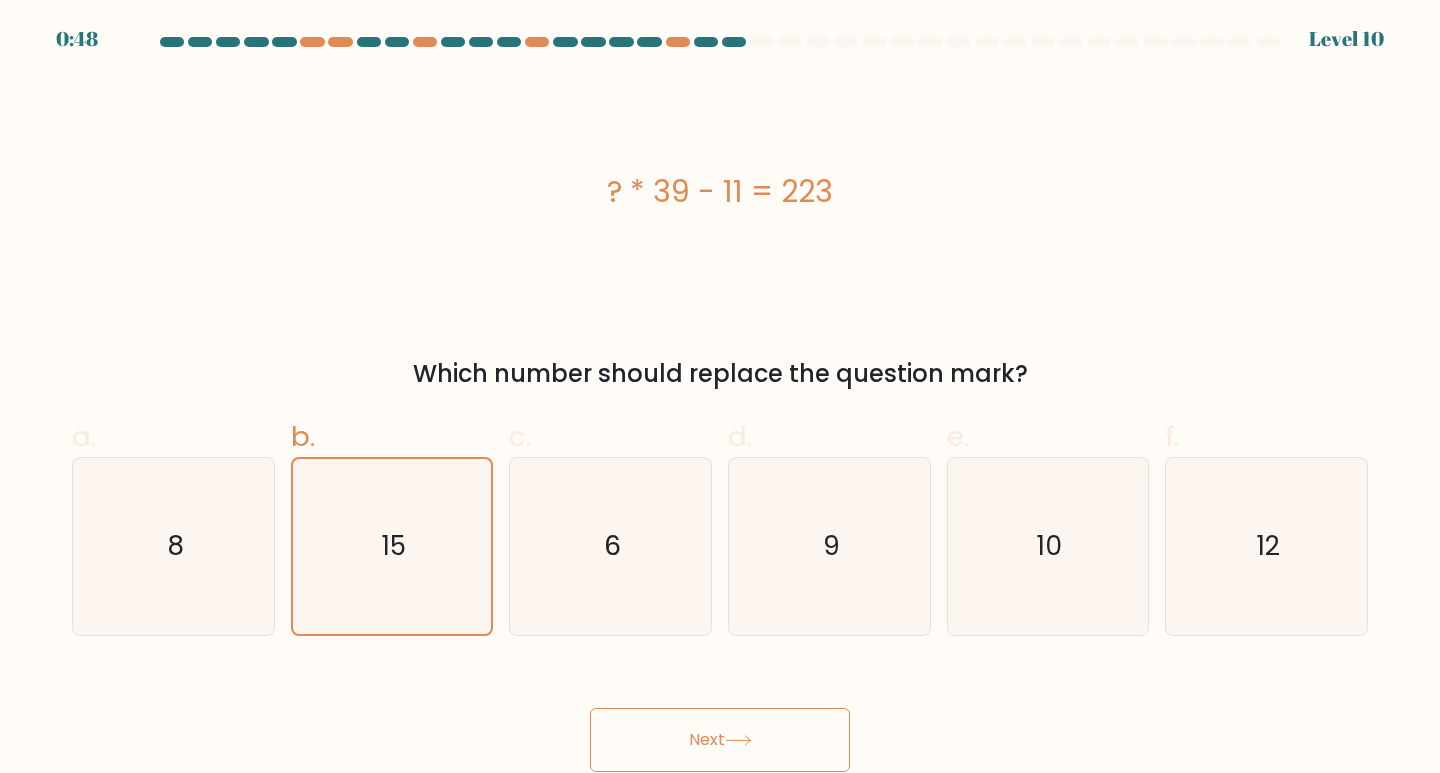 click on "Next" at bounding box center [720, 740] 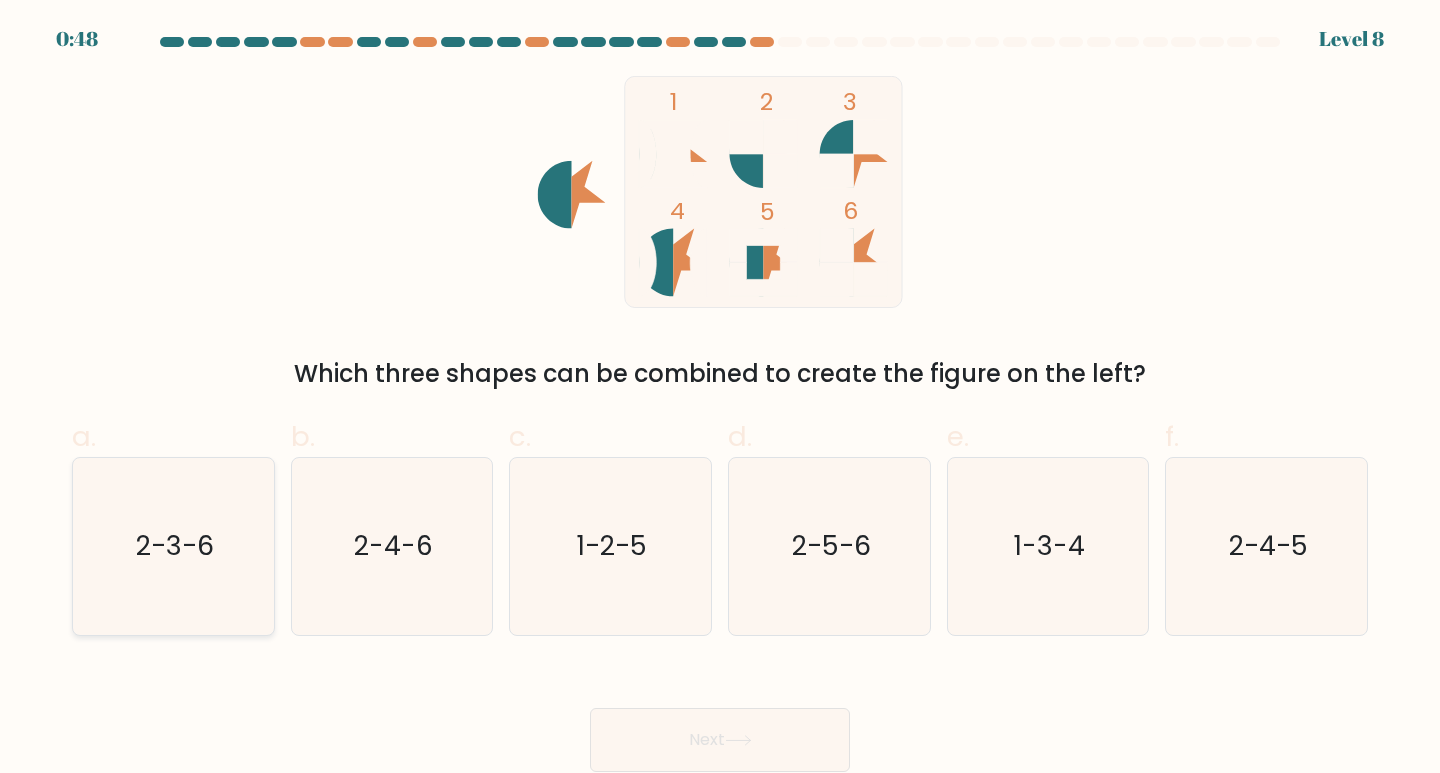 click on "2-3-6" at bounding box center (173, 546) 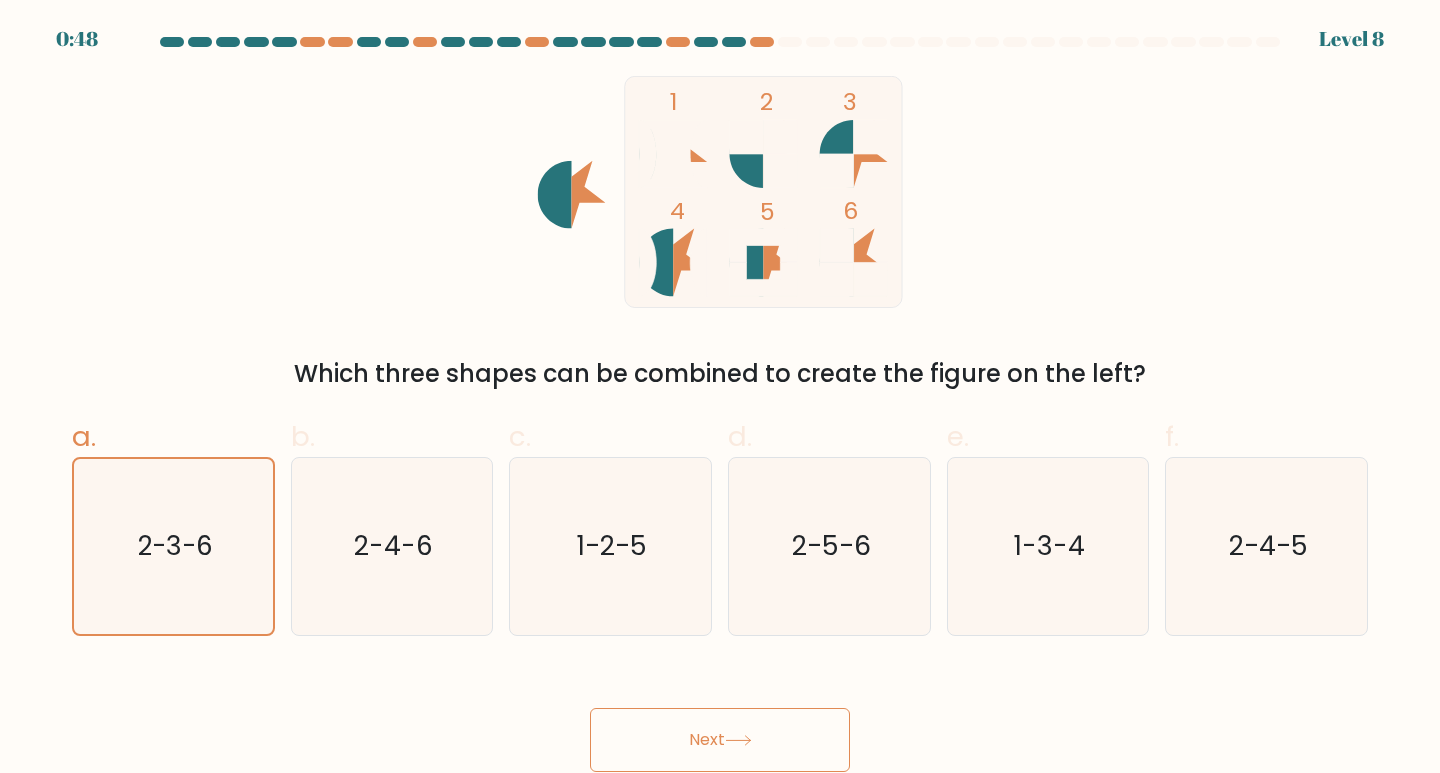click on "Next" at bounding box center [720, 740] 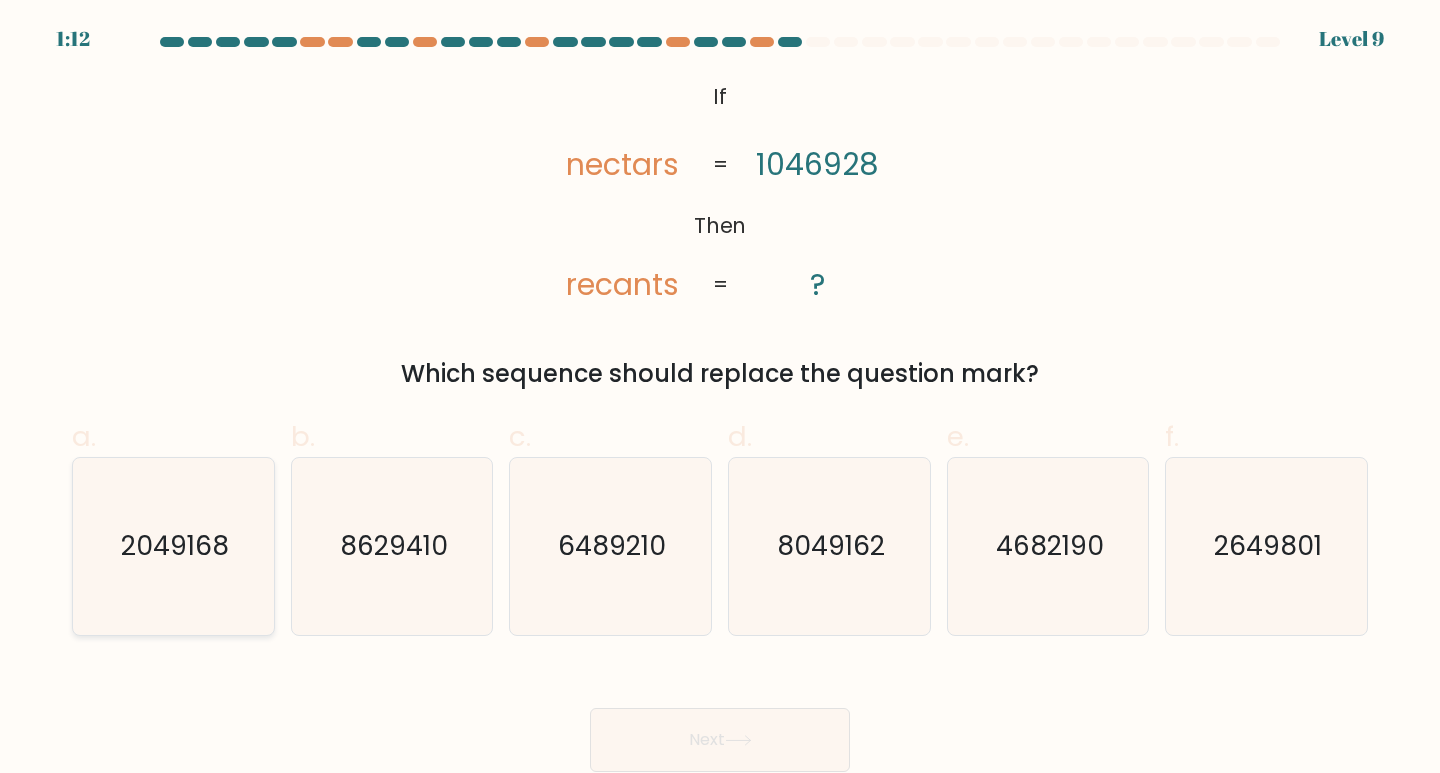 click on "2049168" at bounding box center [173, 546] 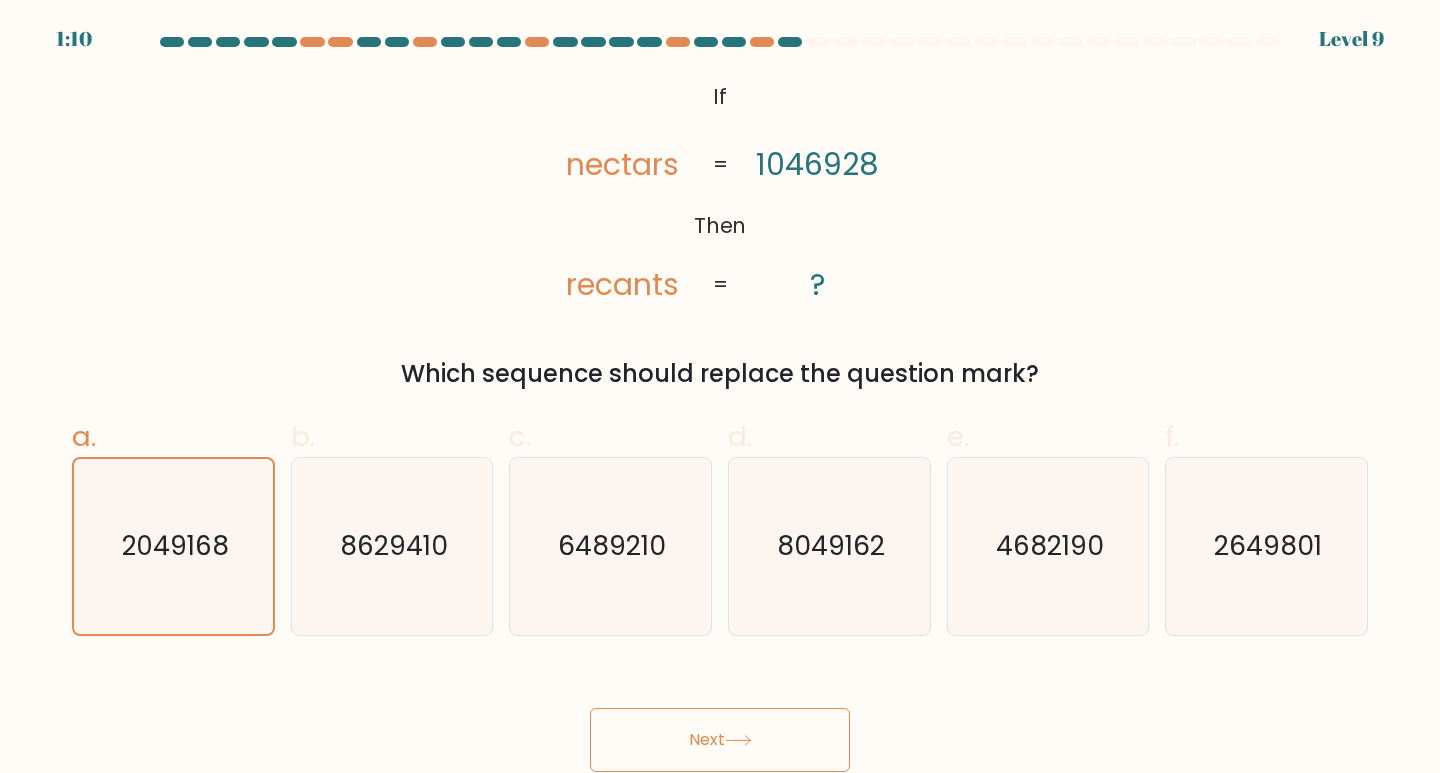 click on "Next" at bounding box center [720, 740] 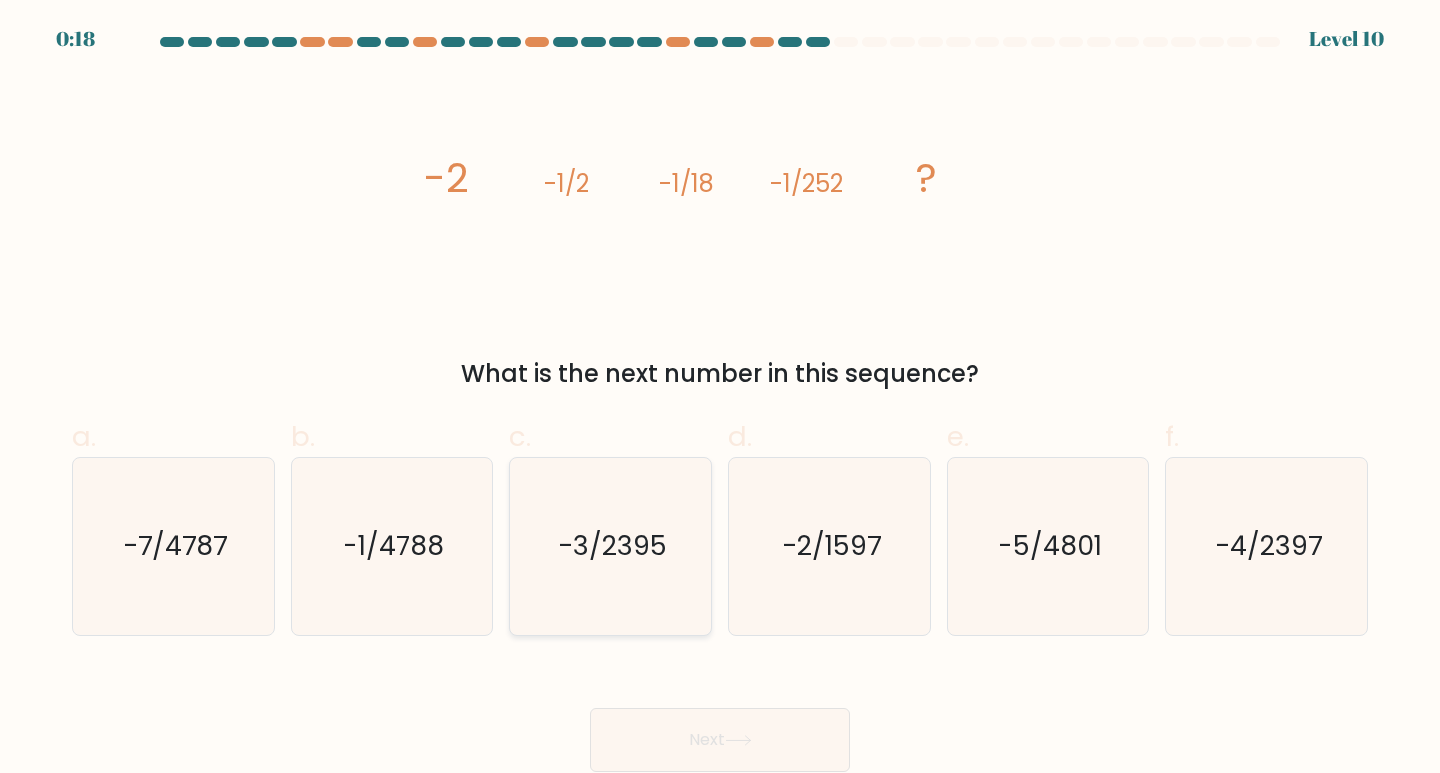 click on "-3/2395" at bounding box center [612, 545] 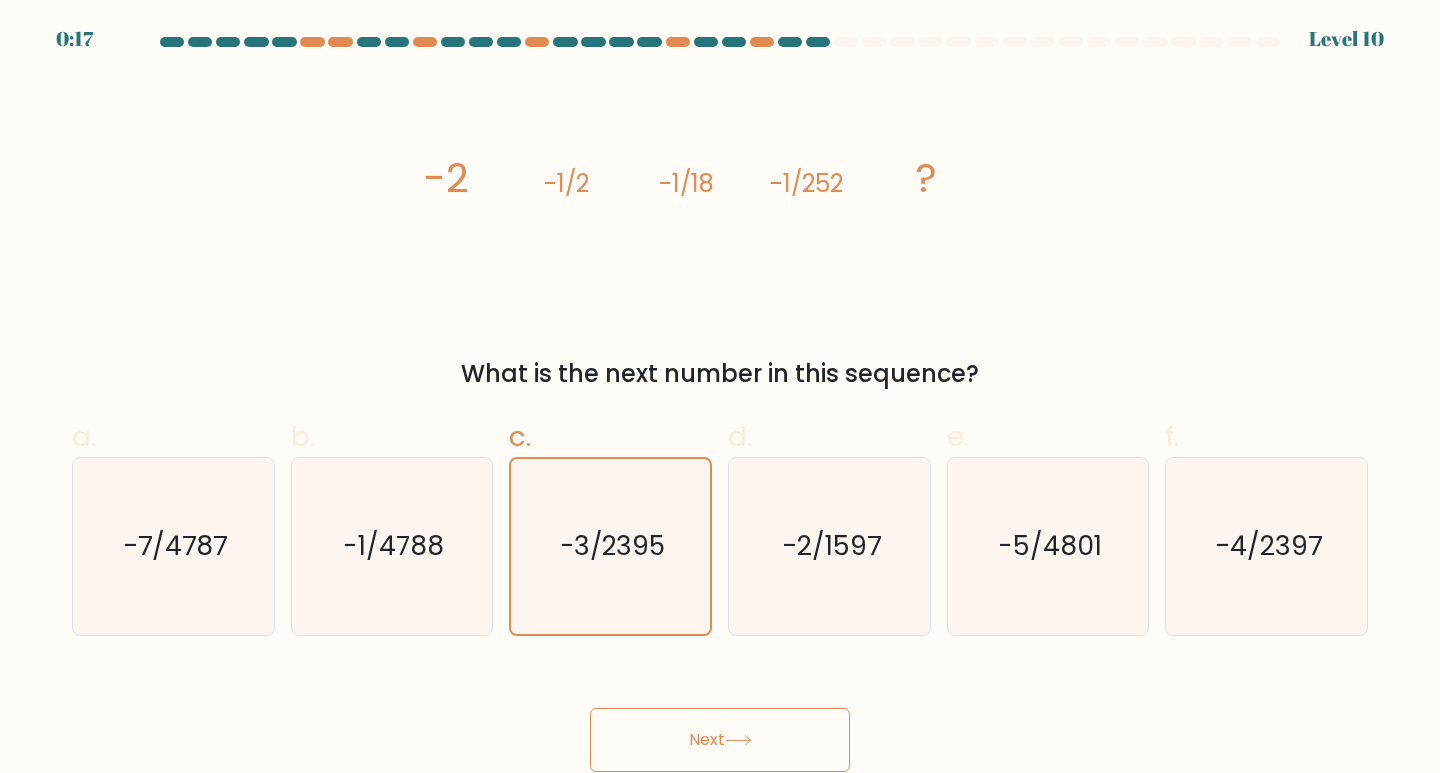 click on "Next" at bounding box center [720, 740] 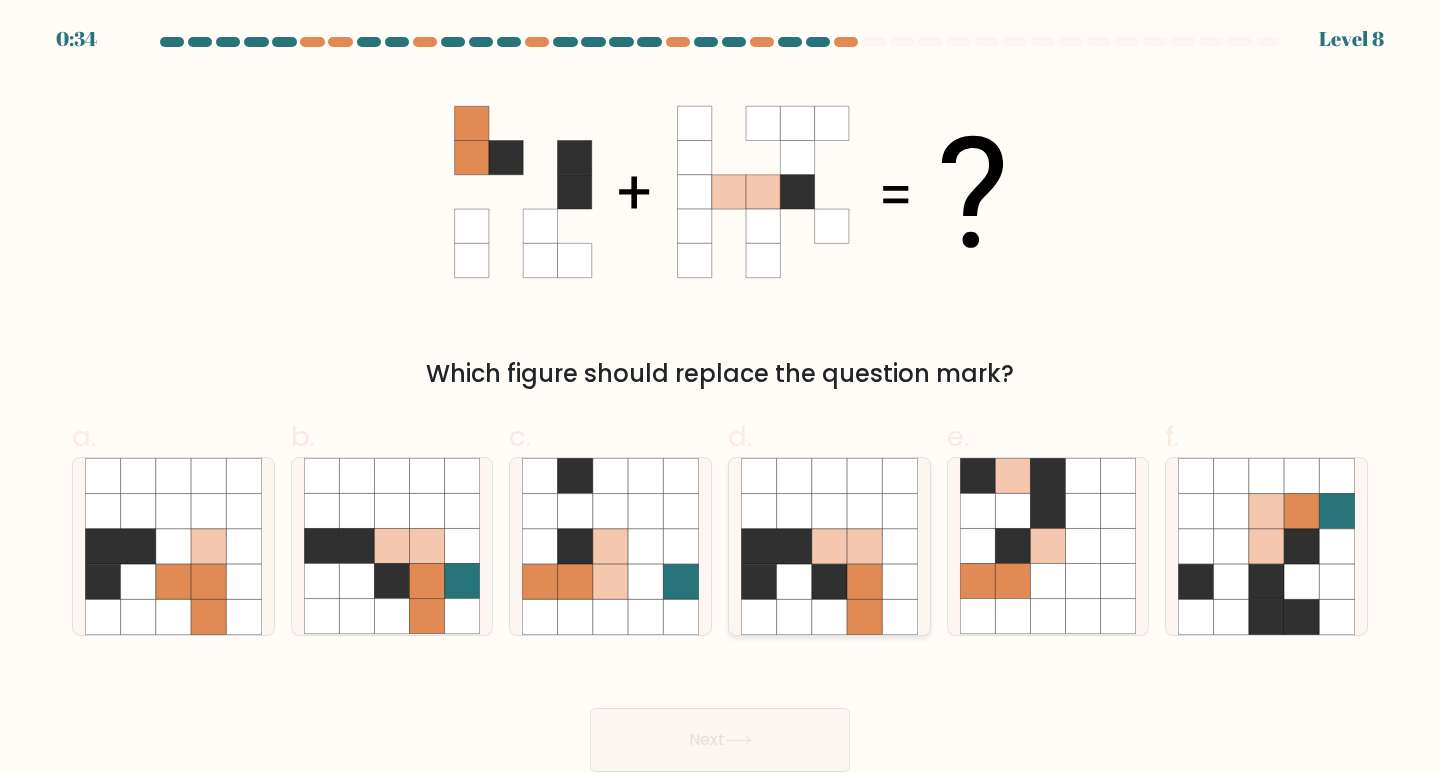 click at bounding box center [829, 546] 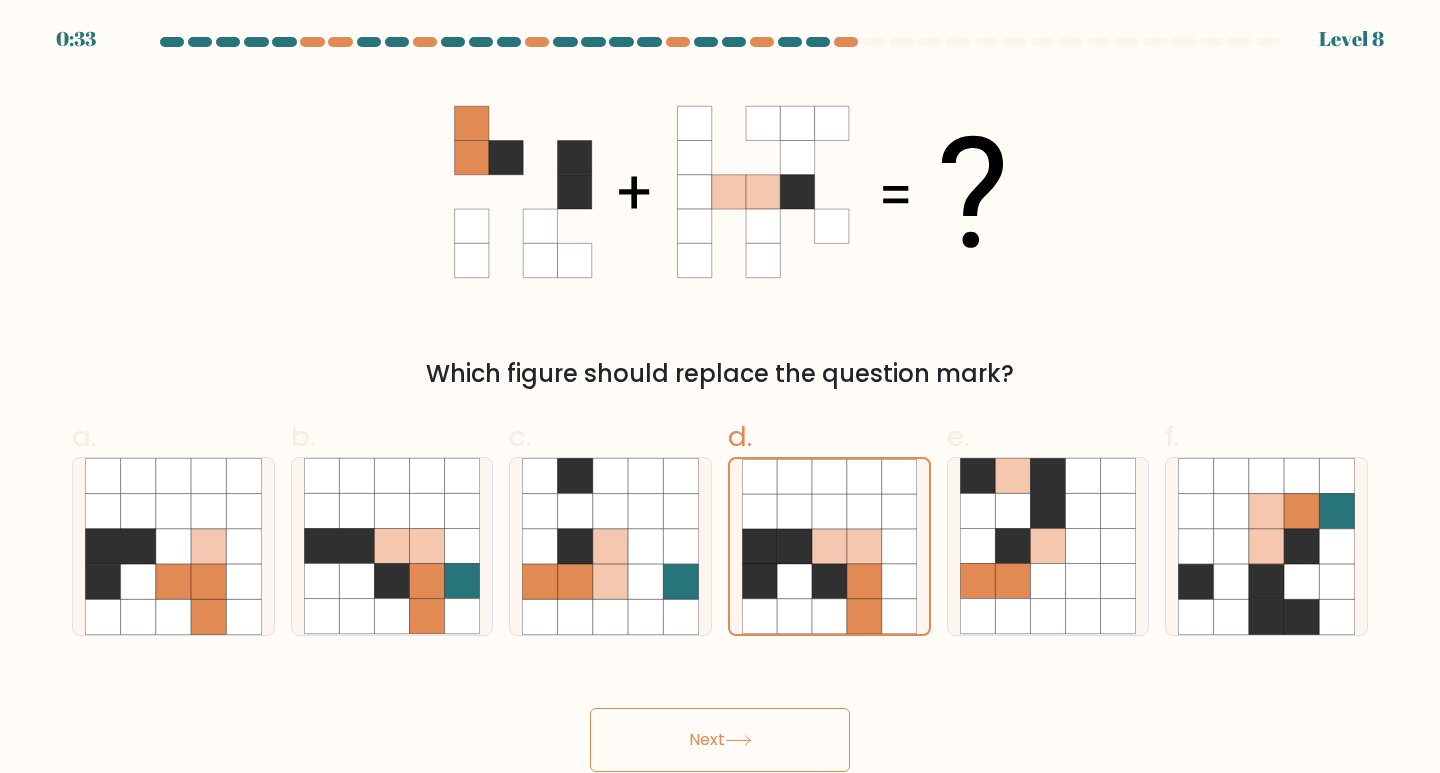 click on "Next" at bounding box center [720, 740] 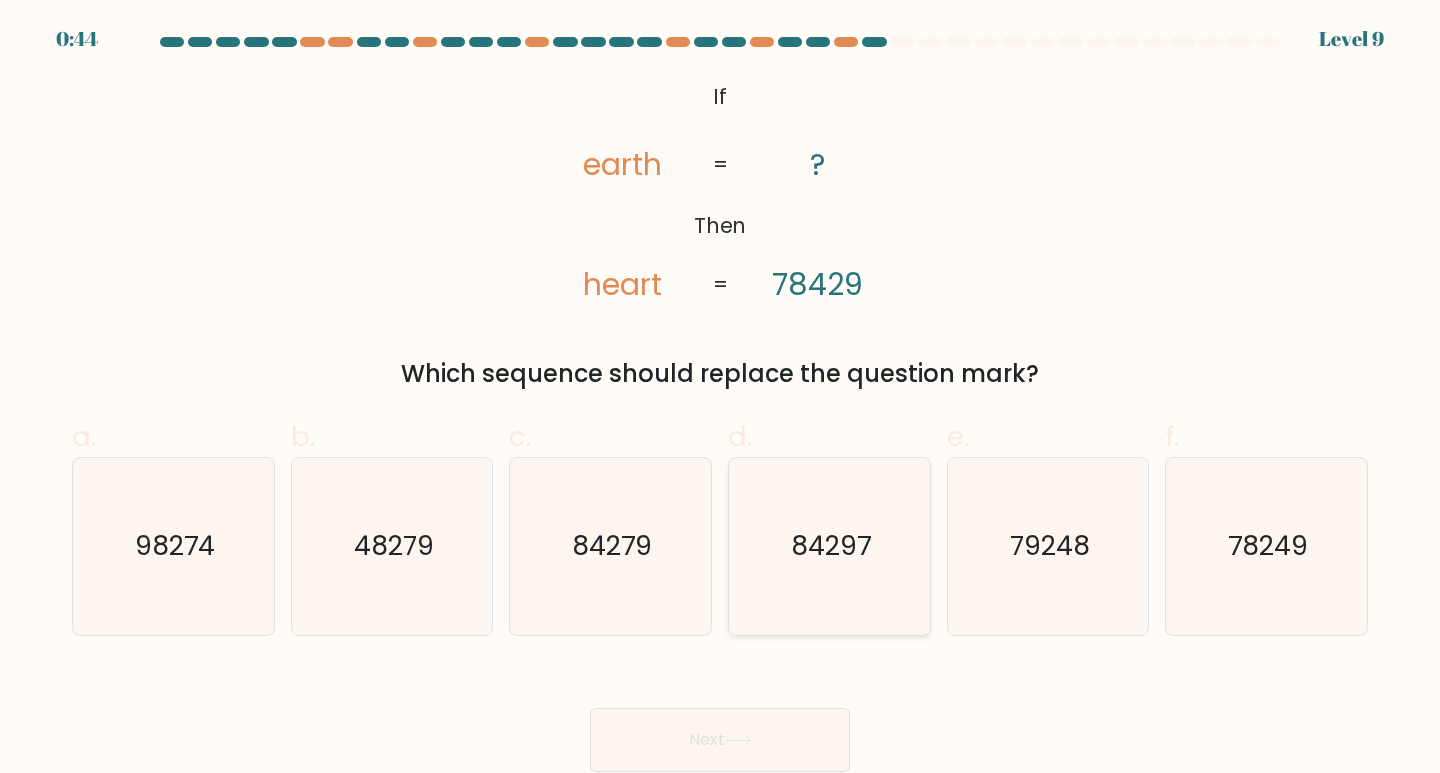 click on "84297" at bounding box center [831, 545] 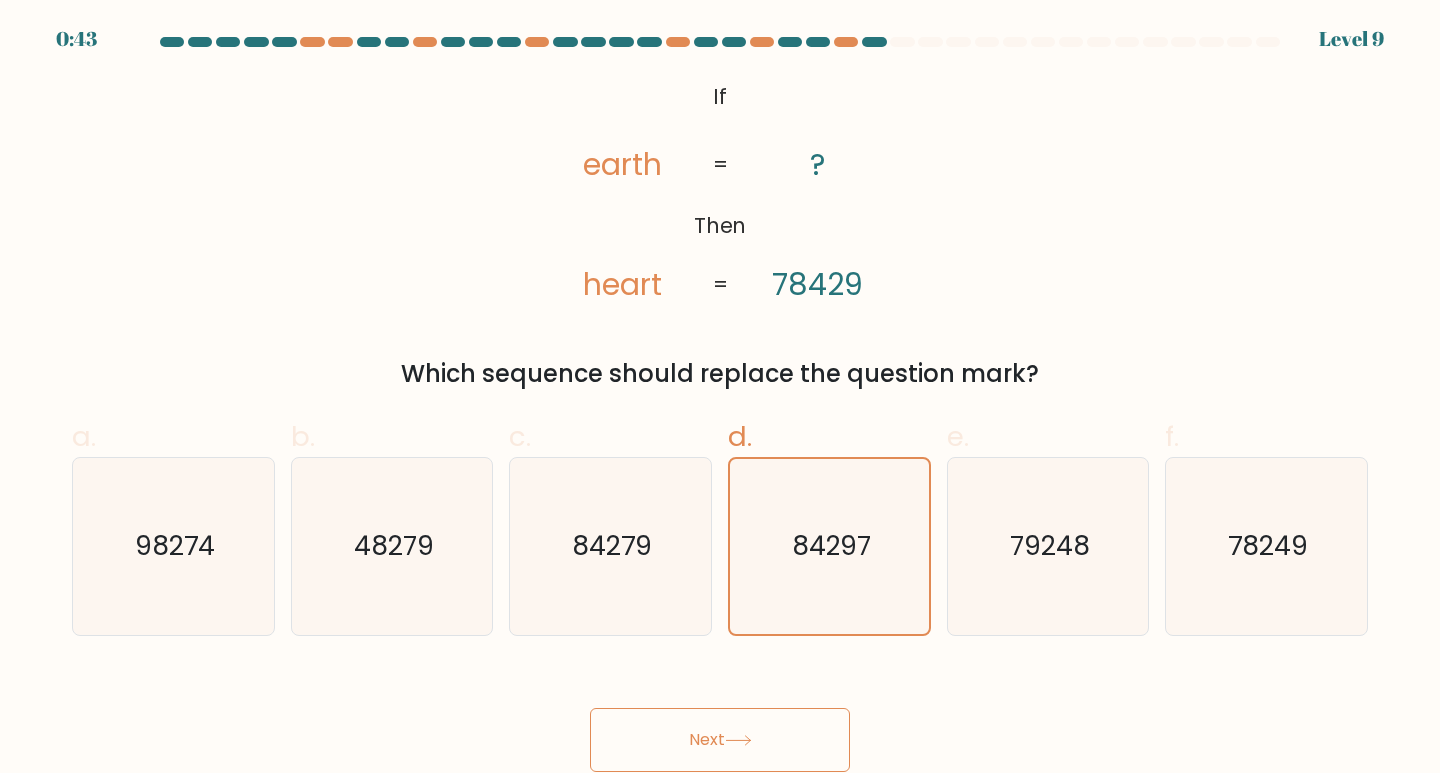 click on "Next" at bounding box center (720, 740) 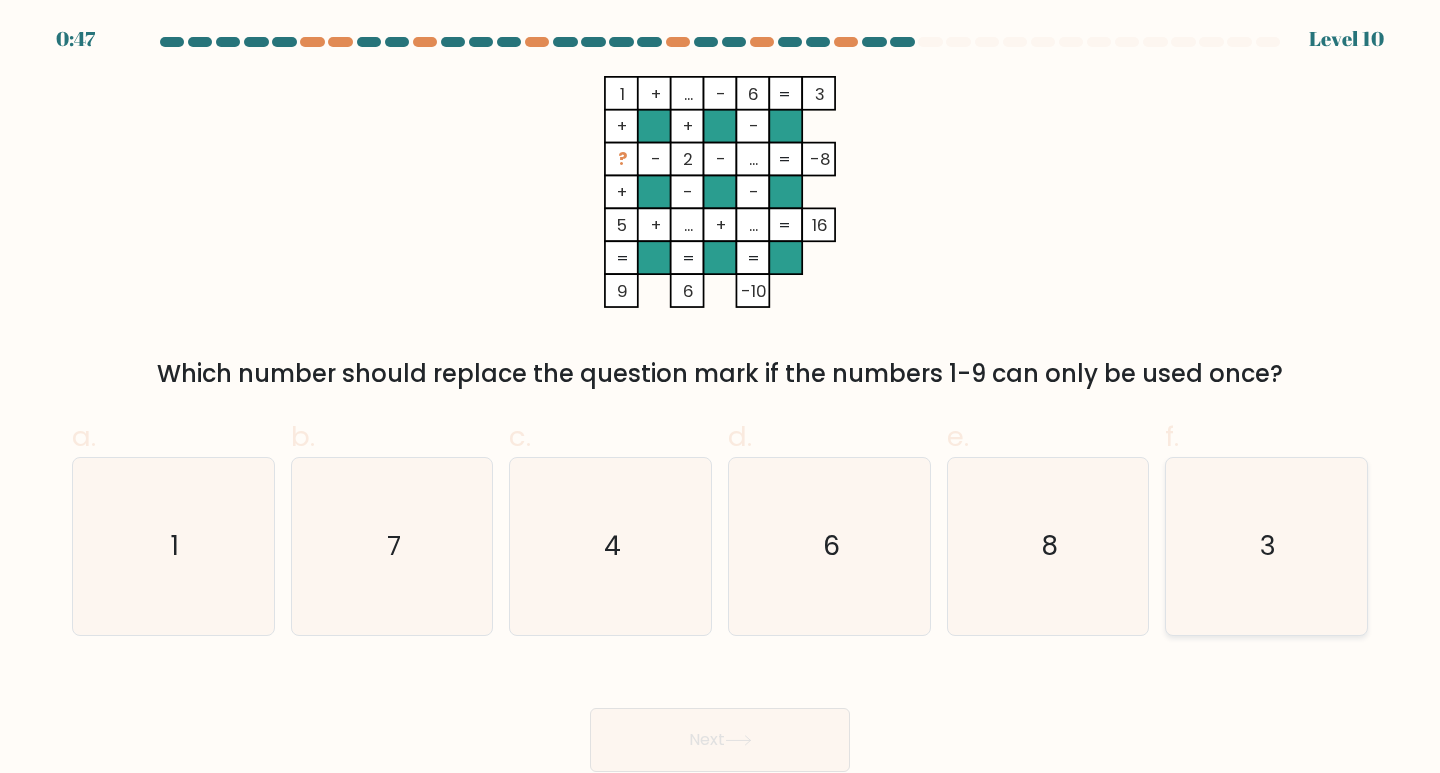 click on "3" at bounding box center [1266, 546] 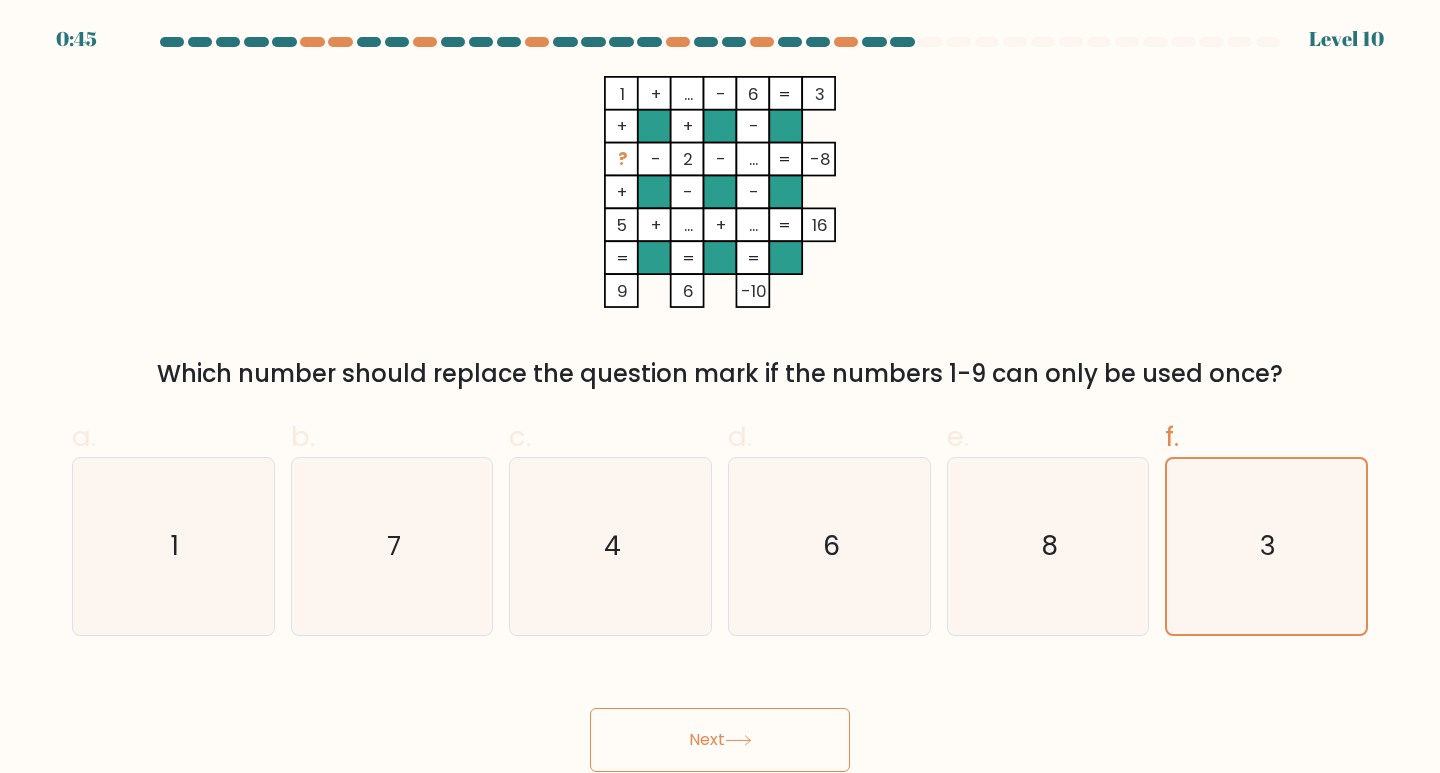 click on "Next" at bounding box center (720, 740) 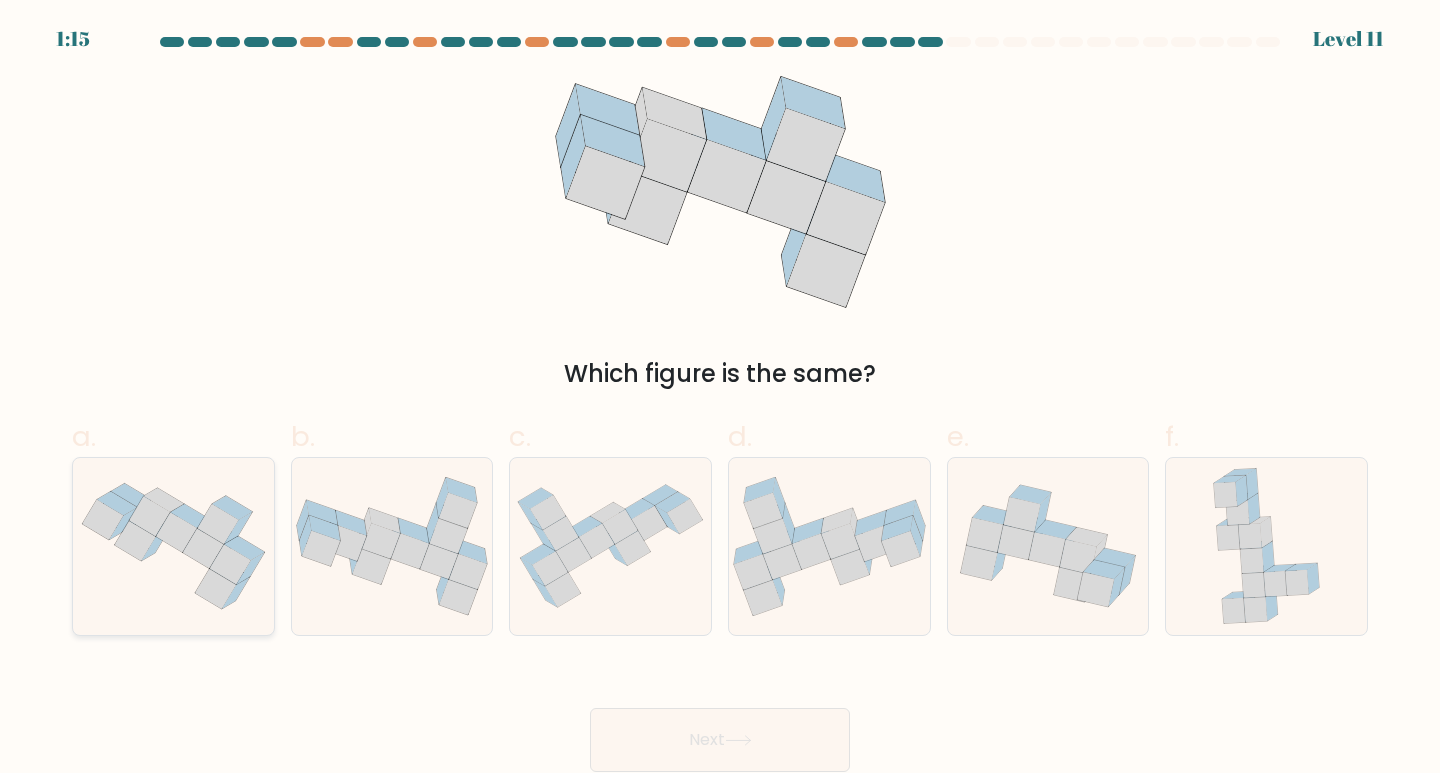 click at bounding box center (173, 546) 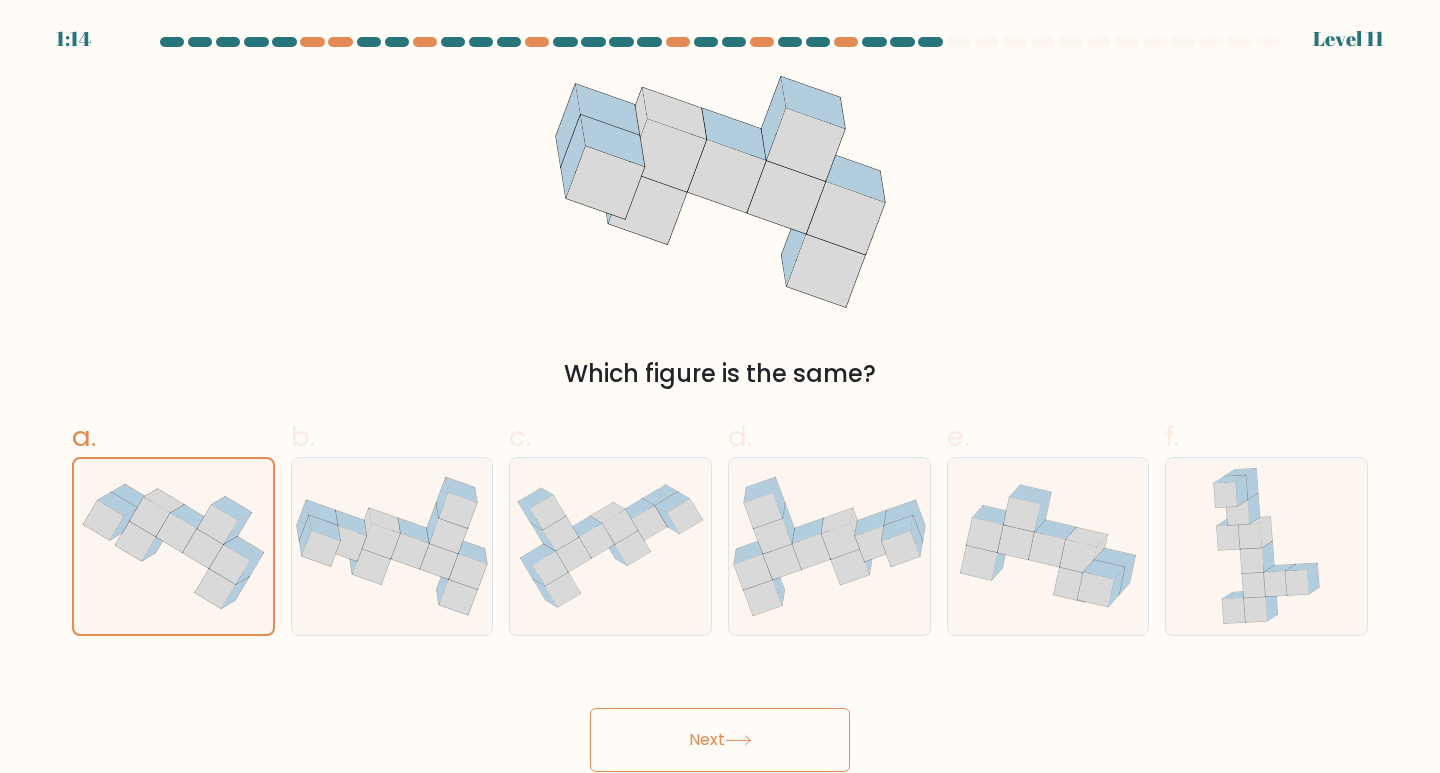 click on "Next" at bounding box center (720, 740) 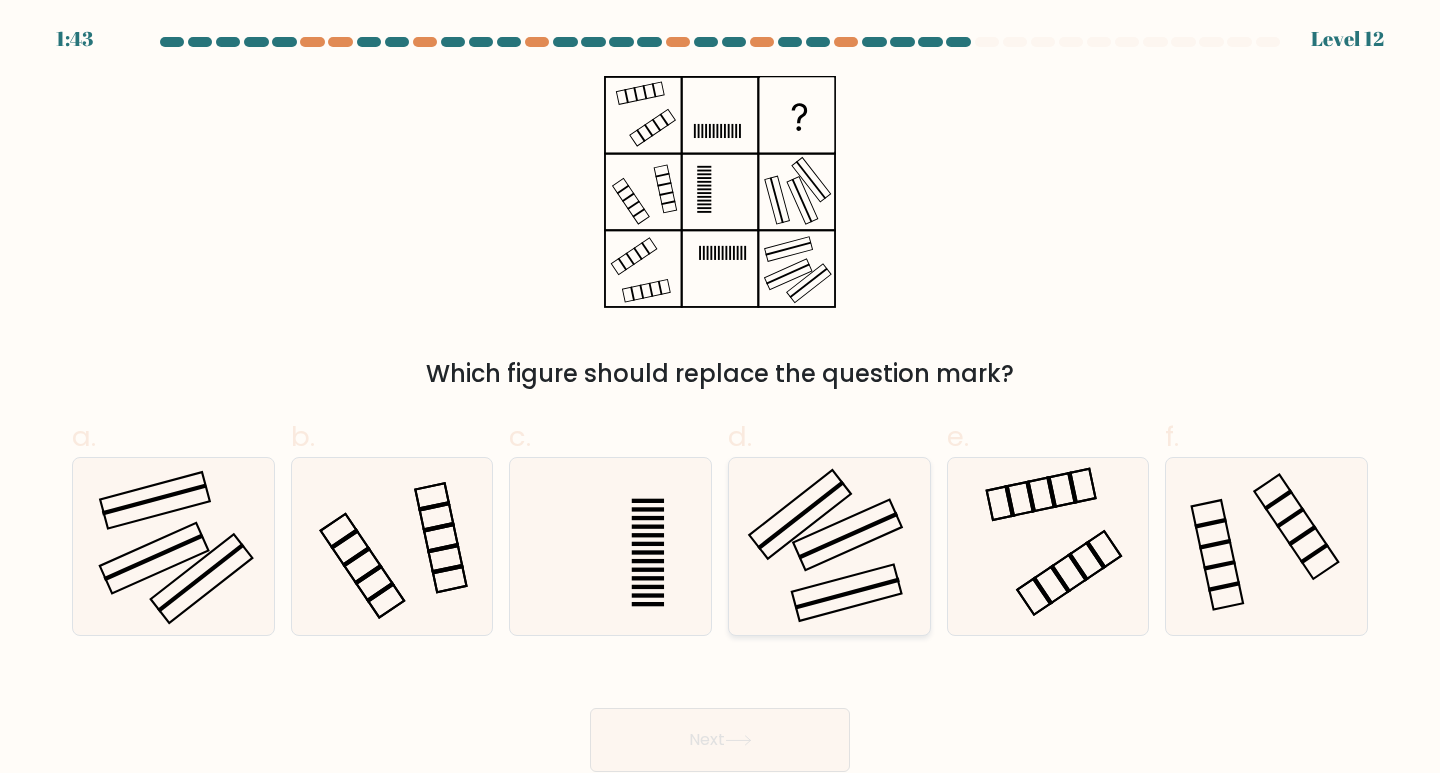 click at bounding box center (829, 546) 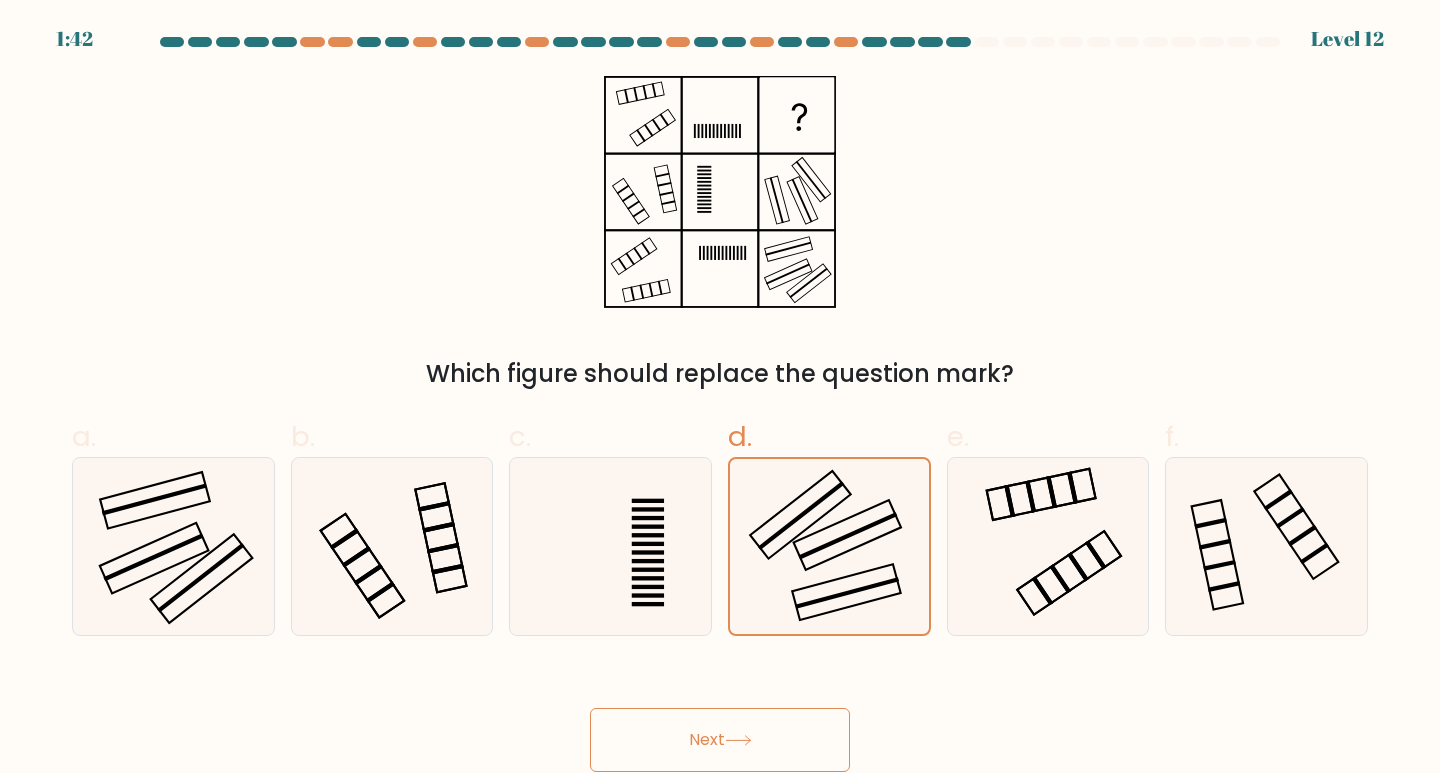 click on "Next" at bounding box center (720, 740) 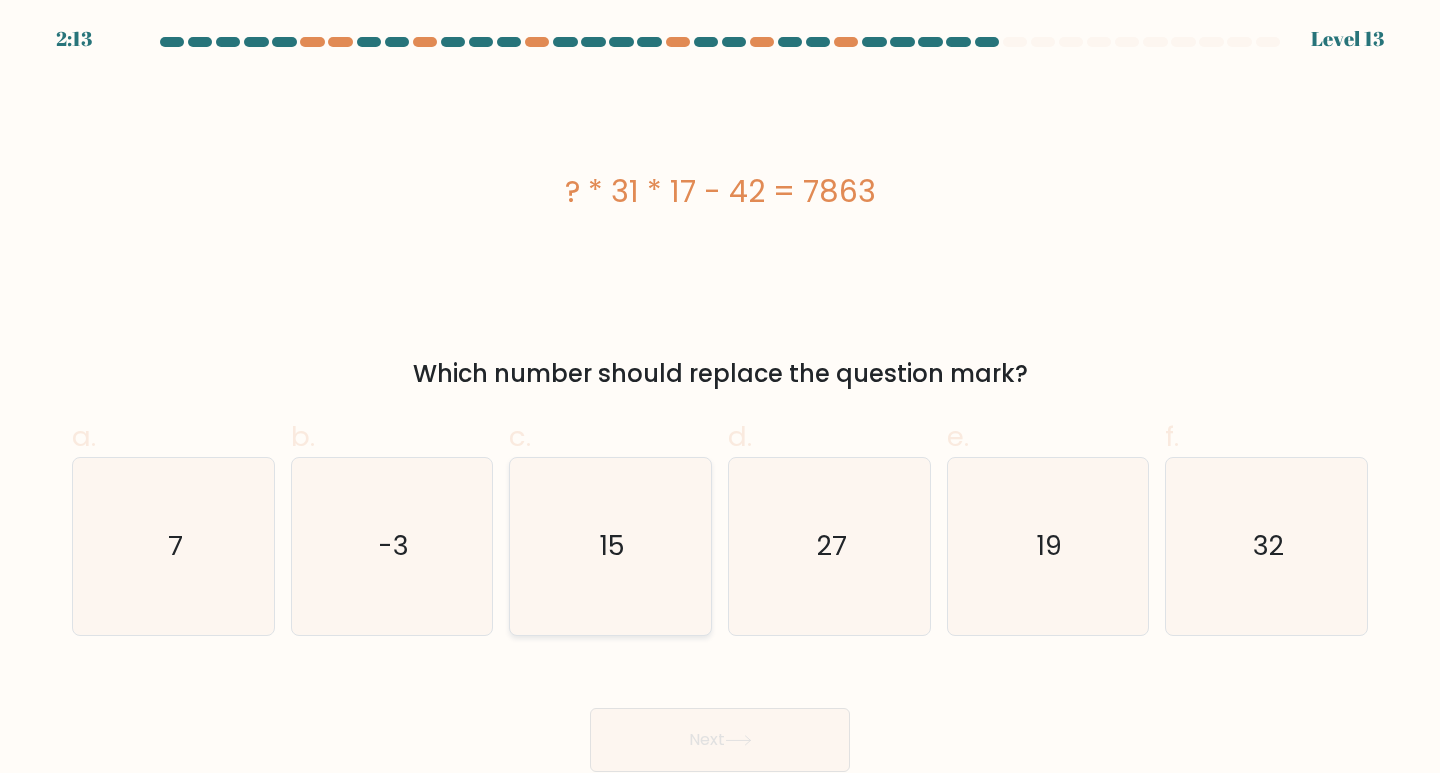 click on "15" at bounding box center [610, 546] 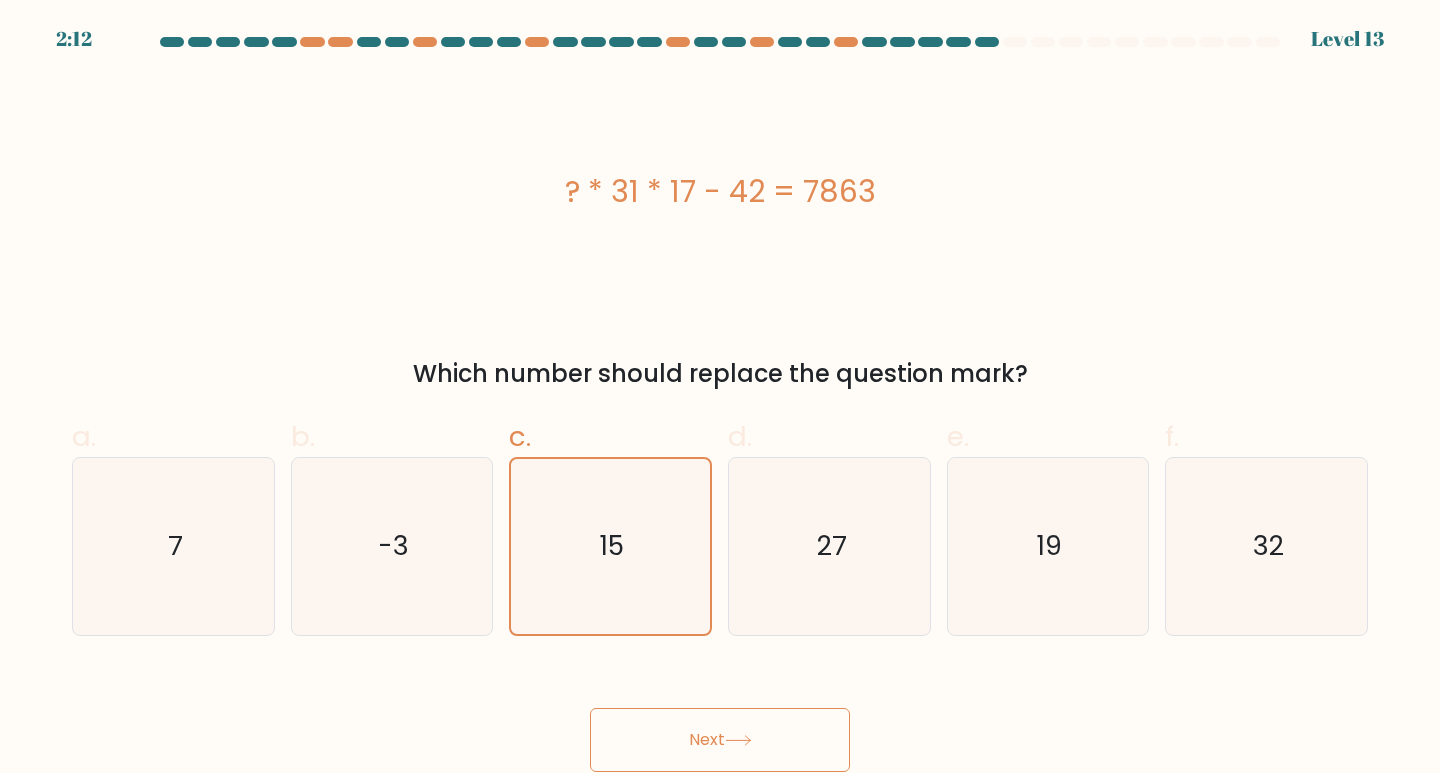 click on "Next" at bounding box center (720, 740) 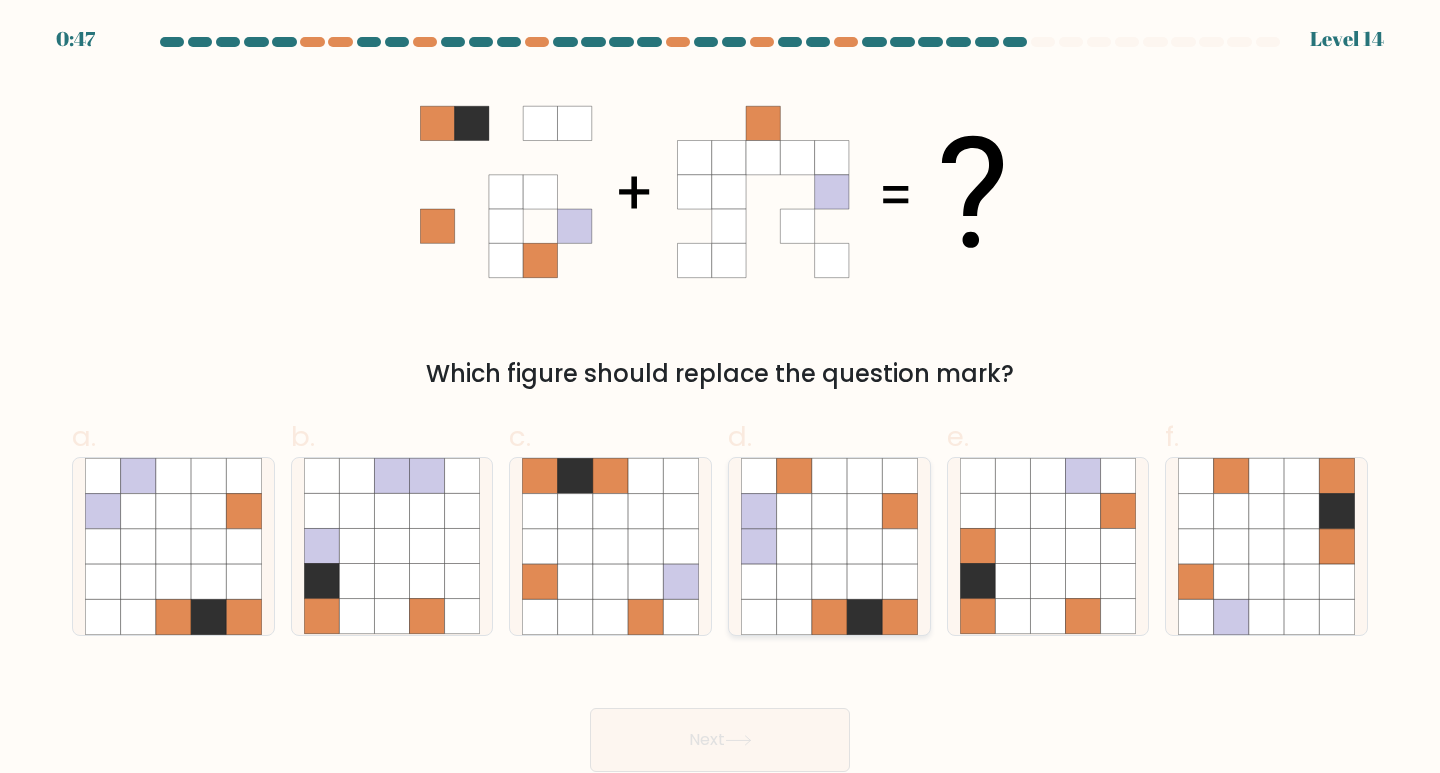 click at bounding box center (794, 581) 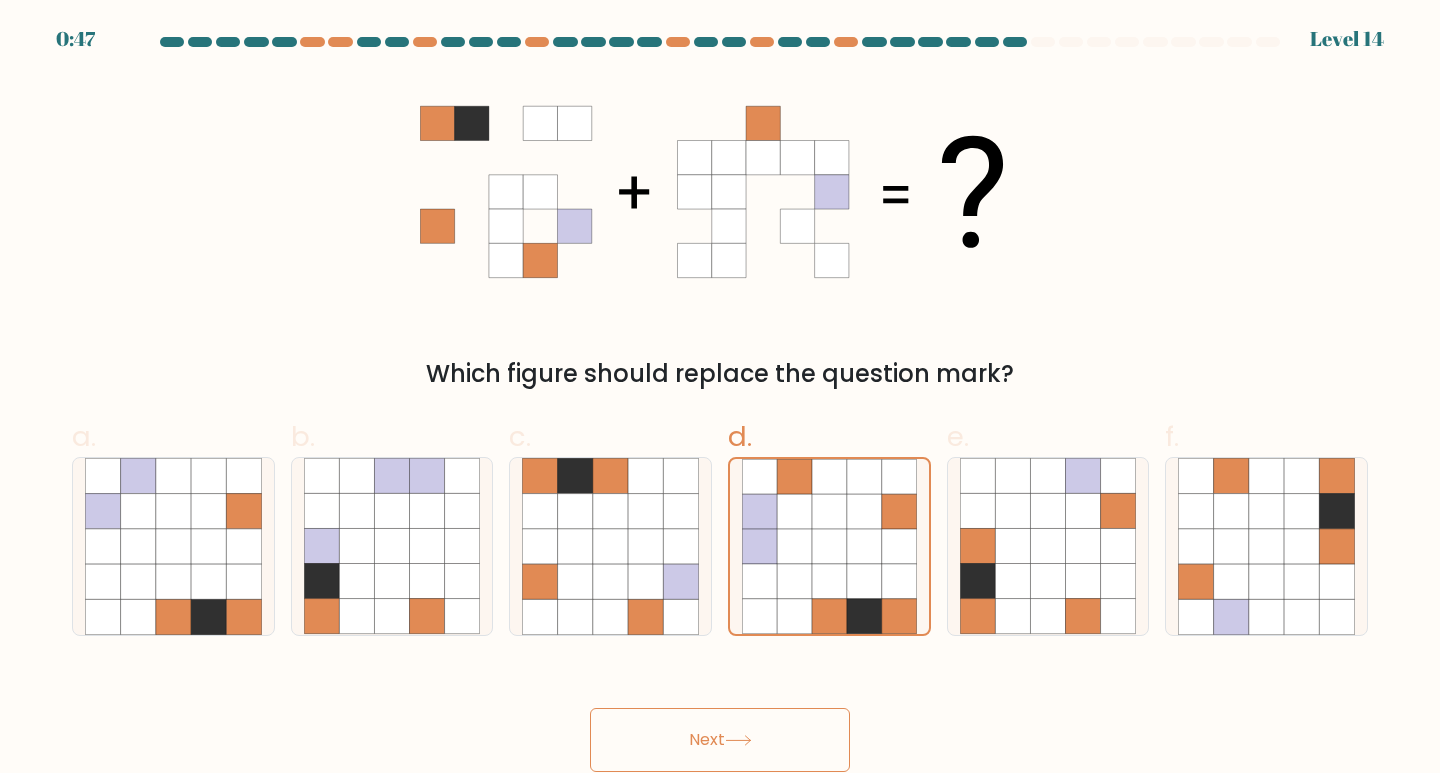 click on "Next" at bounding box center (720, 740) 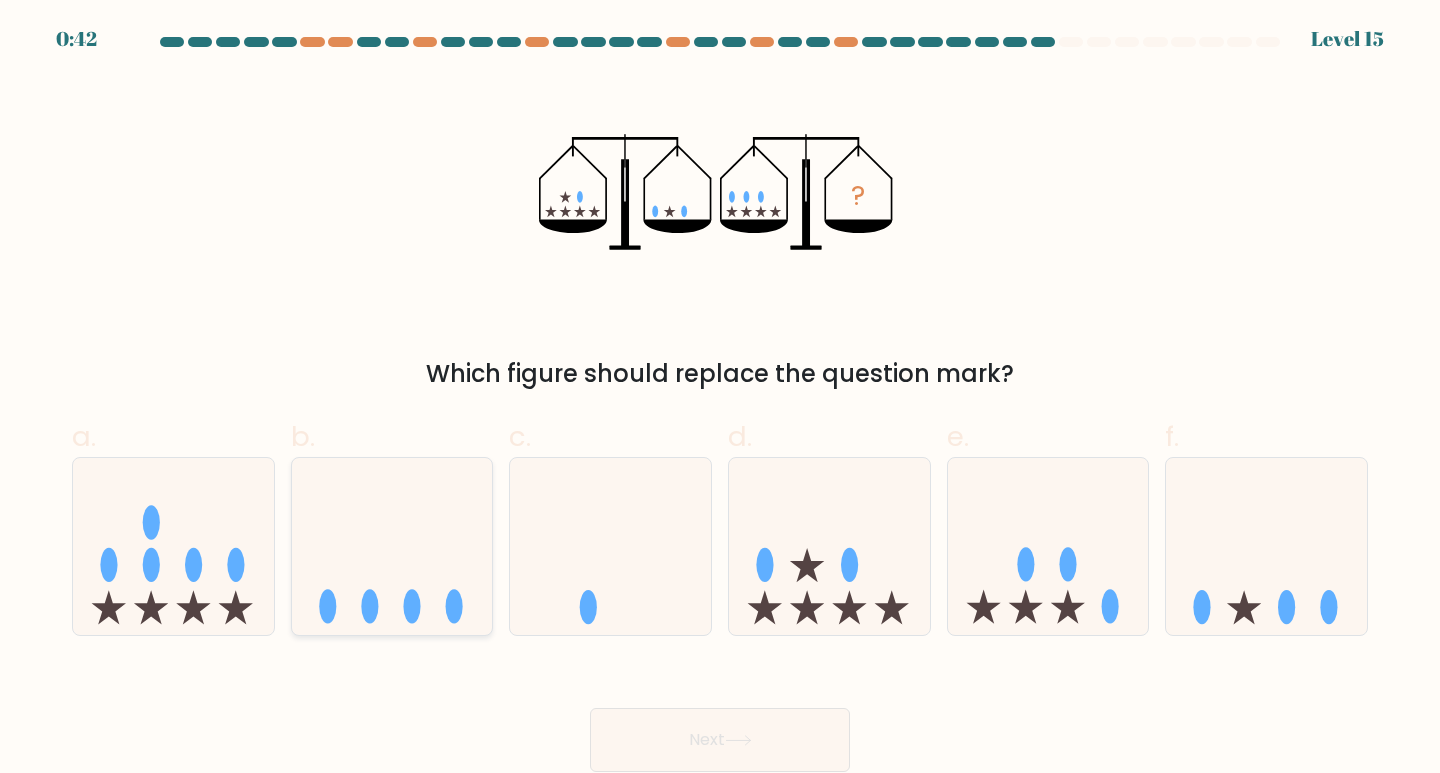 click at bounding box center (392, 546) 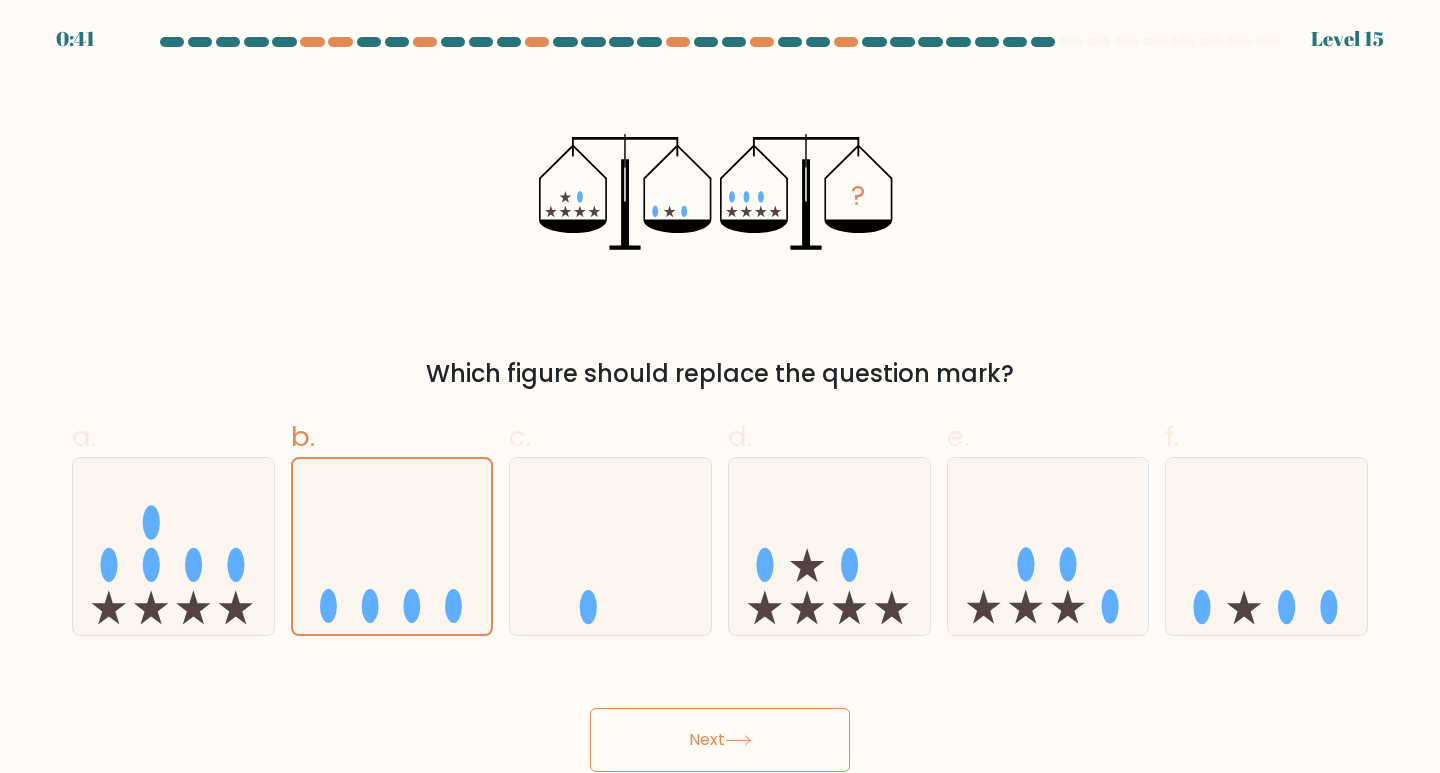click on "Next" at bounding box center [720, 740] 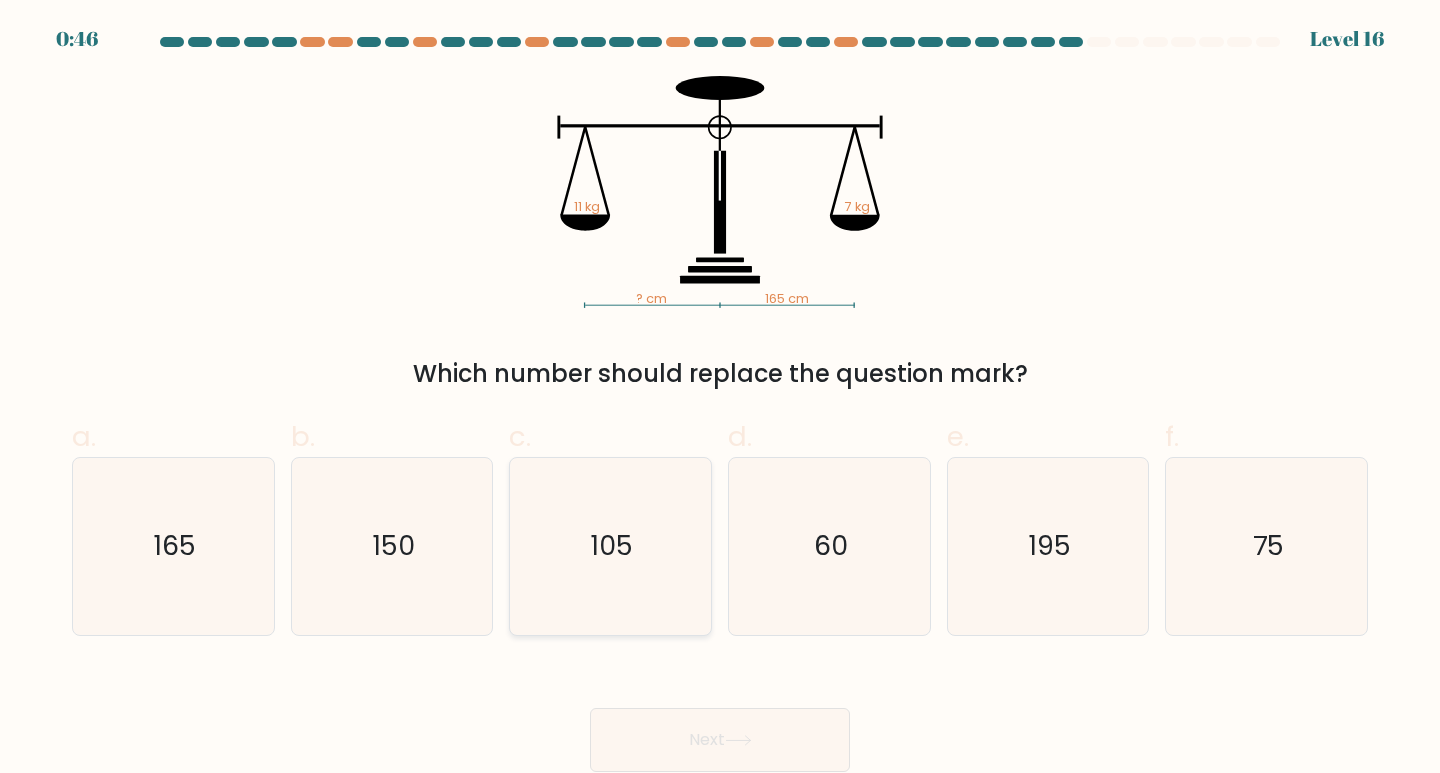 click on "105" at bounding box center [610, 546] 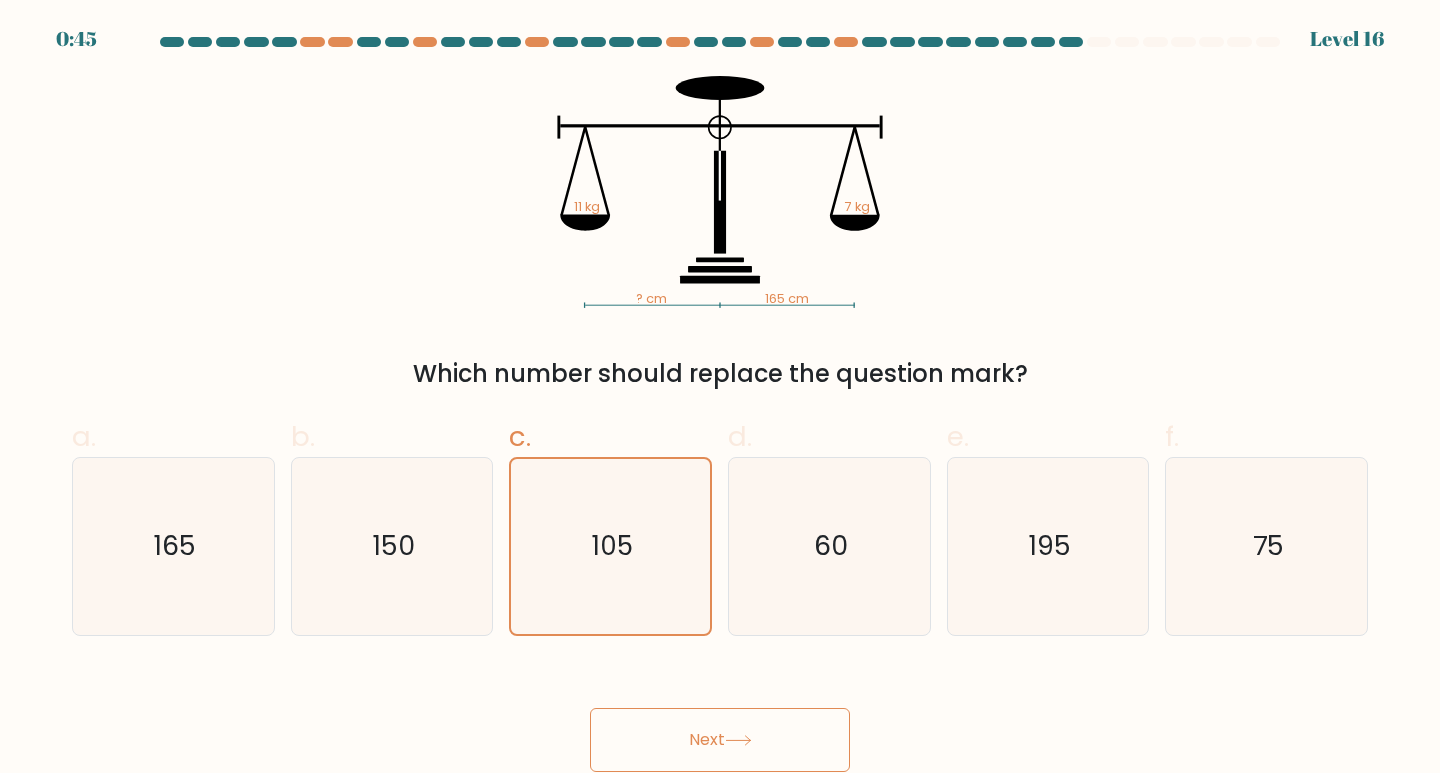 click at bounding box center (738, 740) 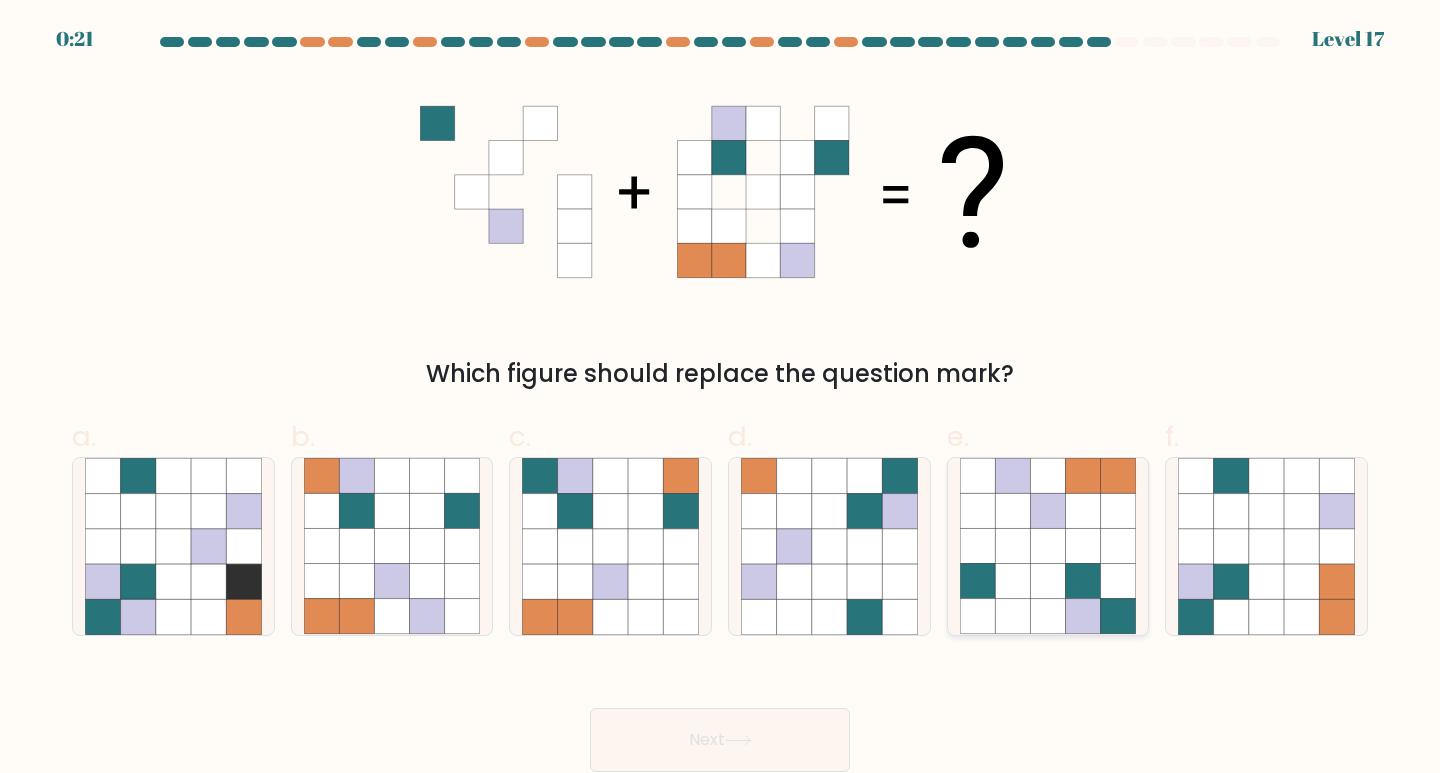 click at bounding box center [1012, 581] 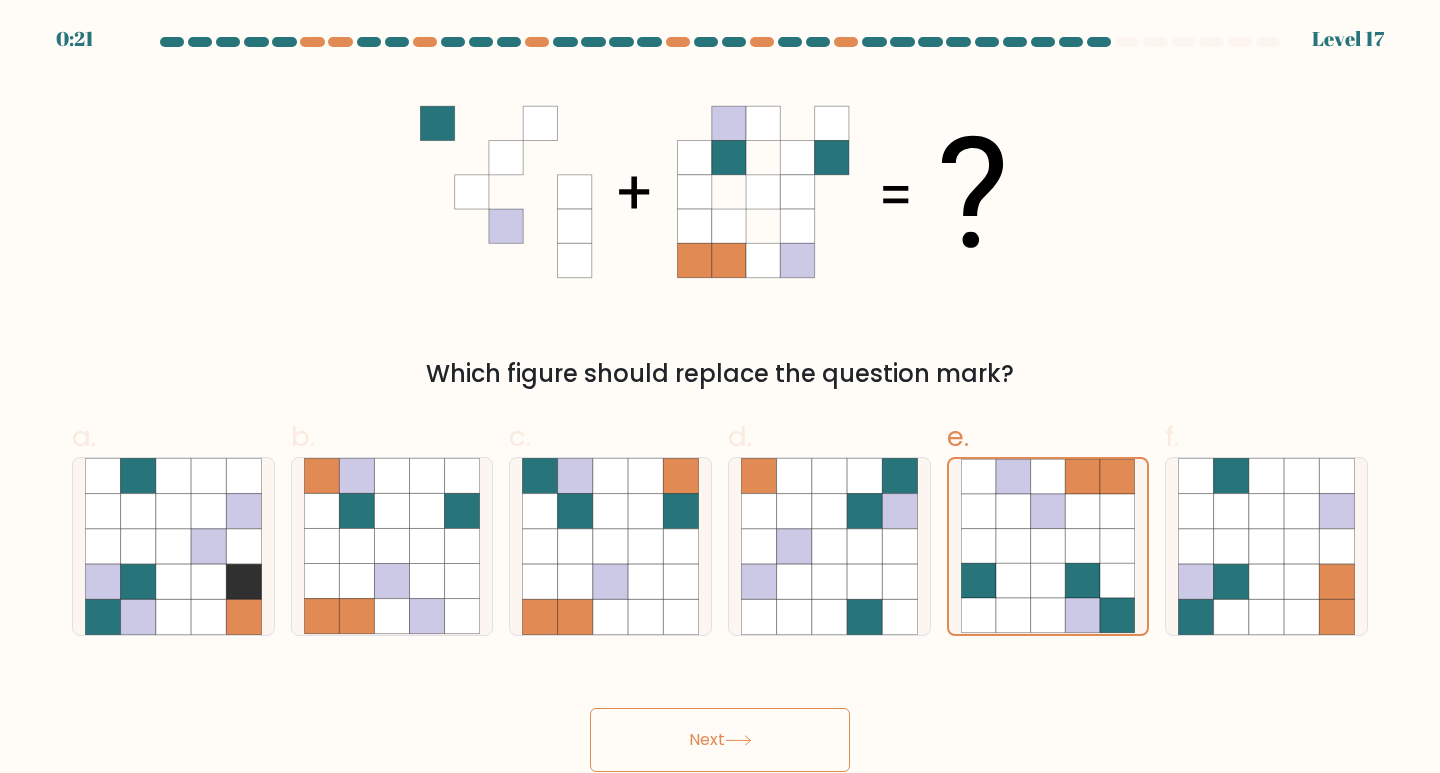 click on "Next" at bounding box center (720, 740) 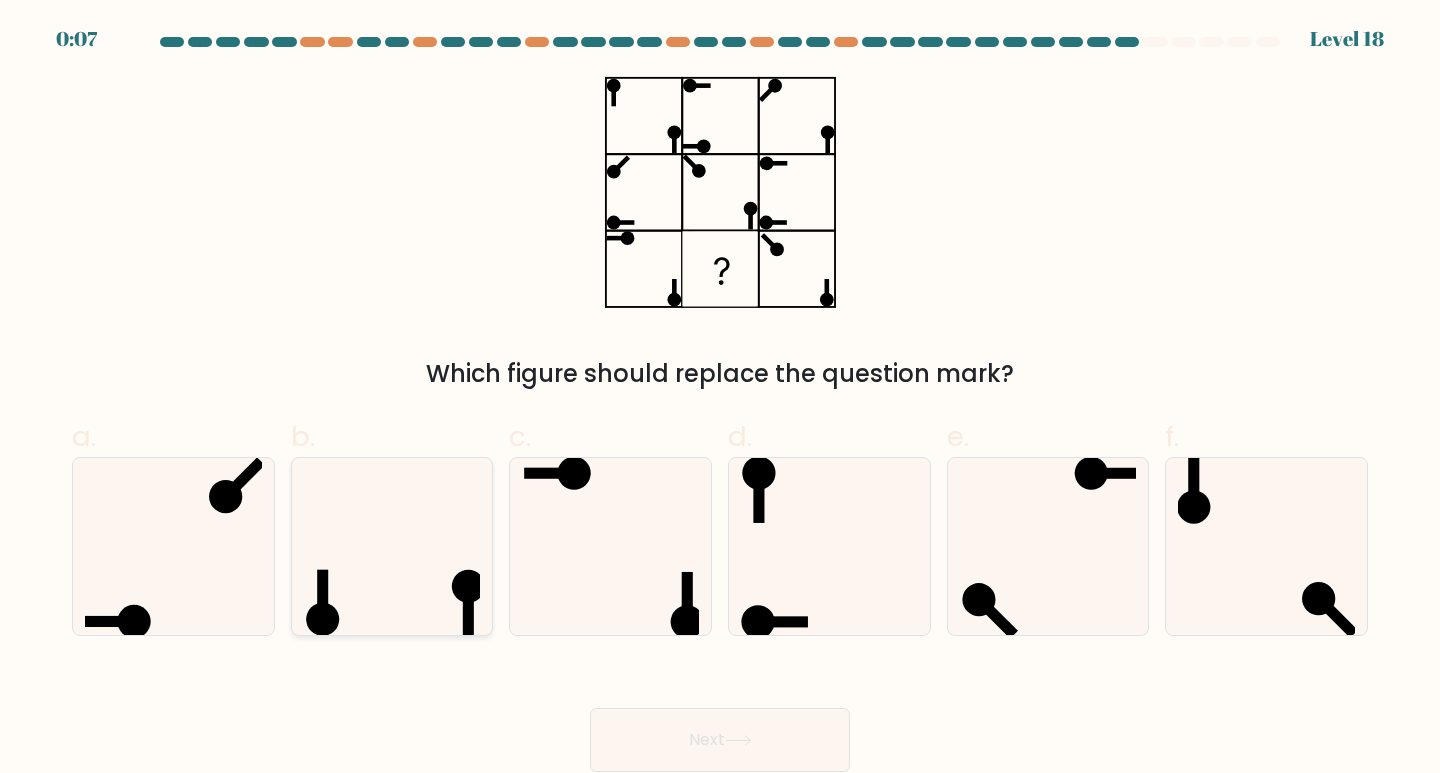 click at bounding box center [392, 546] 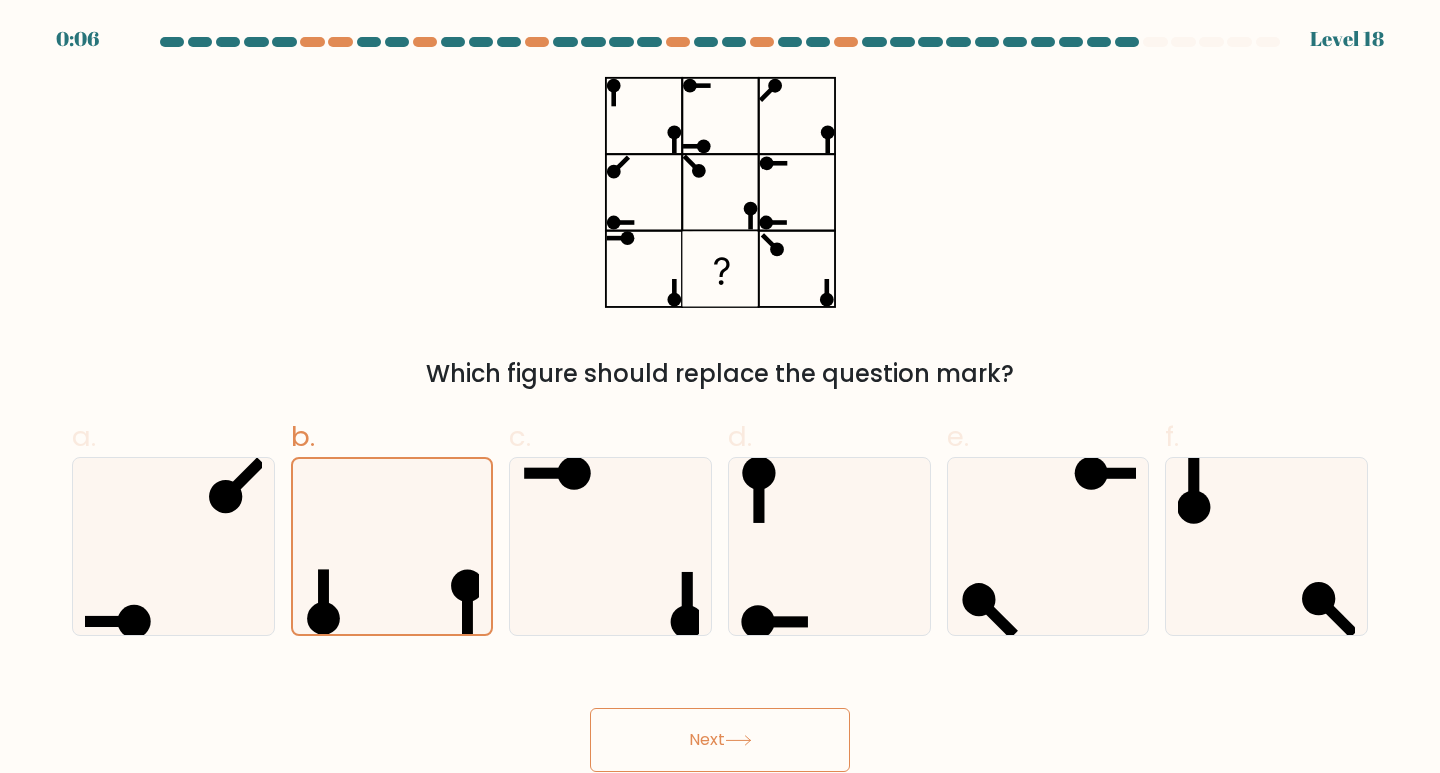 click on "Next" at bounding box center [720, 740] 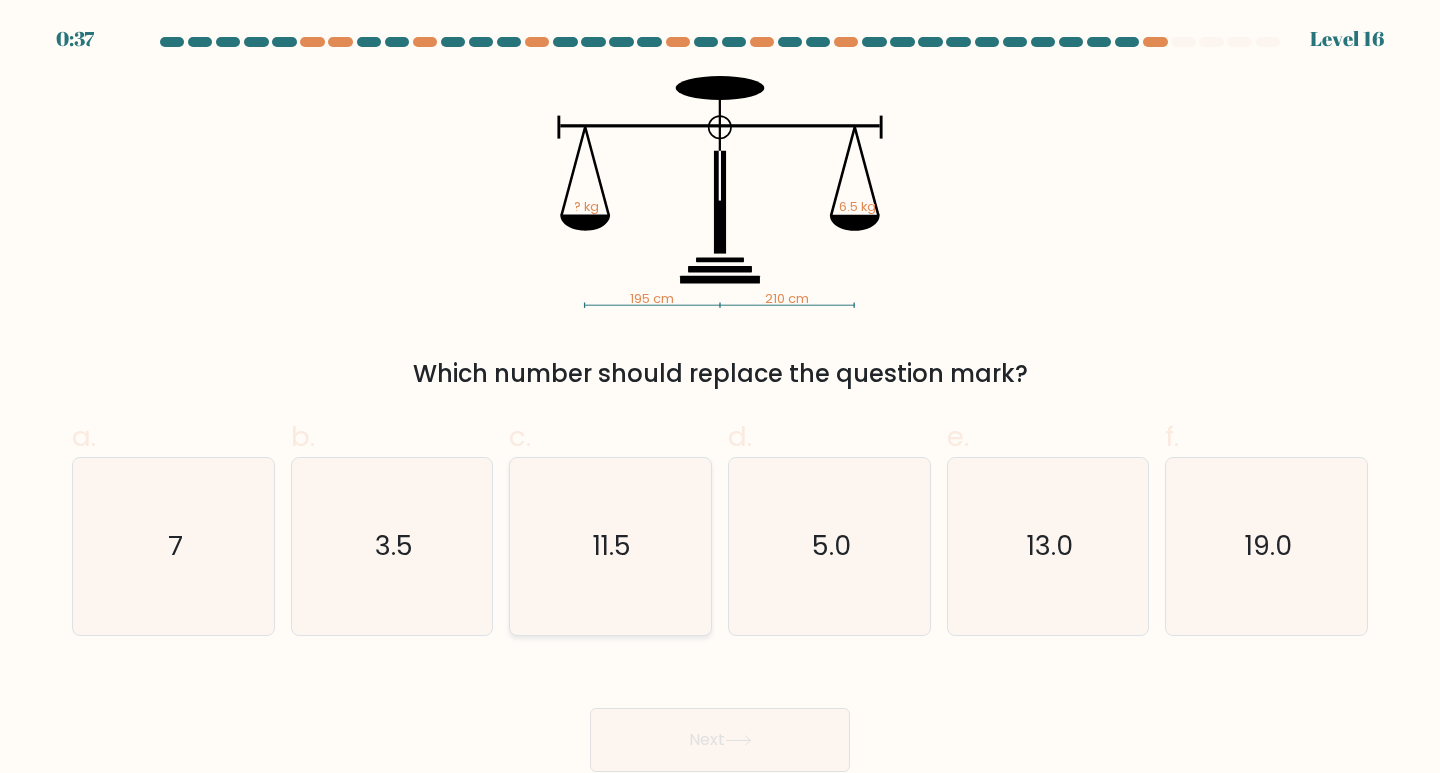 click on "11.5" at bounding box center [612, 545] 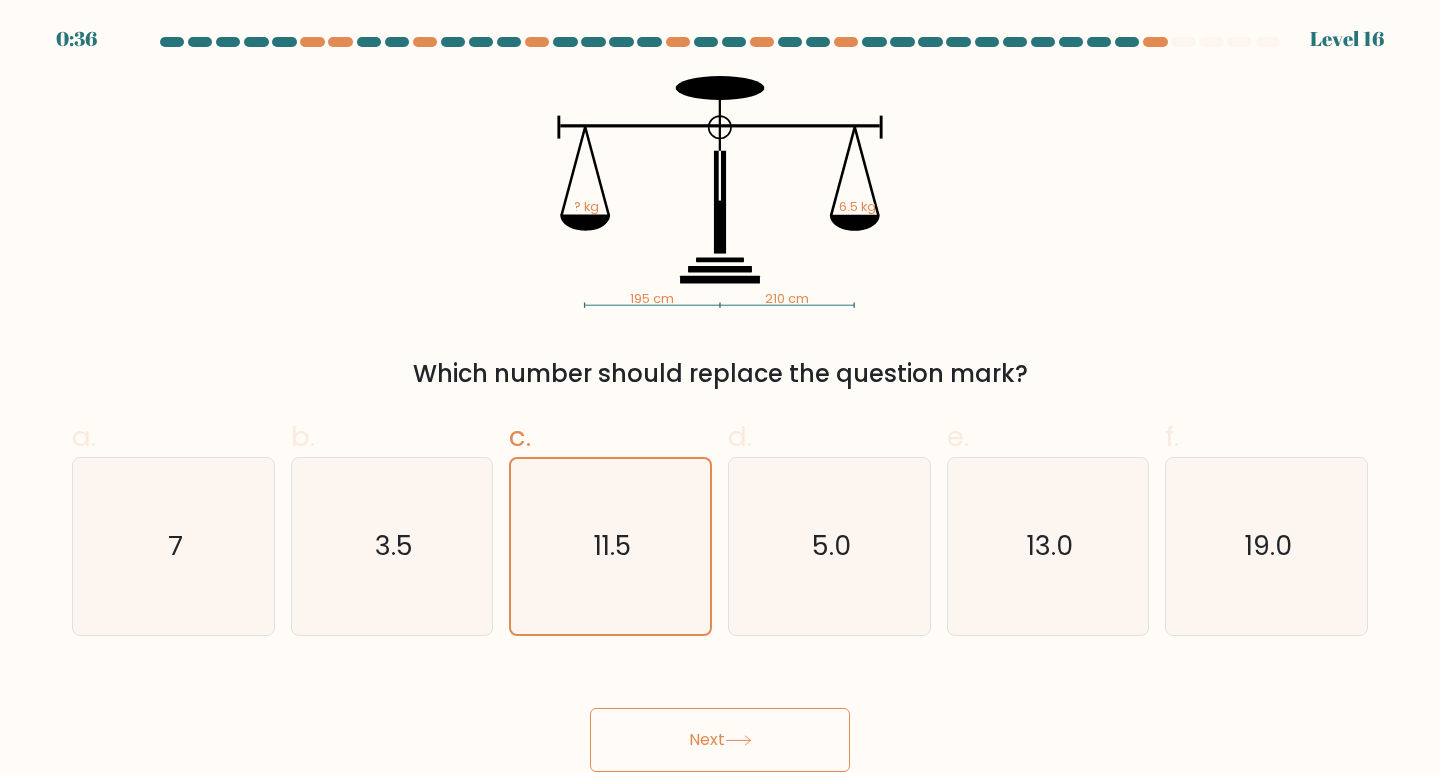 click at bounding box center (738, 740) 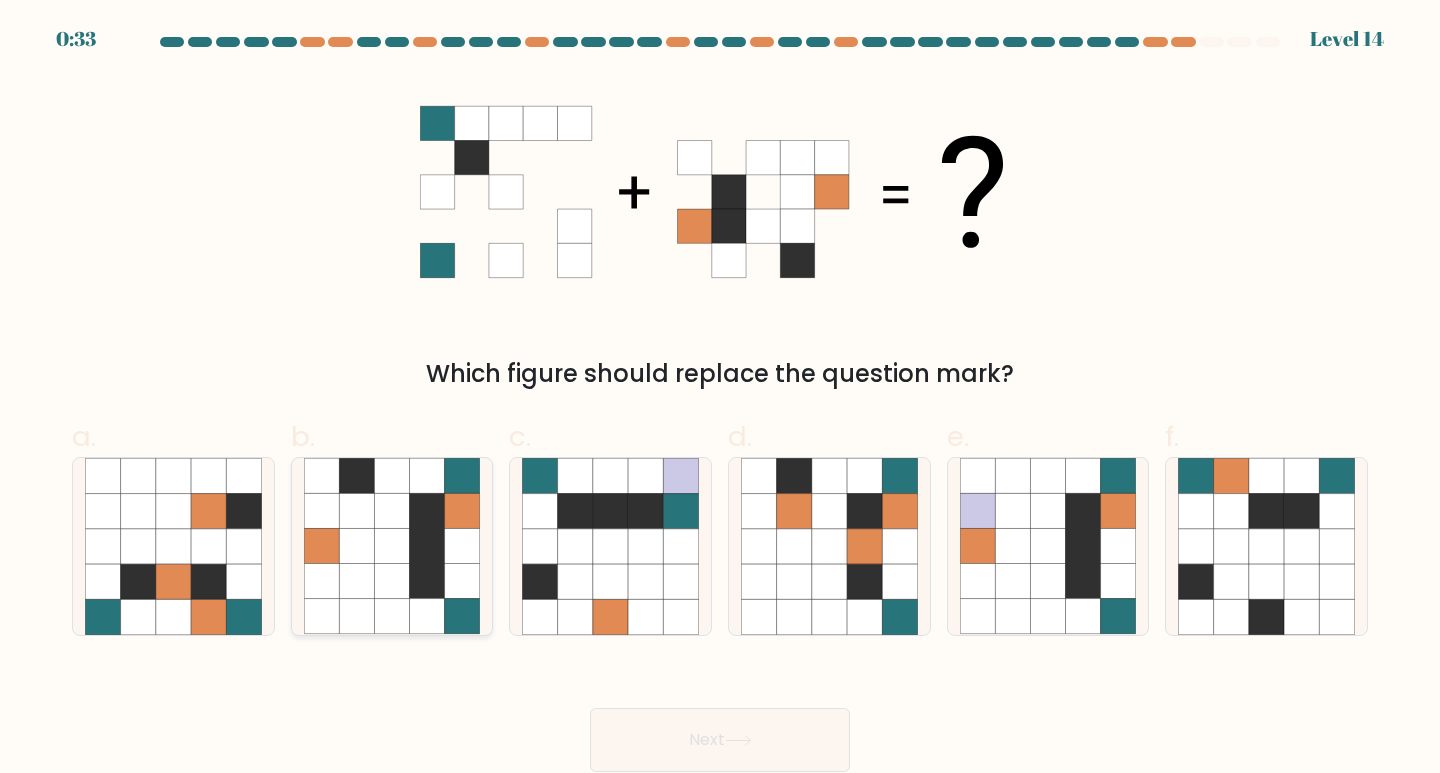 click at bounding box center (356, 546) 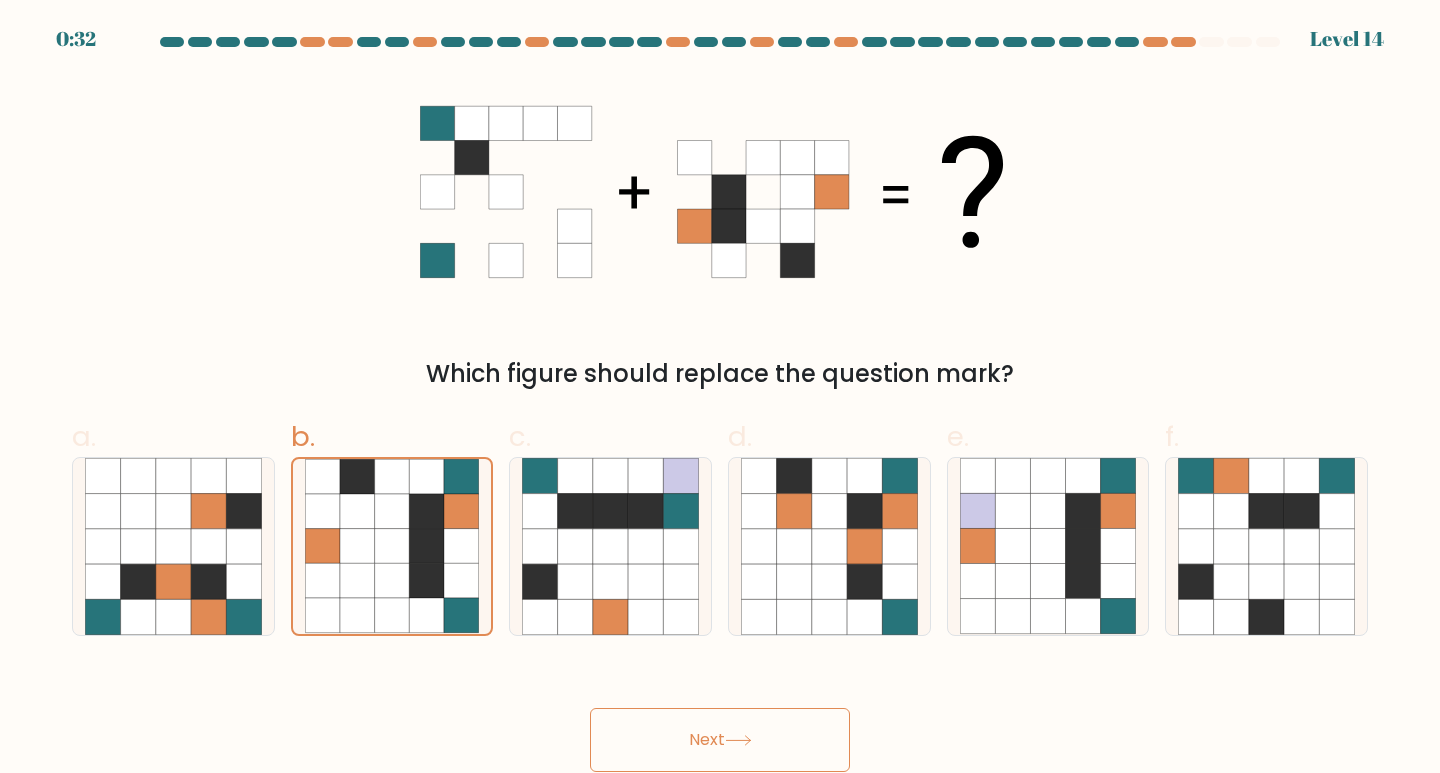 click on "Next" at bounding box center (720, 740) 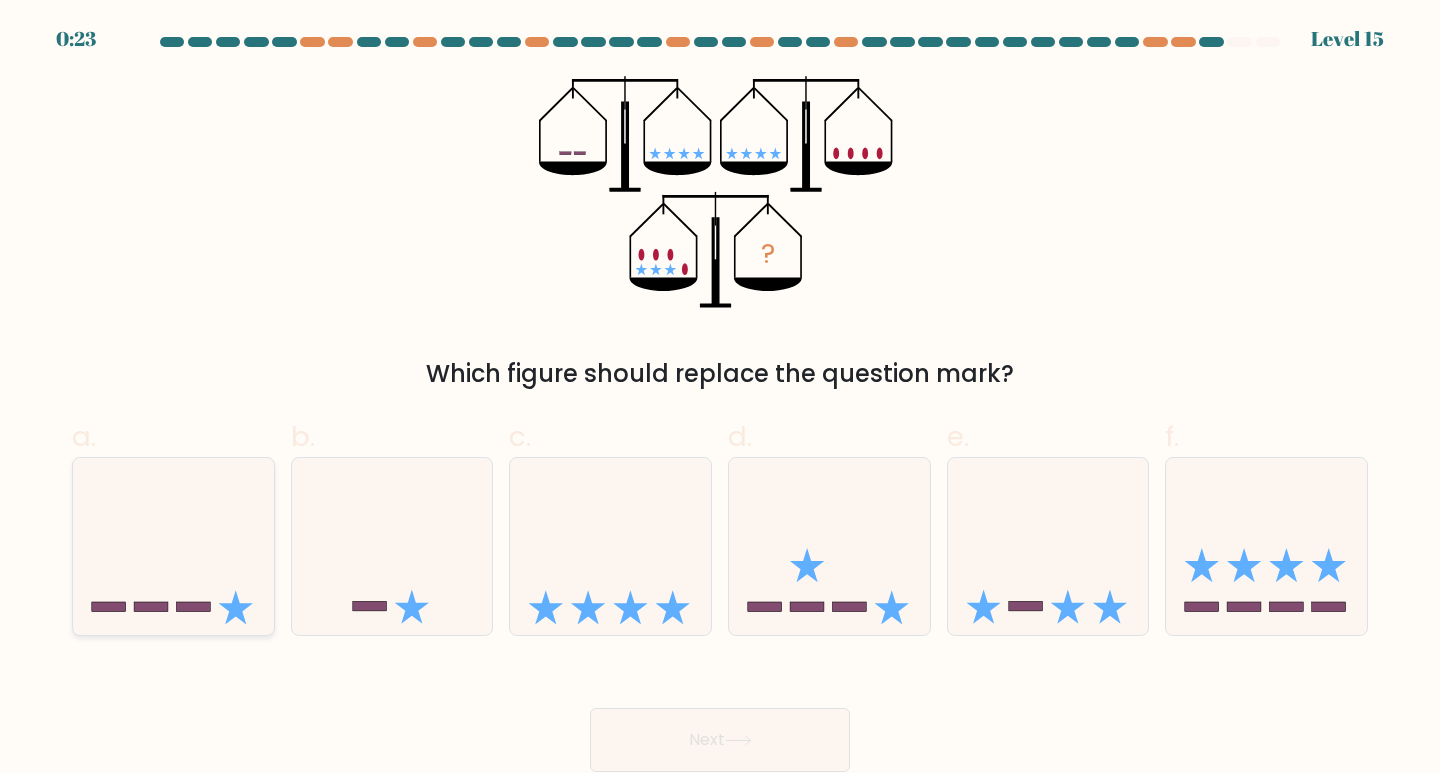click at bounding box center [173, 546] 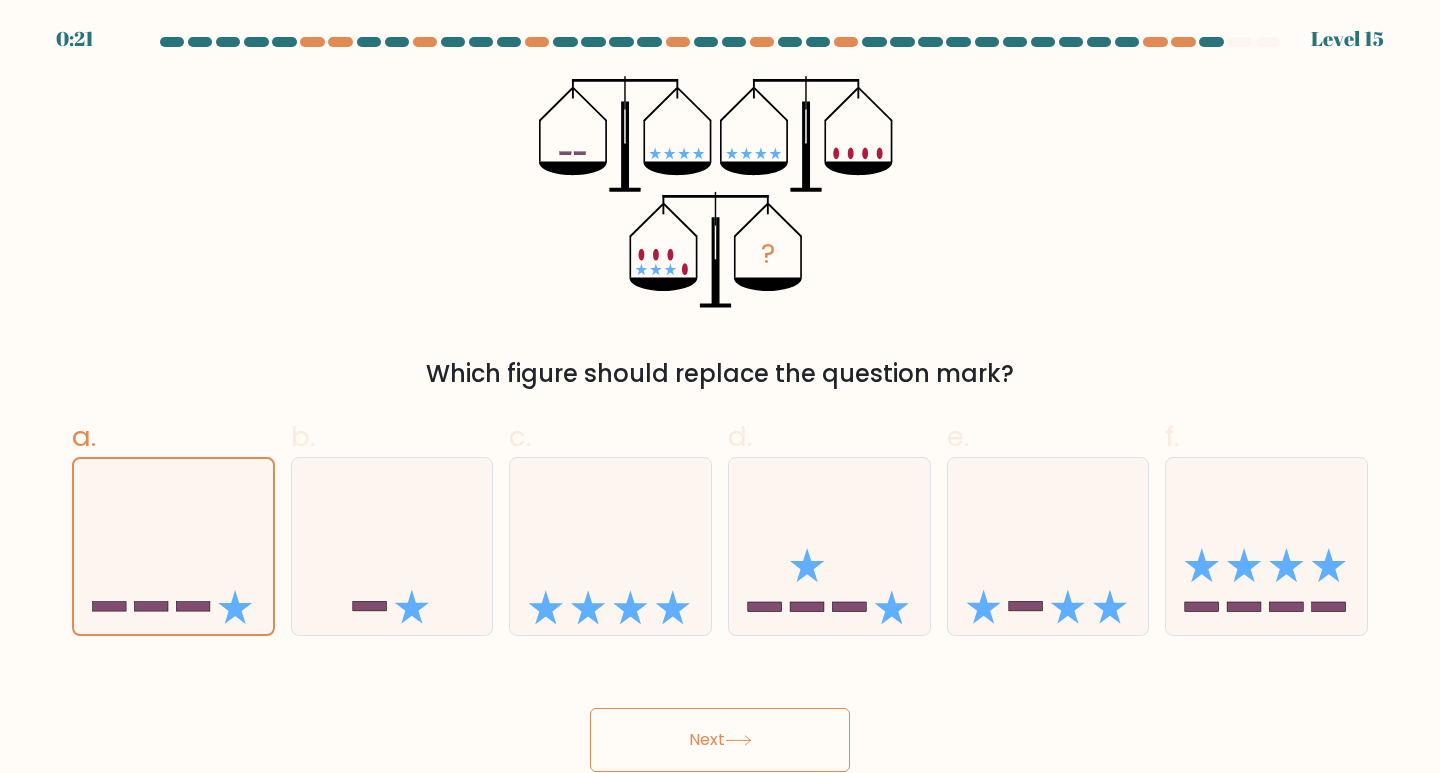 click on "Next" at bounding box center (720, 740) 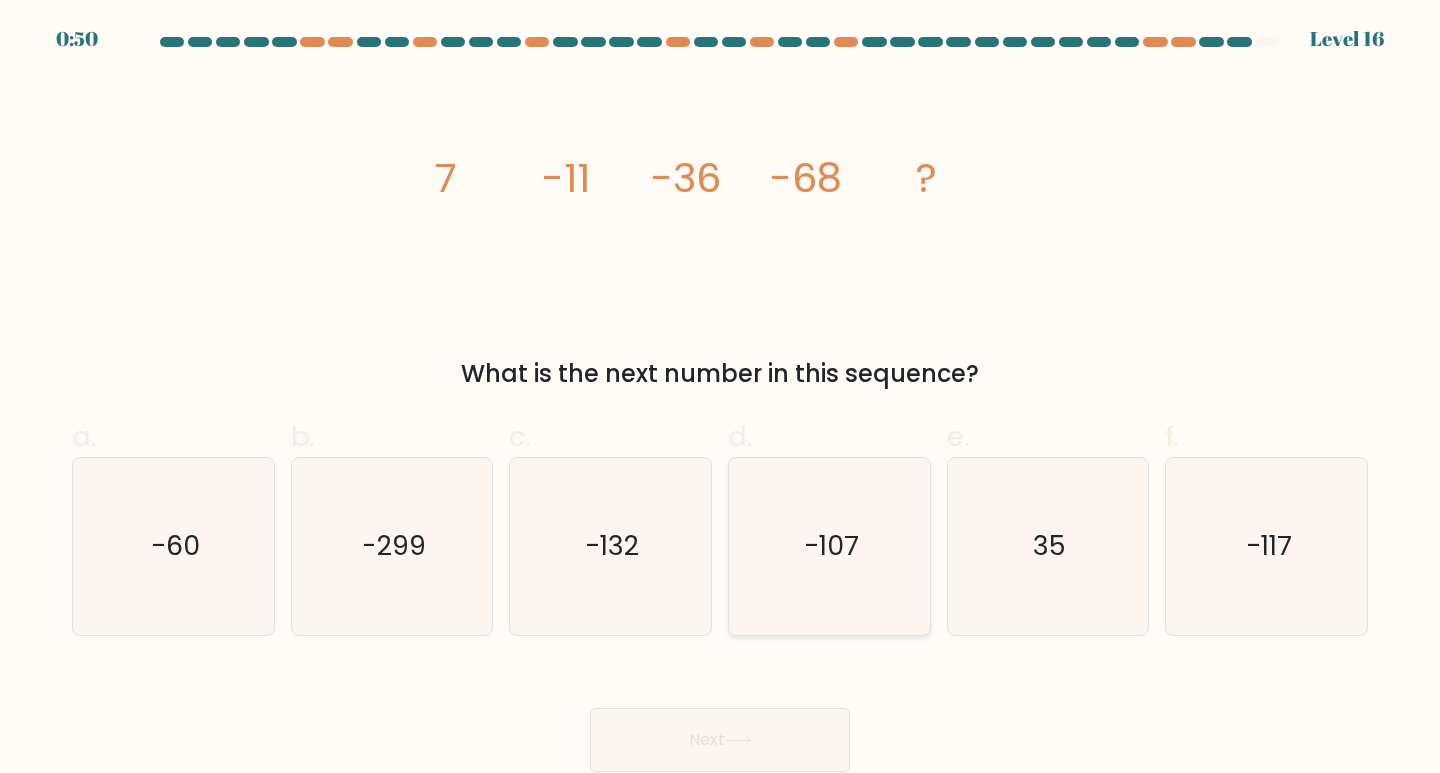 click on "-107" at bounding box center [829, 546] 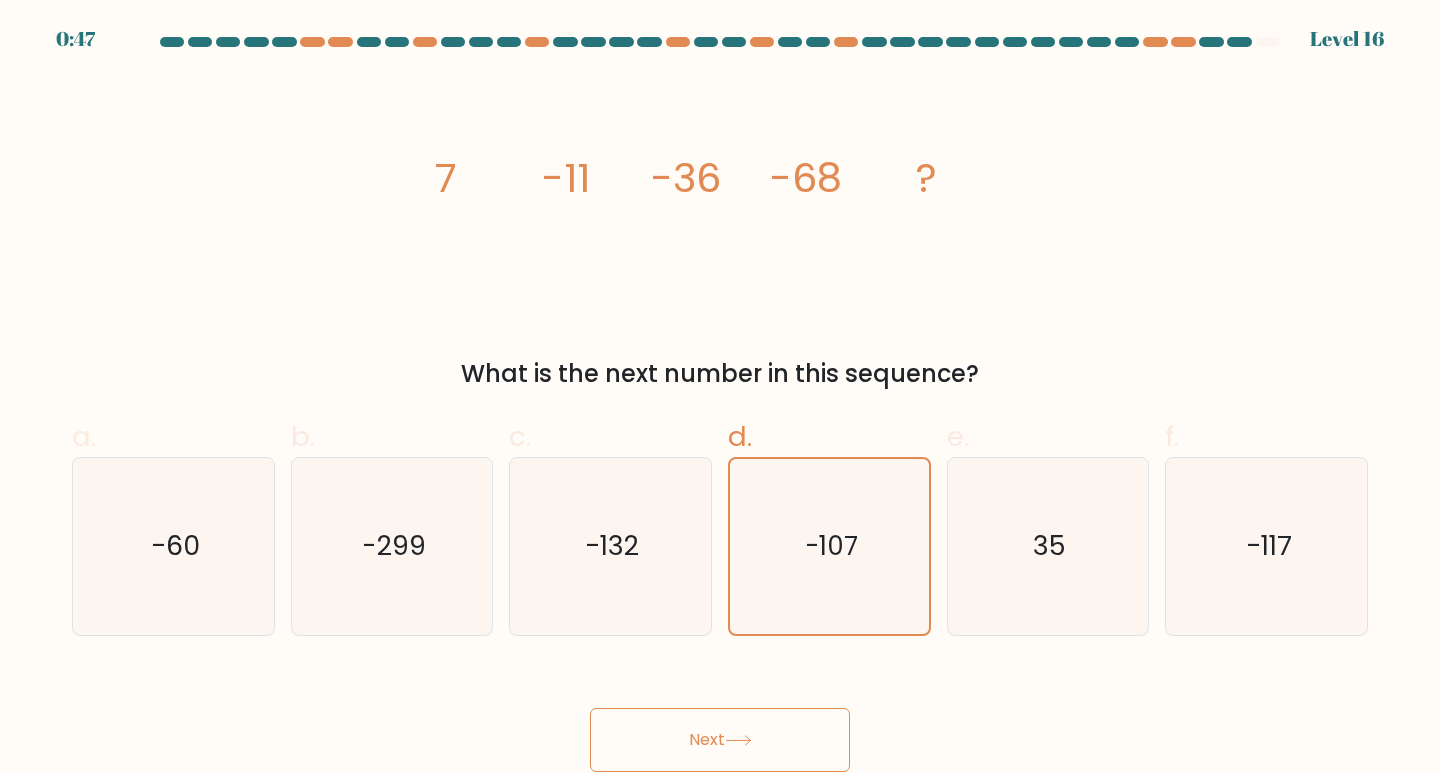 click at bounding box center [738, 740] 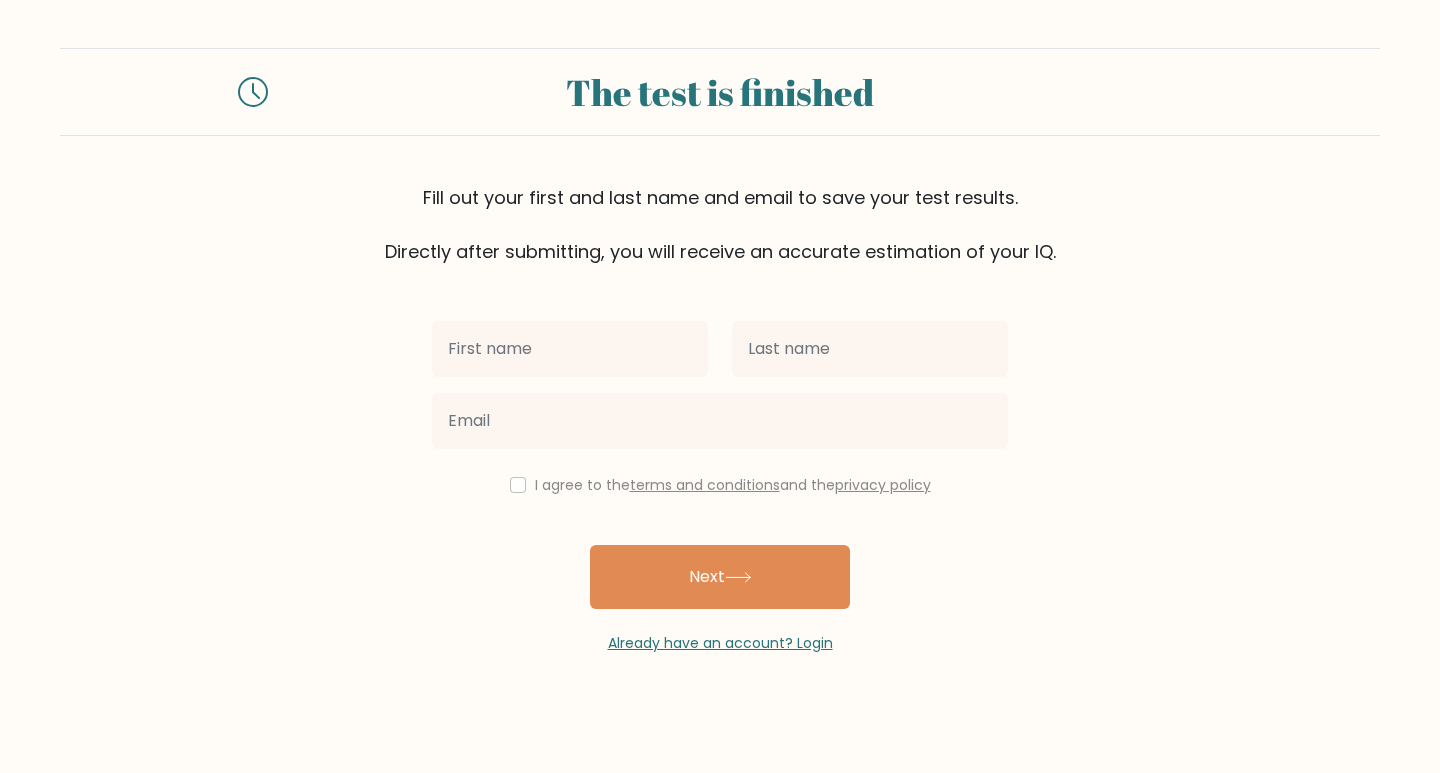 scroll, scrollTop: 0, scrollLeft: 0, axis: both 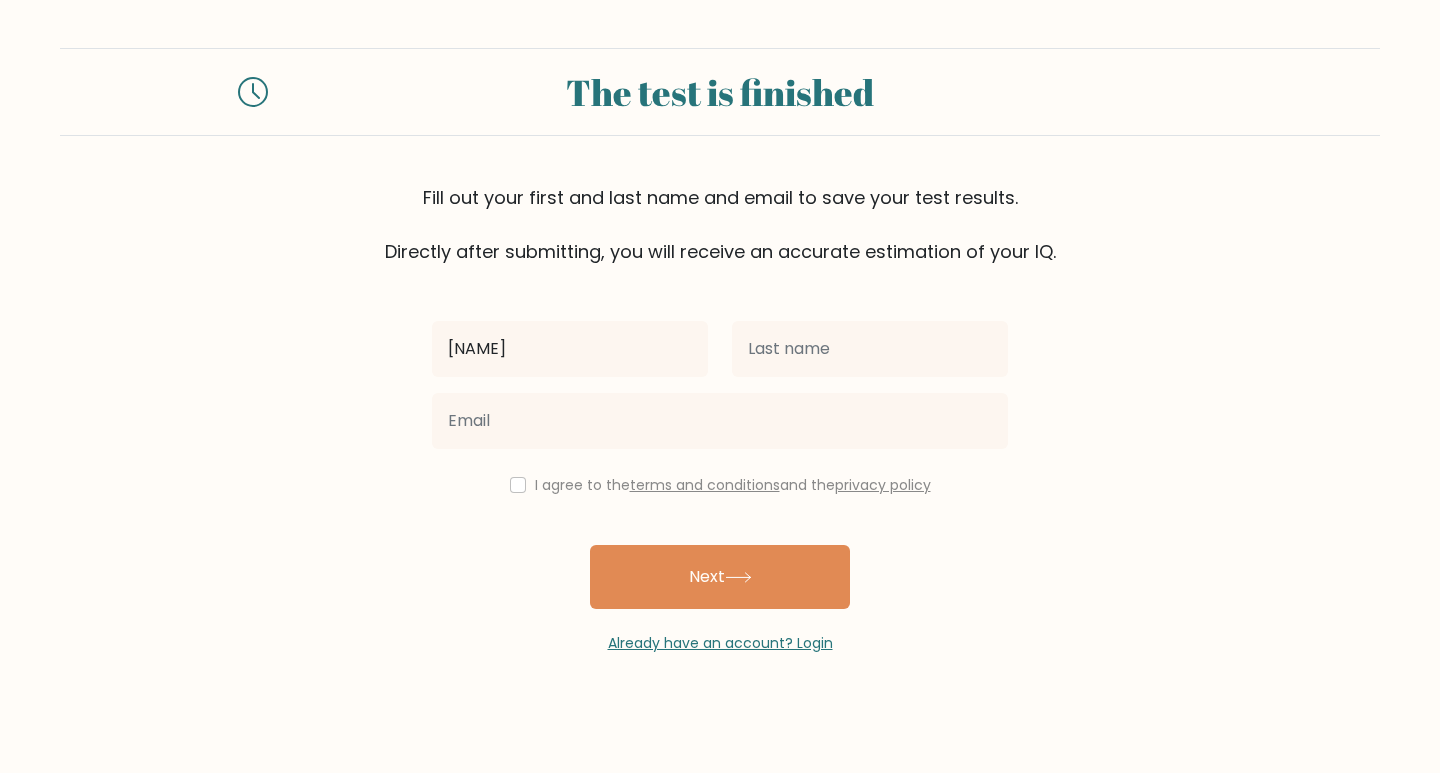 type on "[PERSON]" 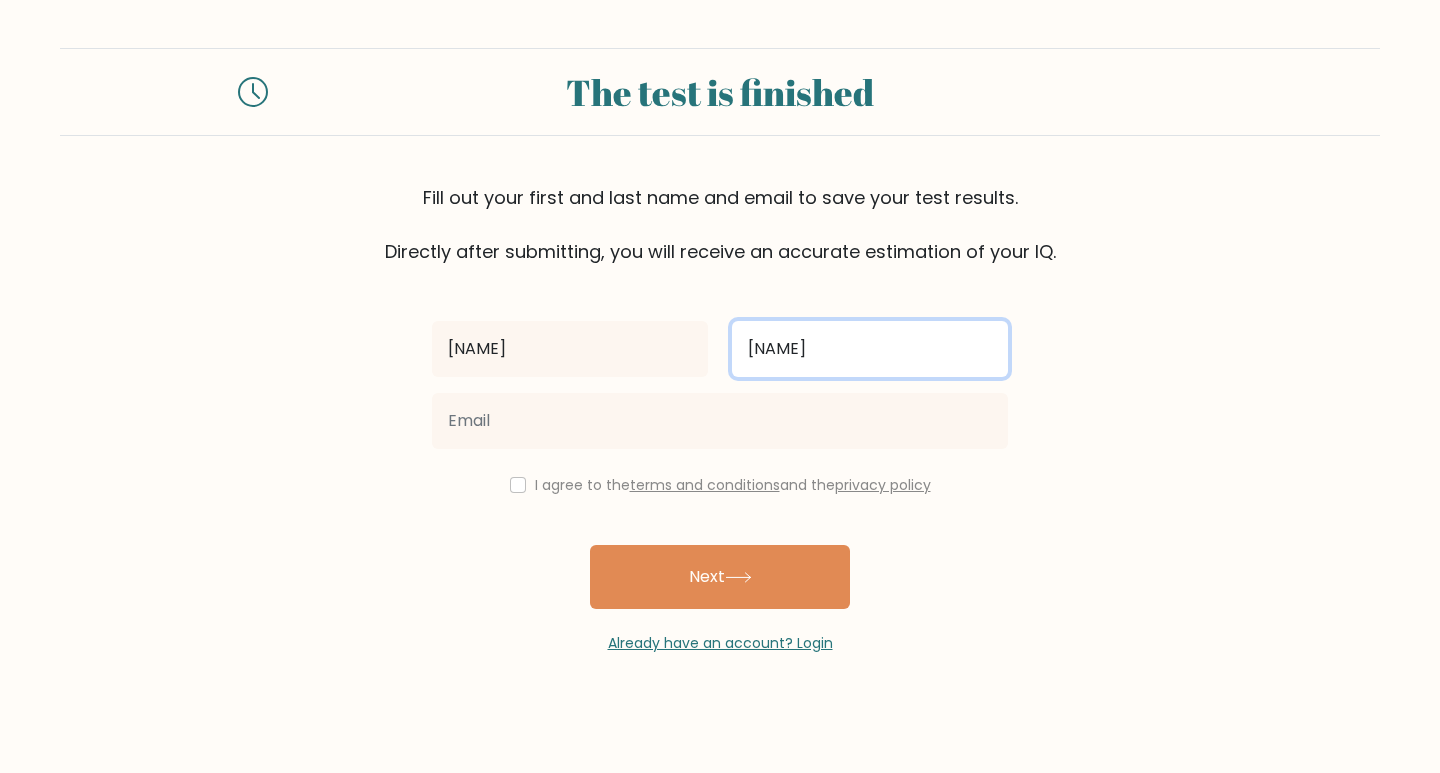type on "[PERSON]" 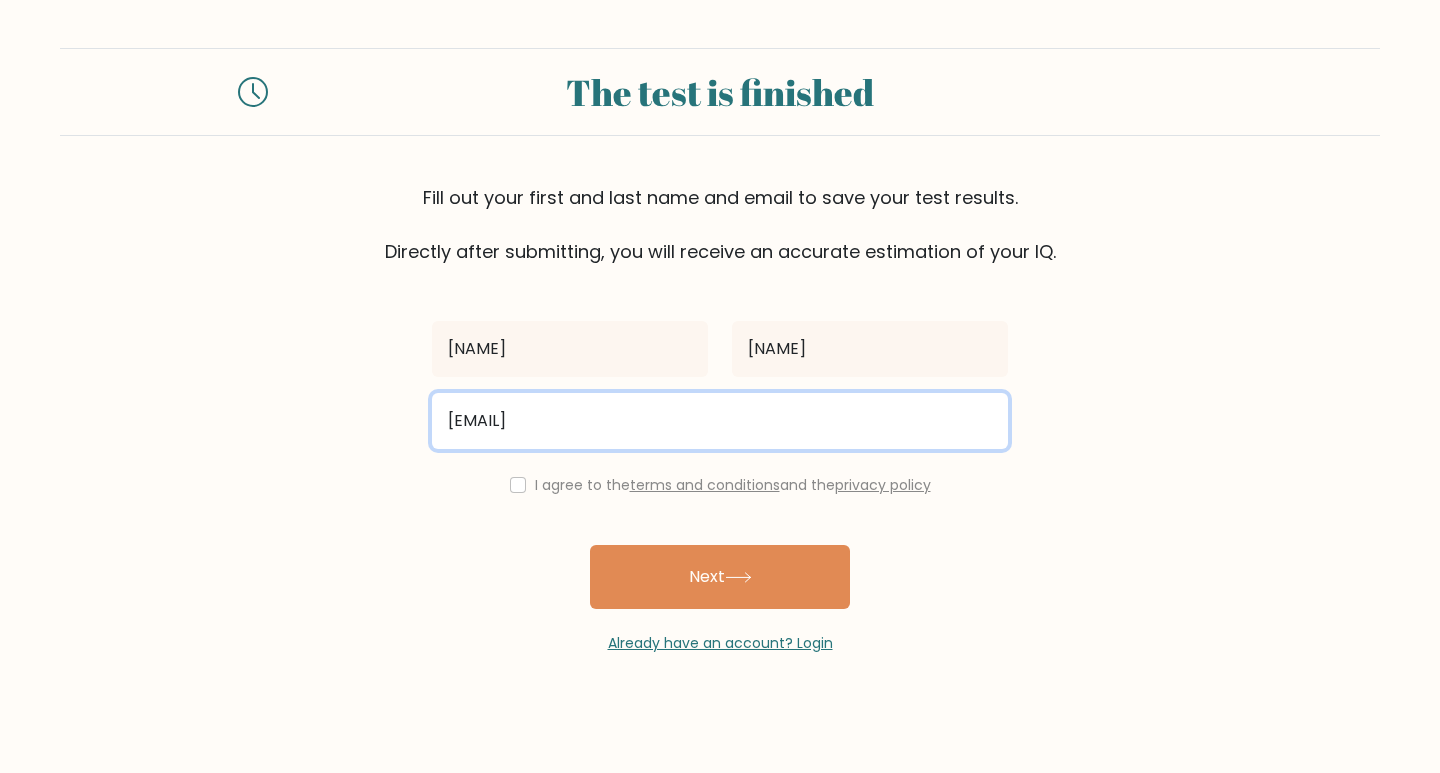 type on "uzziwada@gmail.com" 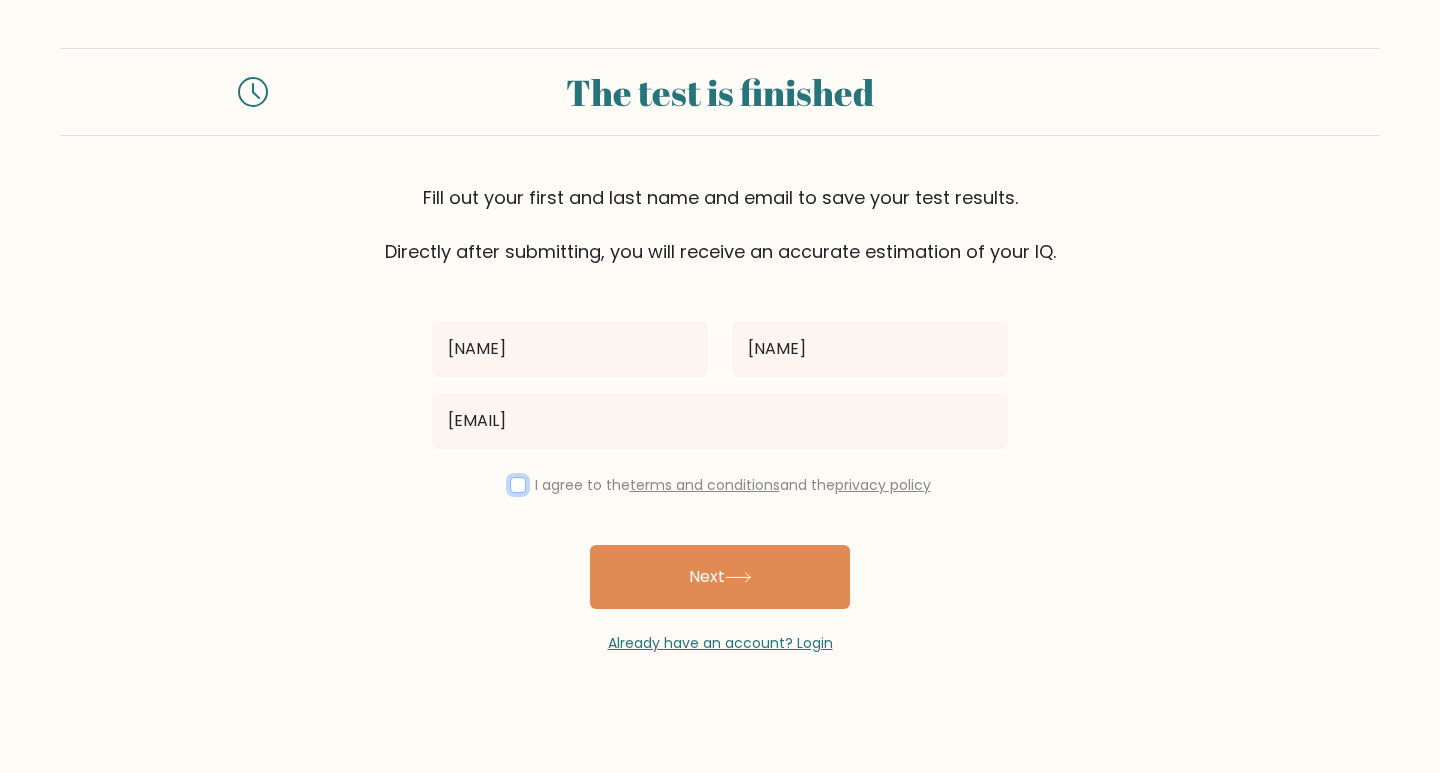 click at bounding box center [518, 485] 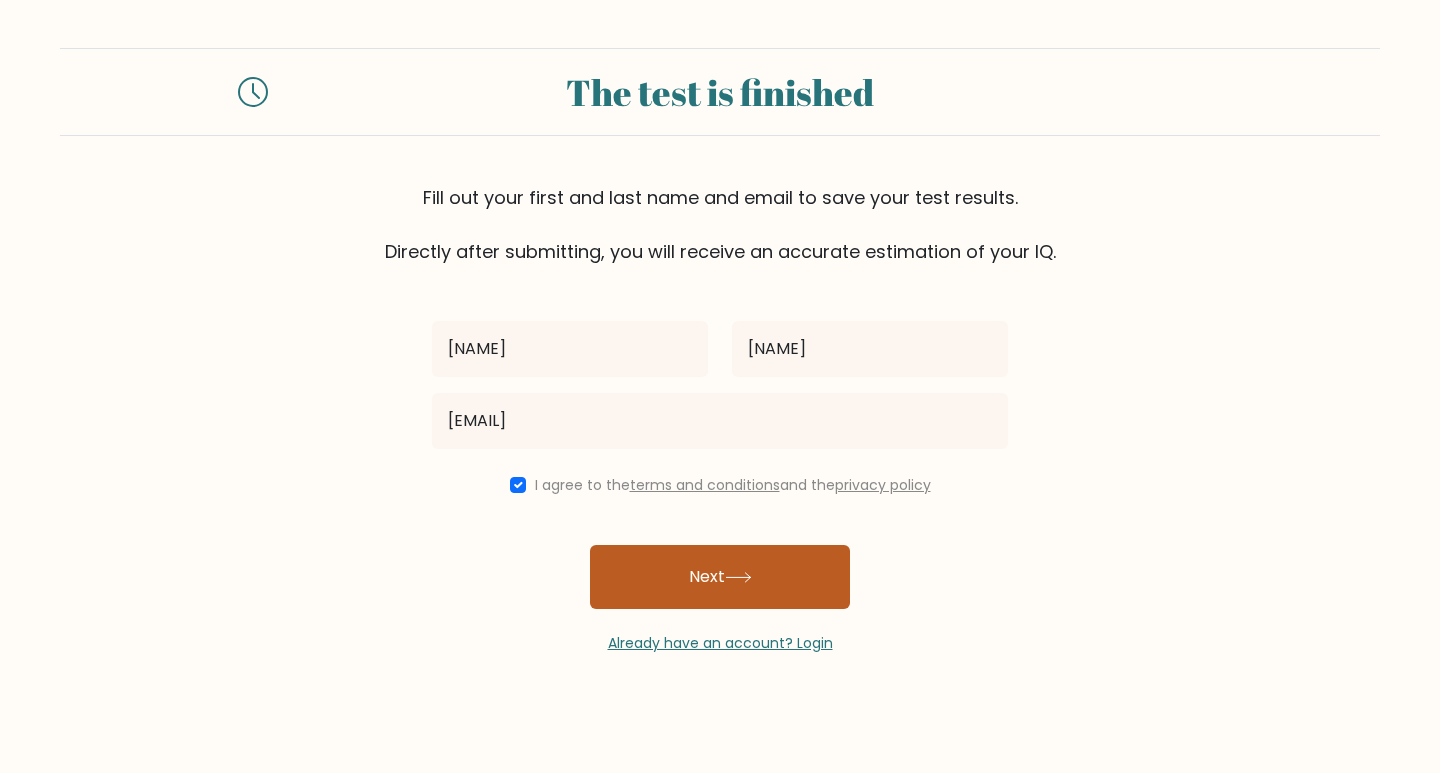 click on "Next" at bounding box center [720, 577] 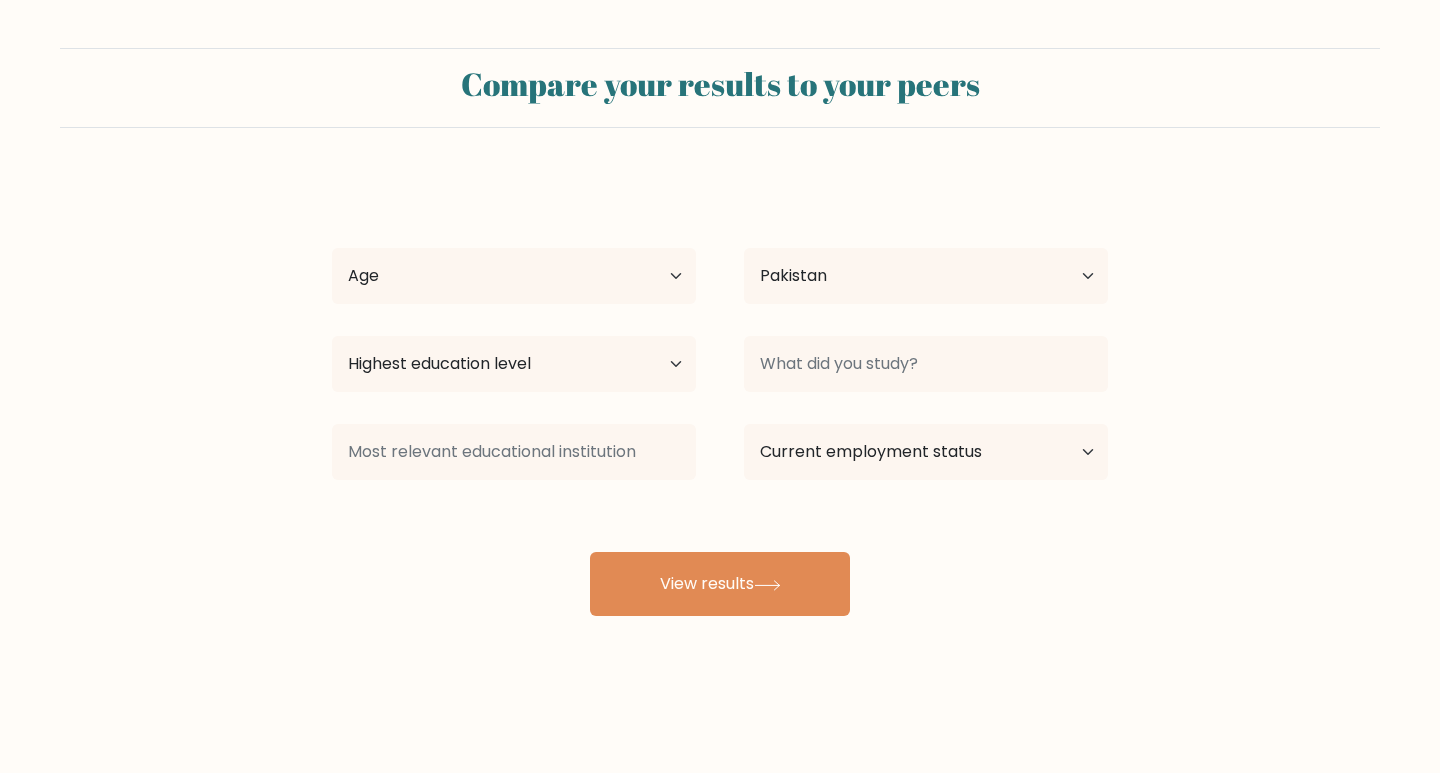 scroll, scrollTop: 0, scrollLeft: 0, axis: both 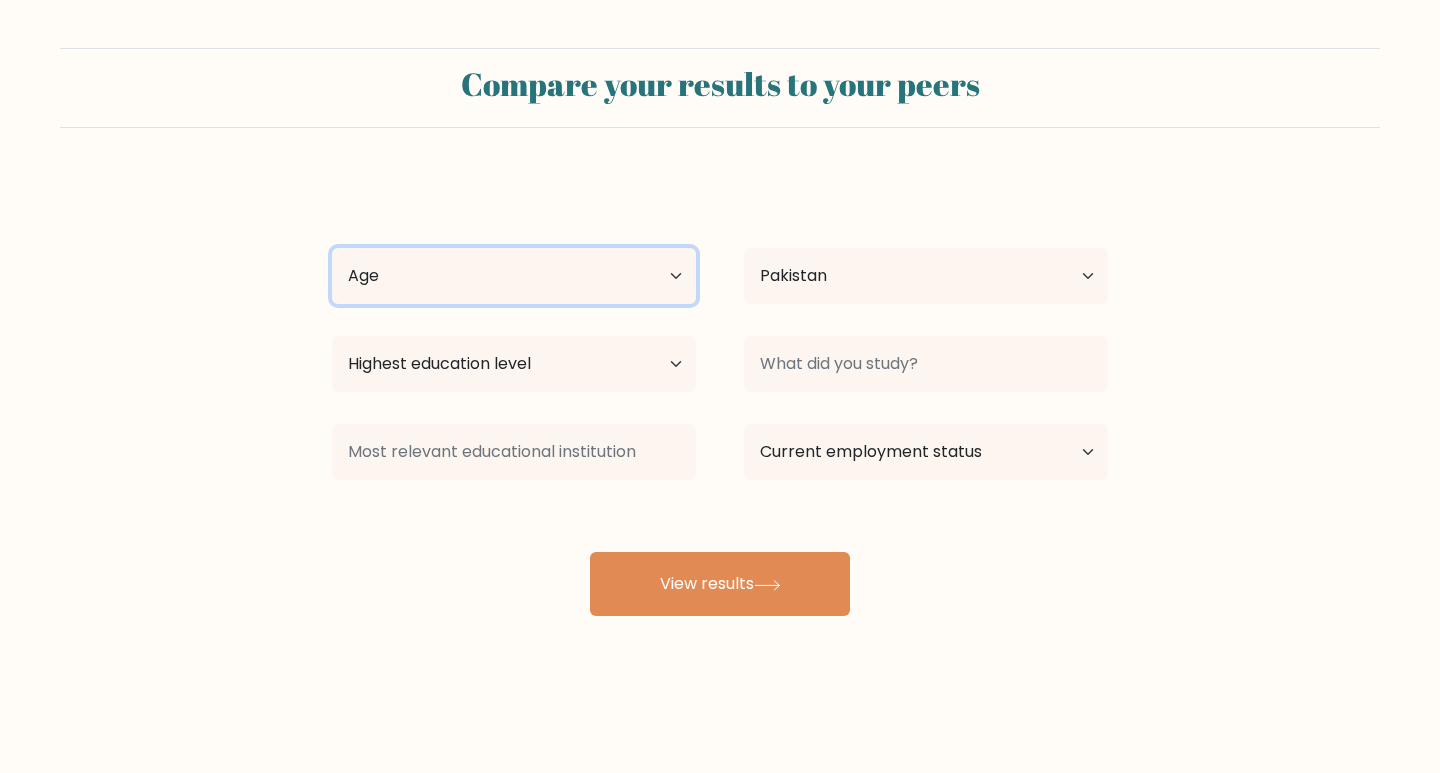 click on "Age
Under 18 years old
18-24 years old
25-34 years old
35-44 years old
45-54 years old
55-64 years old
65 years old and above" at bounding box center (514, 276) 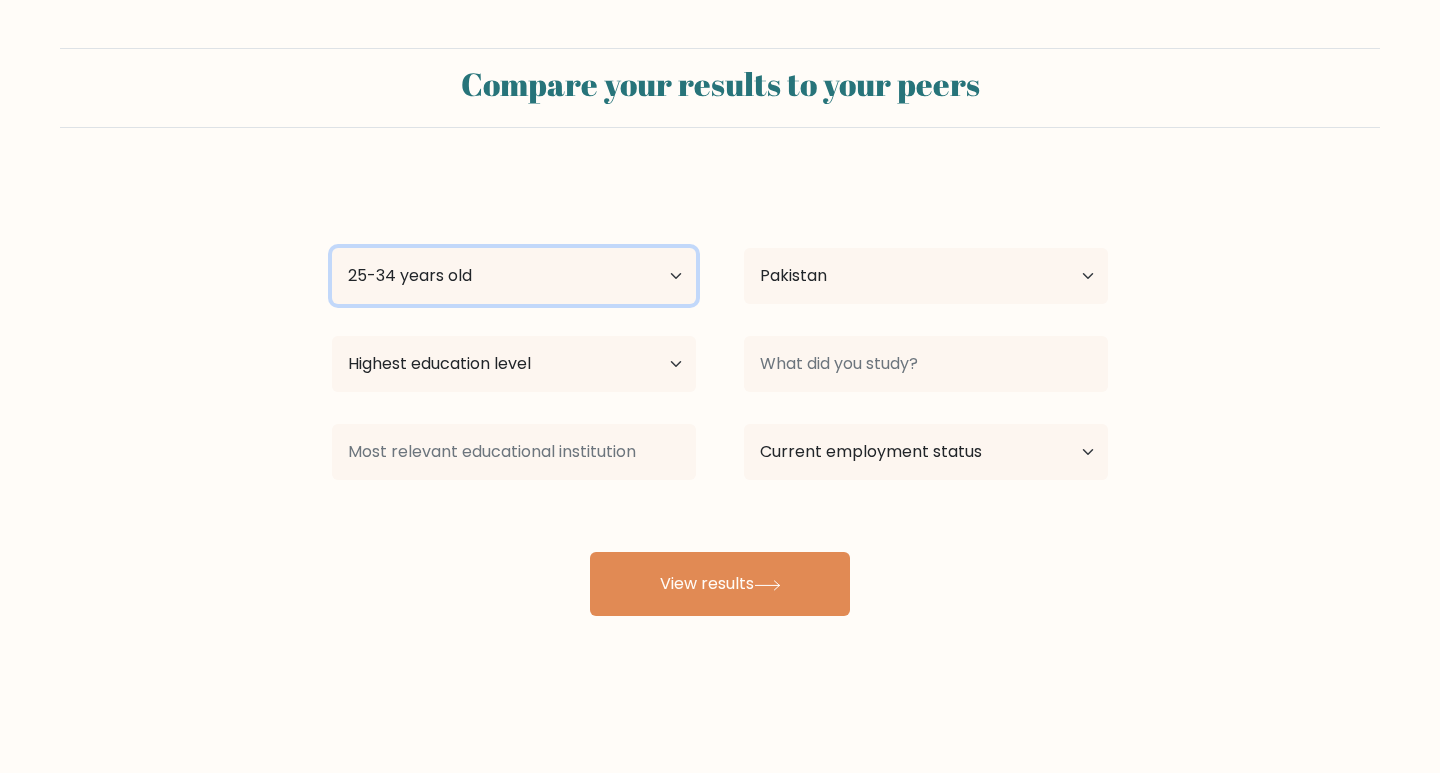 click on "Age
Under 18 years old
18-24 years old
25-34 years old
35-44 years old
45-54 years old
55-64 years old
65 years old and above" at bounding box center (514, 276) 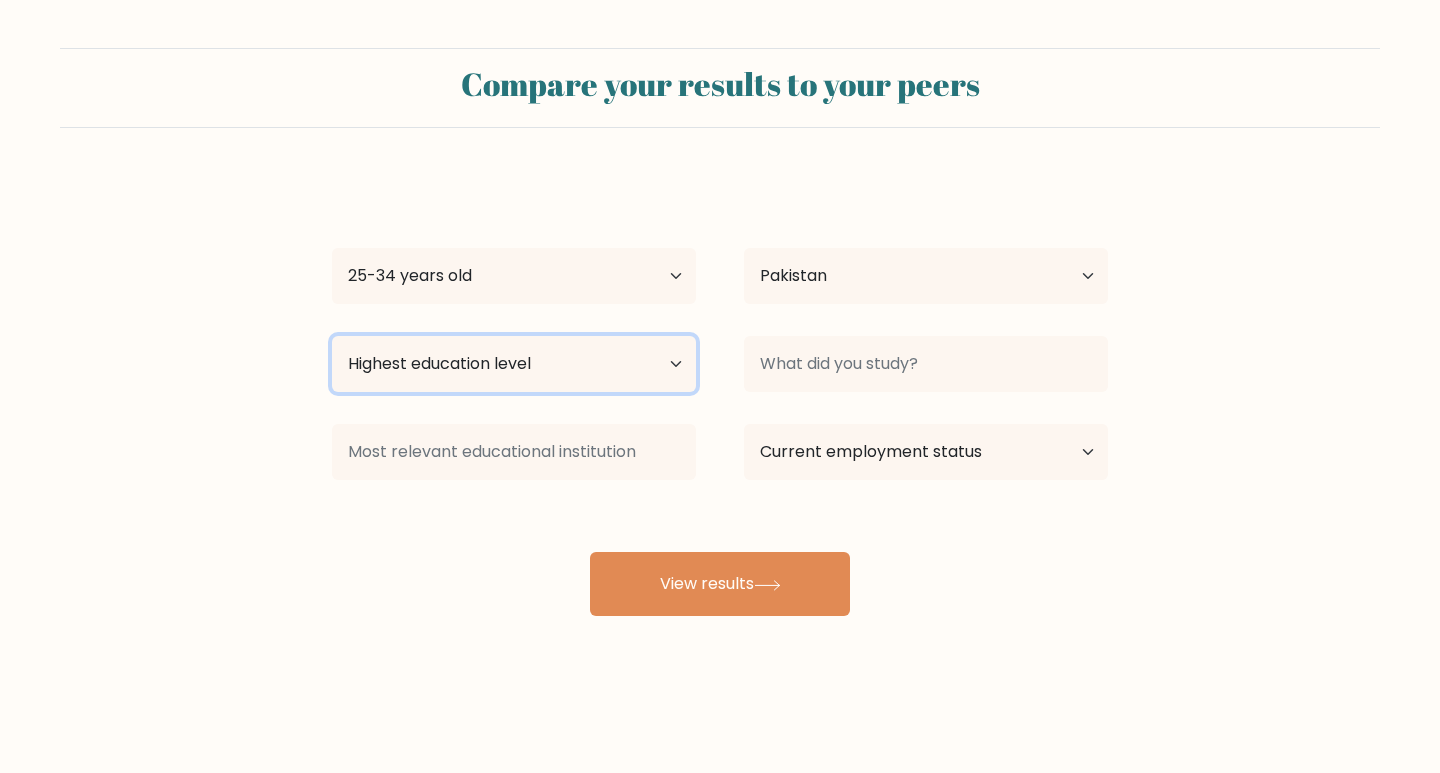click on "Highest education level
No schooling
Primary
Lower Secondary
Upper Secondary
Occupation Specific
Bachelor's degree
Master's degree
Doctoral degree" at bounding box center [514, 364] 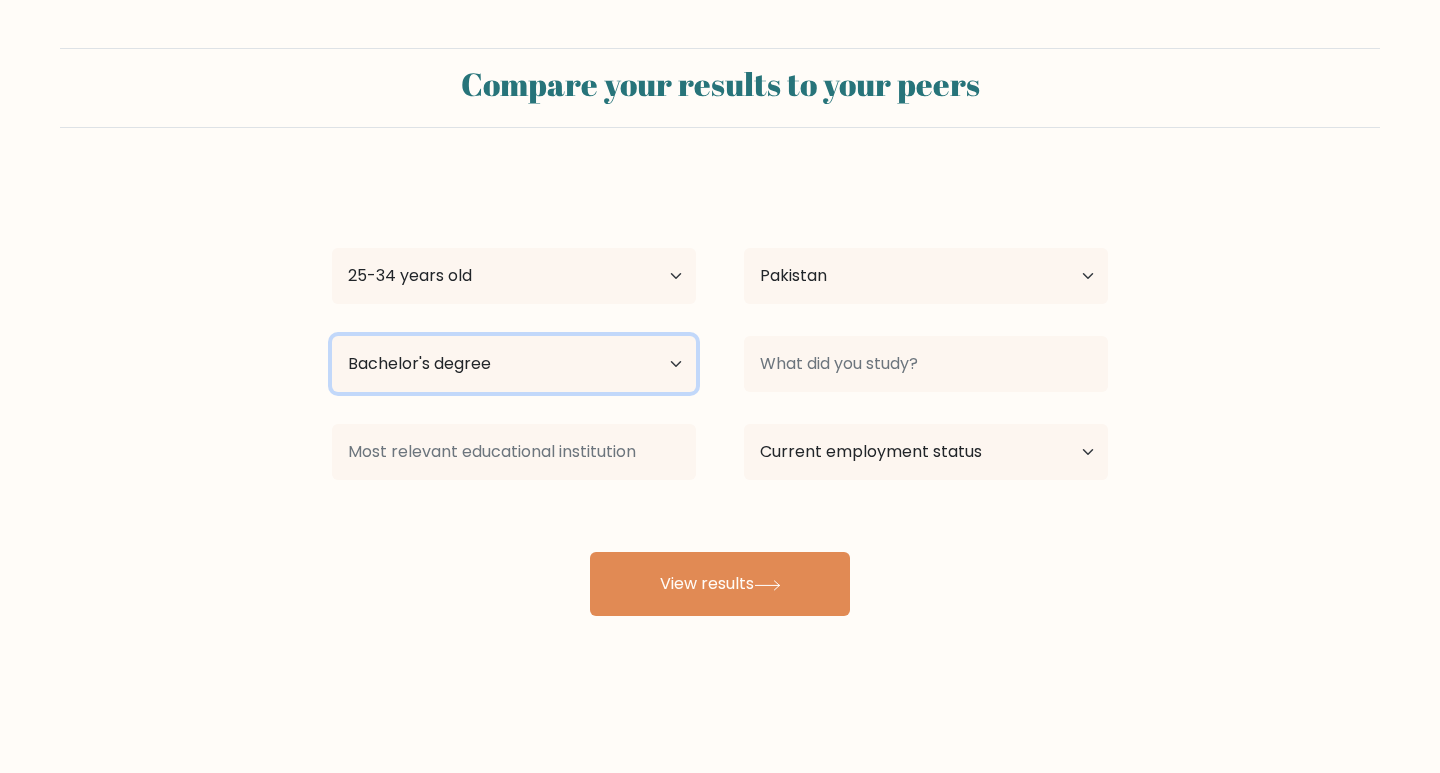 click on "Highest education level
No schooling
Primary
Lower Secondary
Upper Secondary
Occupation Specific
Bachelor's degree
Master's degree
Doctoral degree" at bounding box center [514, 364] 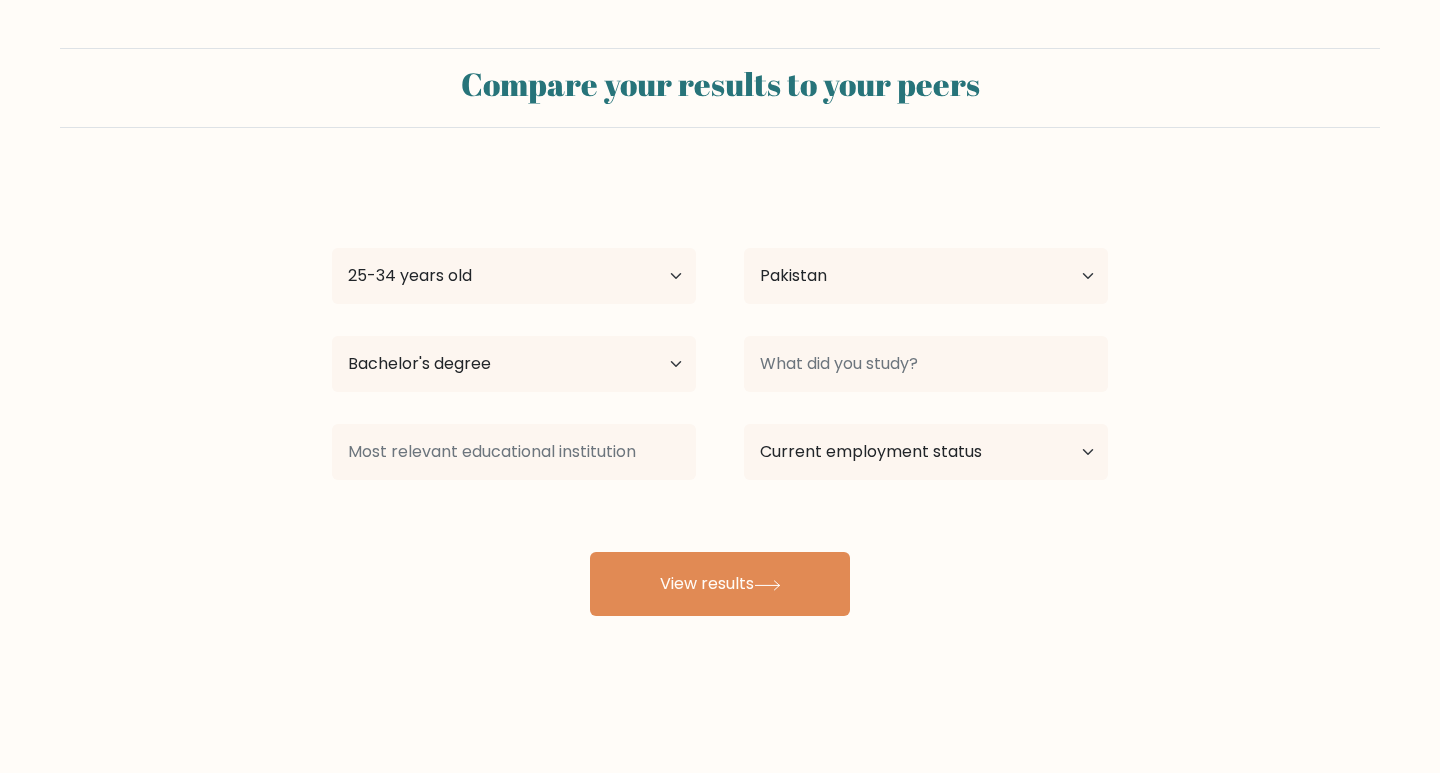 click at bounding box center (926, 276) 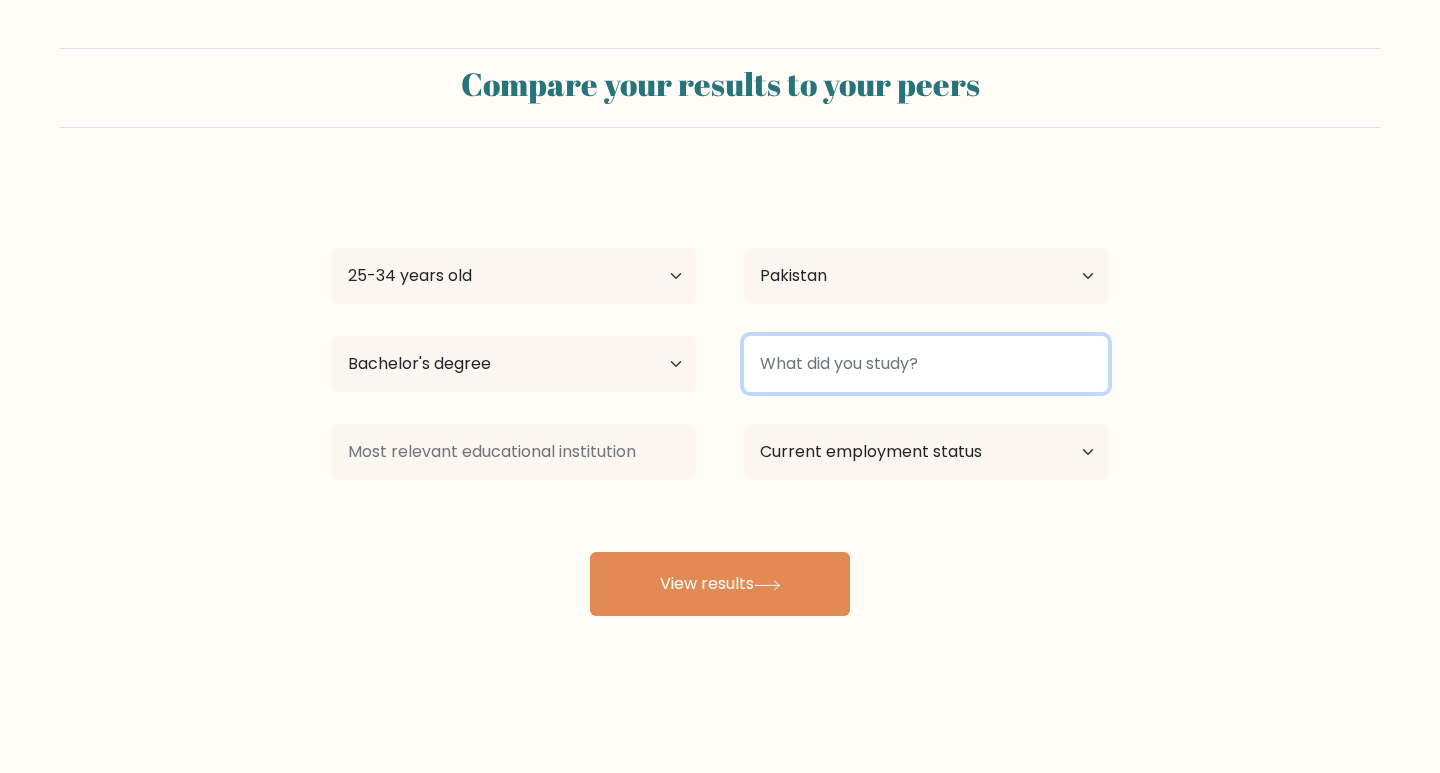 click at bounding box center [926, 364] 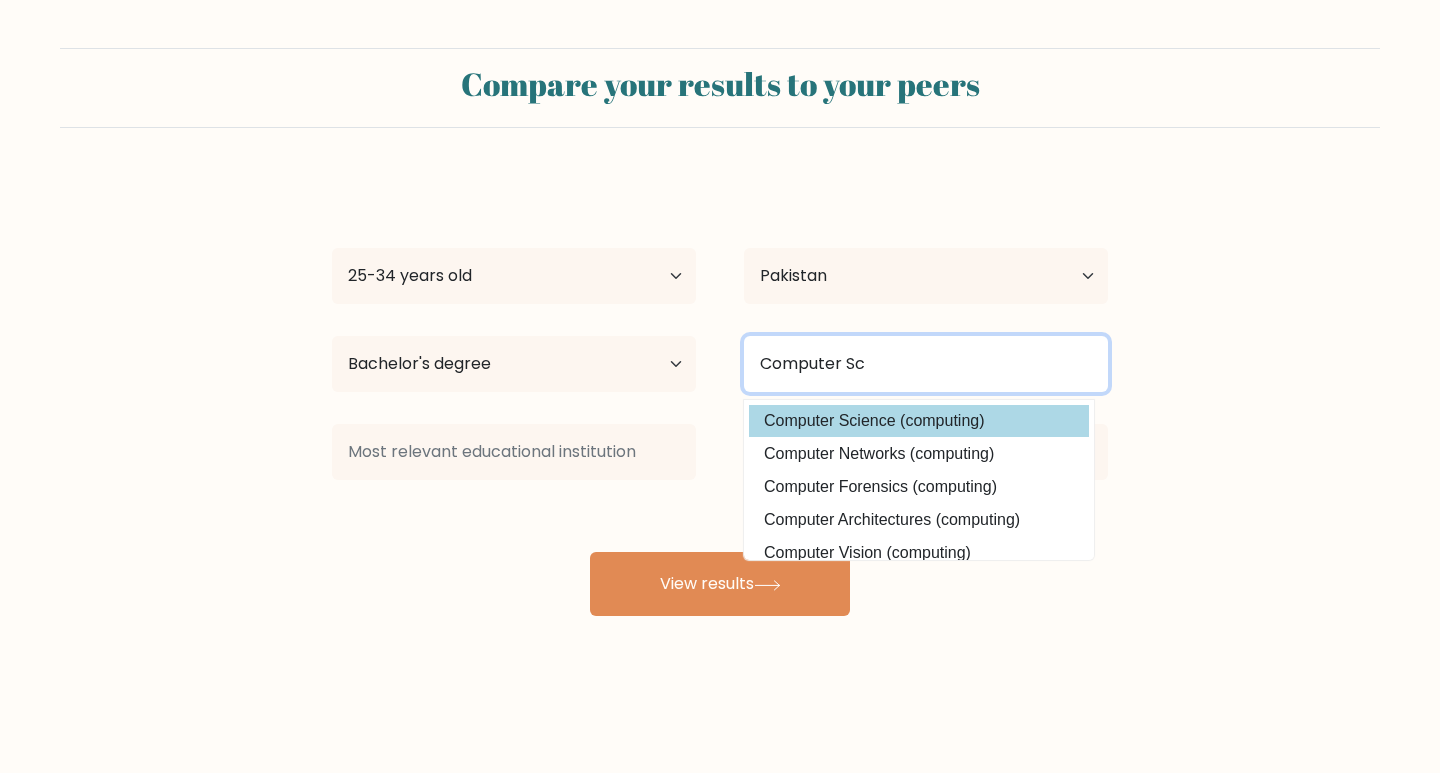 type on "Computer Sc" 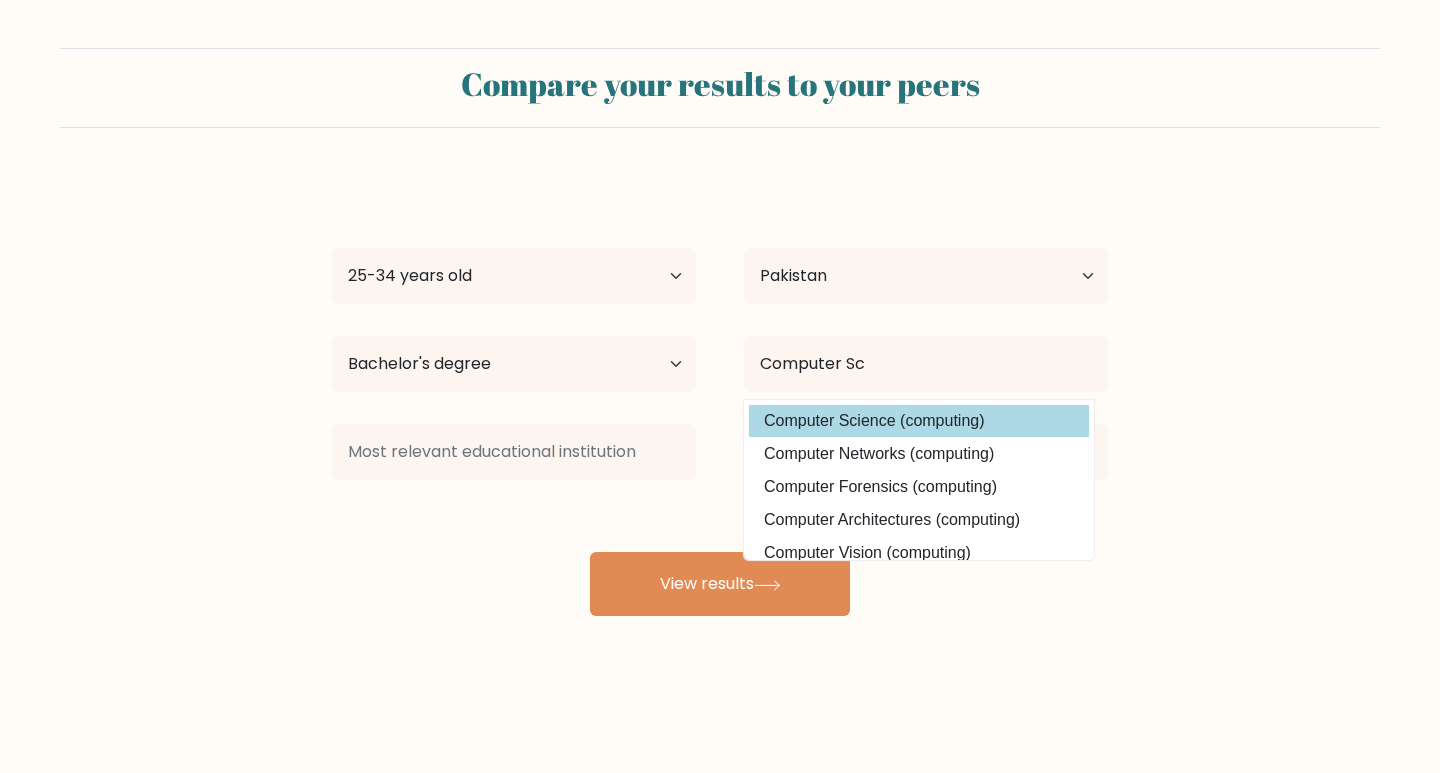 click on "Computer Science (computing)" at bounding box center (919, 421) 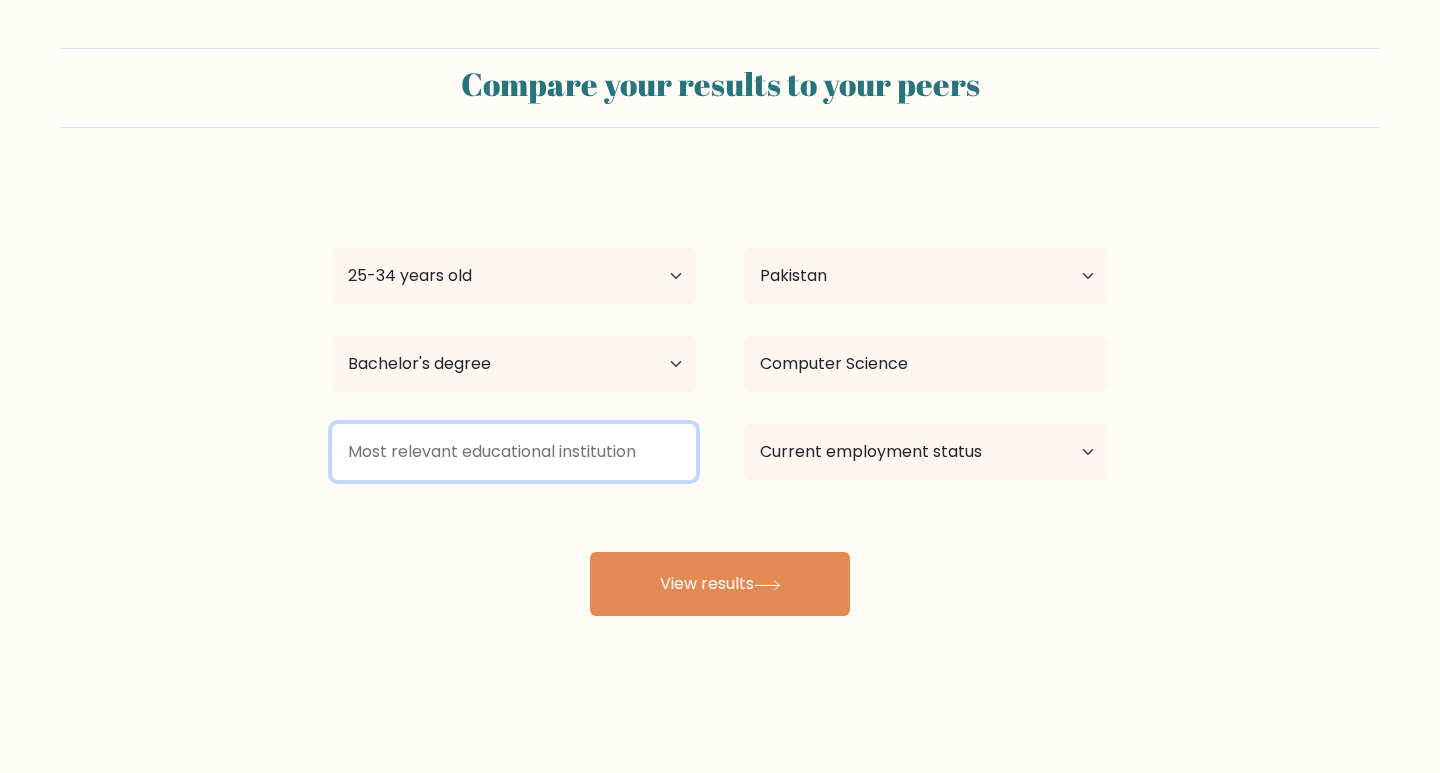 drag, startPoint x: 510, startPoint y: 468, endPoint x: 516, endPoint y: 454, distance: 15.231546 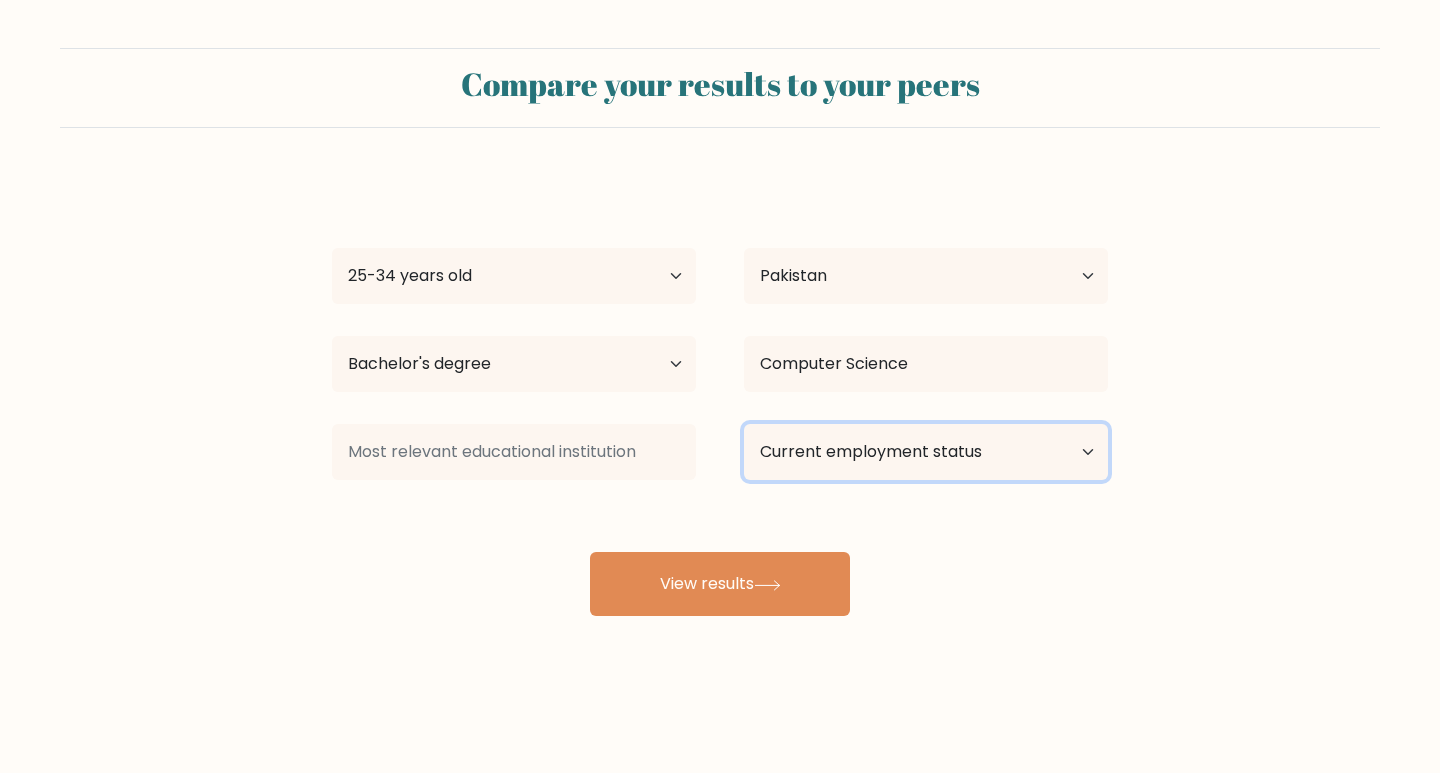 click on "Current employment status
Employed
Student
Retired
Other / prefer not to answer" at bounding box center [926, 452] 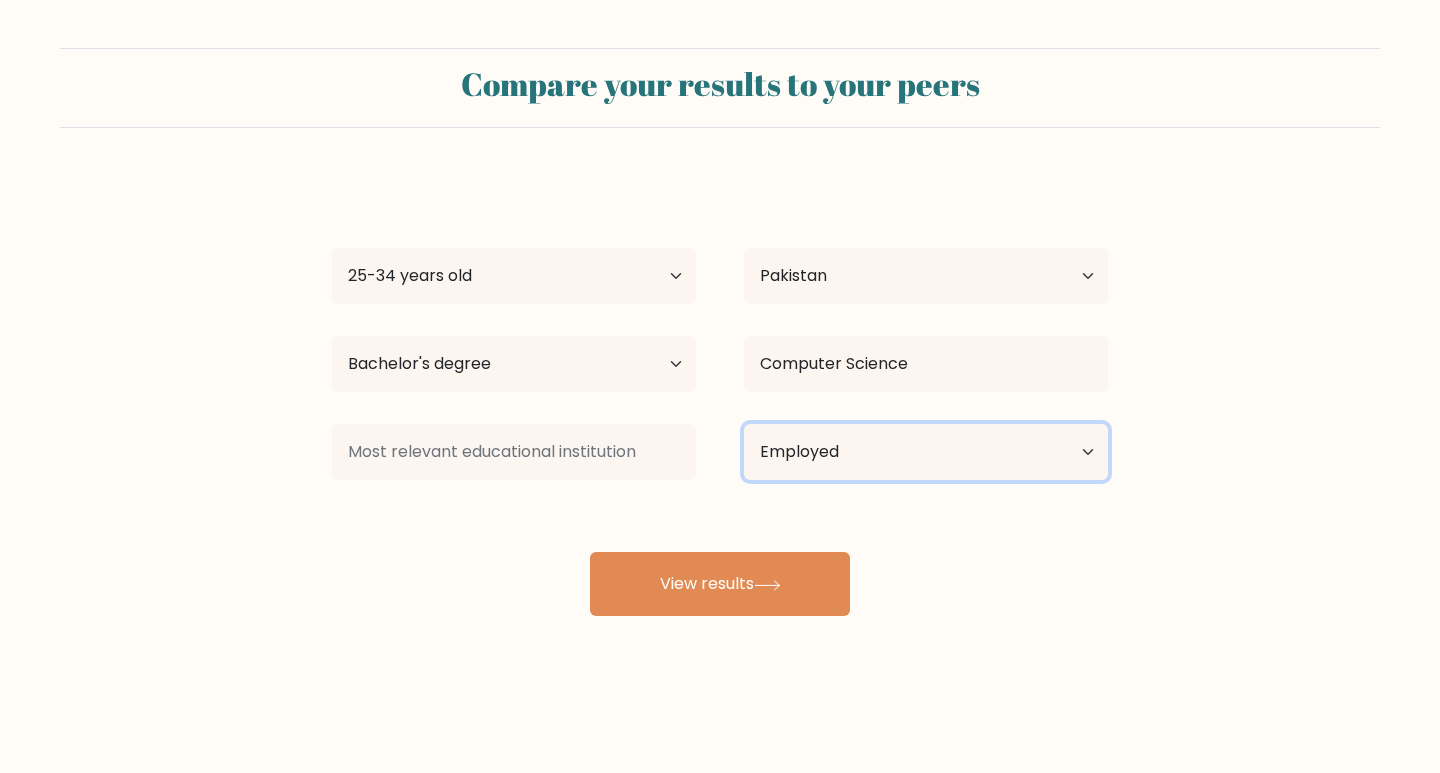 click on "Current employment status
Employed
Student
Retired
Other / prefer not to answer" at bounding box center [926, 452] 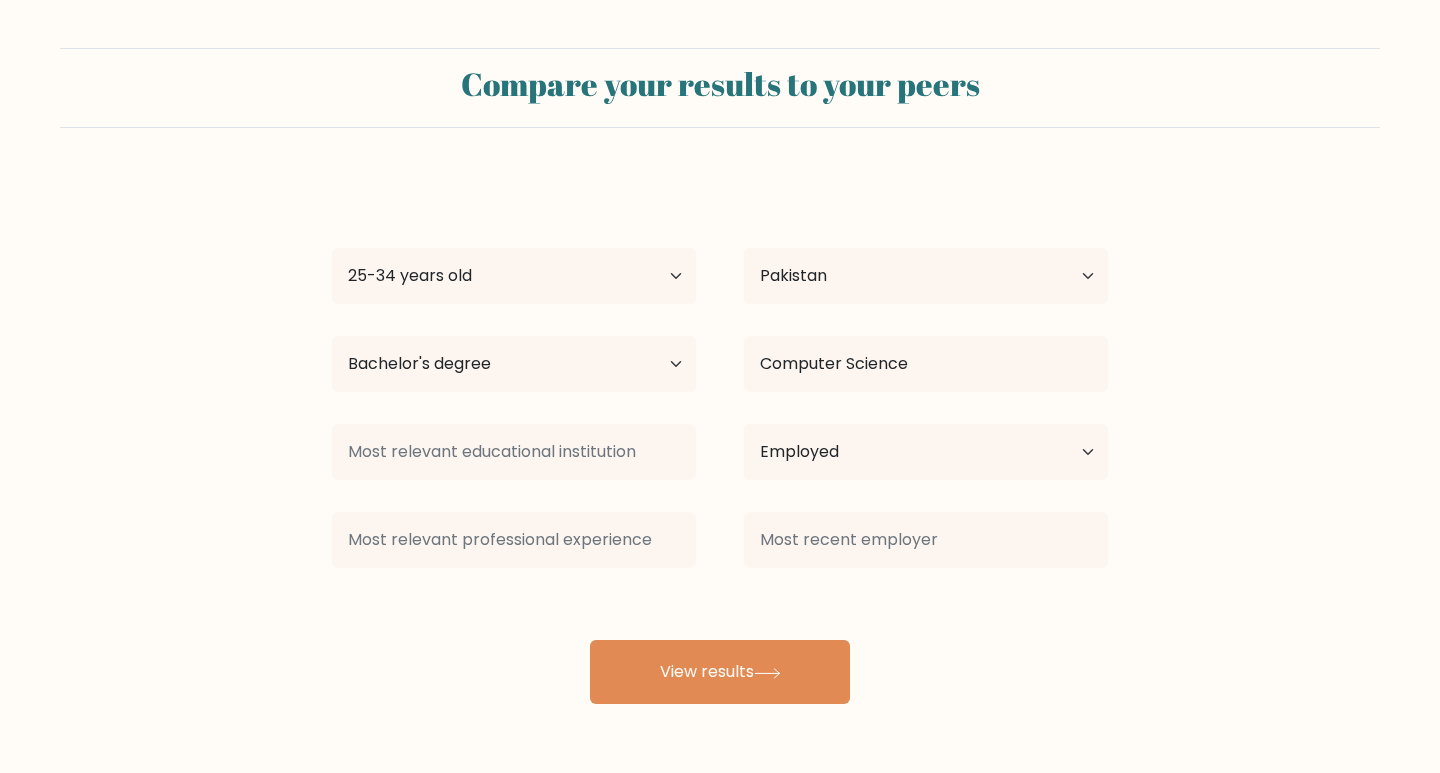 click on "uzair
wada
Age
Under 18 years old
18-24 years old
25-34 years old
35-44 years old
45-54 years old
55-64 years old
65 years old and above
Country
Afghanistan
Albania
Algeria
American Samoa
Andorra
Angola
Anguilla
Antarctica
Antigua and Barbuda
Argentina
Armenia
Aruba
Australia
Austria
Azerbaijan
Bahamas
Bahrain
Bangladesh
Barbados
Belarus
Belgium
Belize
Benin
Bermuda
Bhutan
Bolivia
Bonaire, Sint Eustatius and Saba
Bosnia and Herzegovina
Botswana
Bouvet Island
Brazil
Brunei" at bounding box center [720, 440] 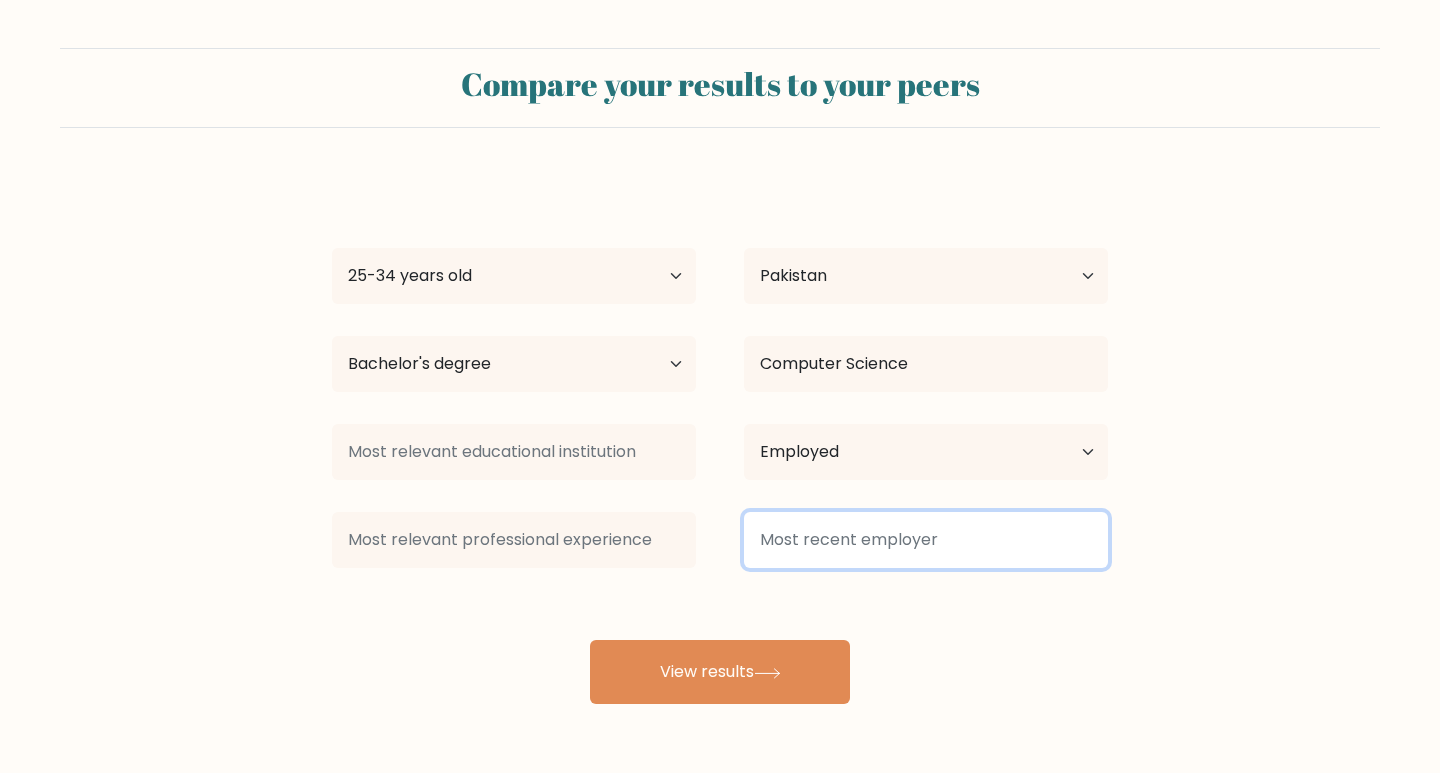 click at bounding box center (926, 540) 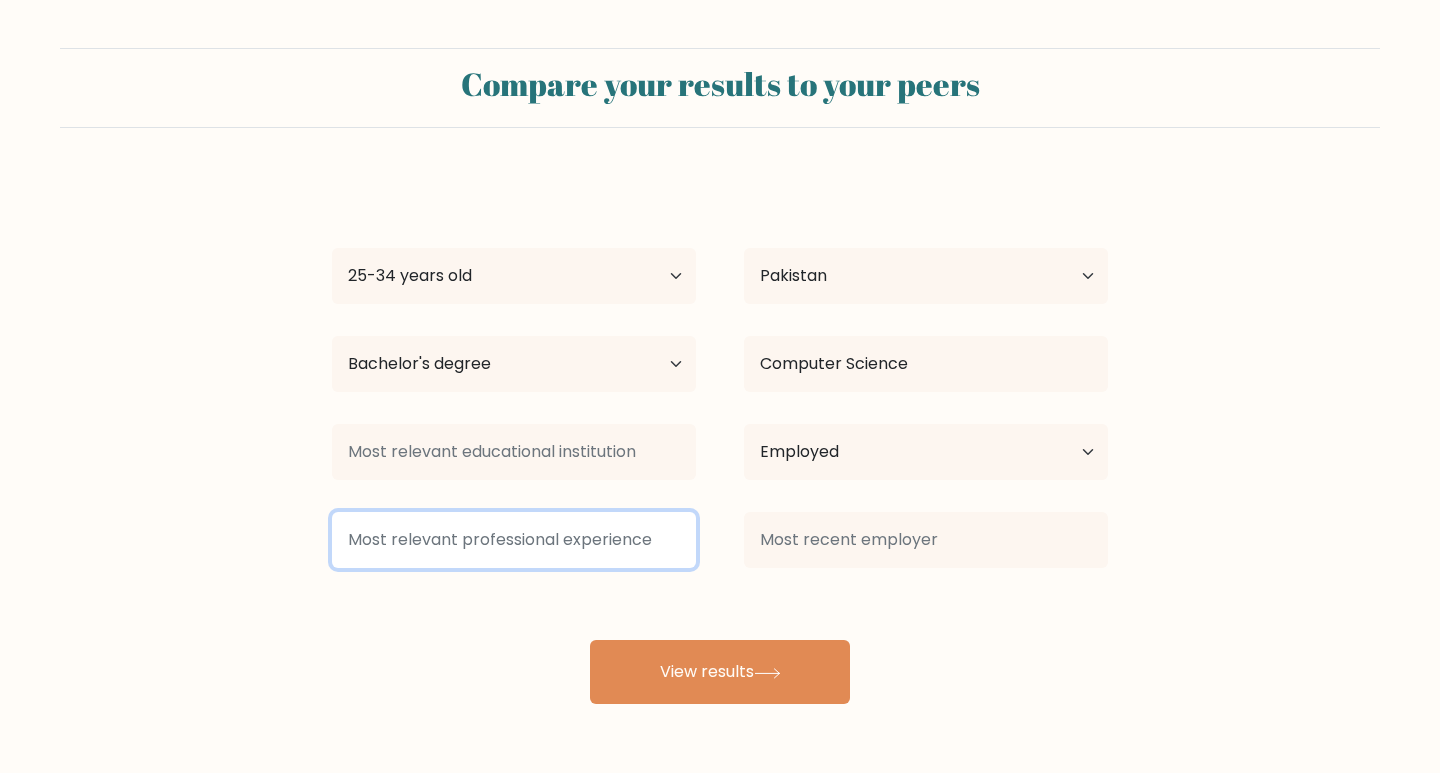 click at bounding box center (514, 540) 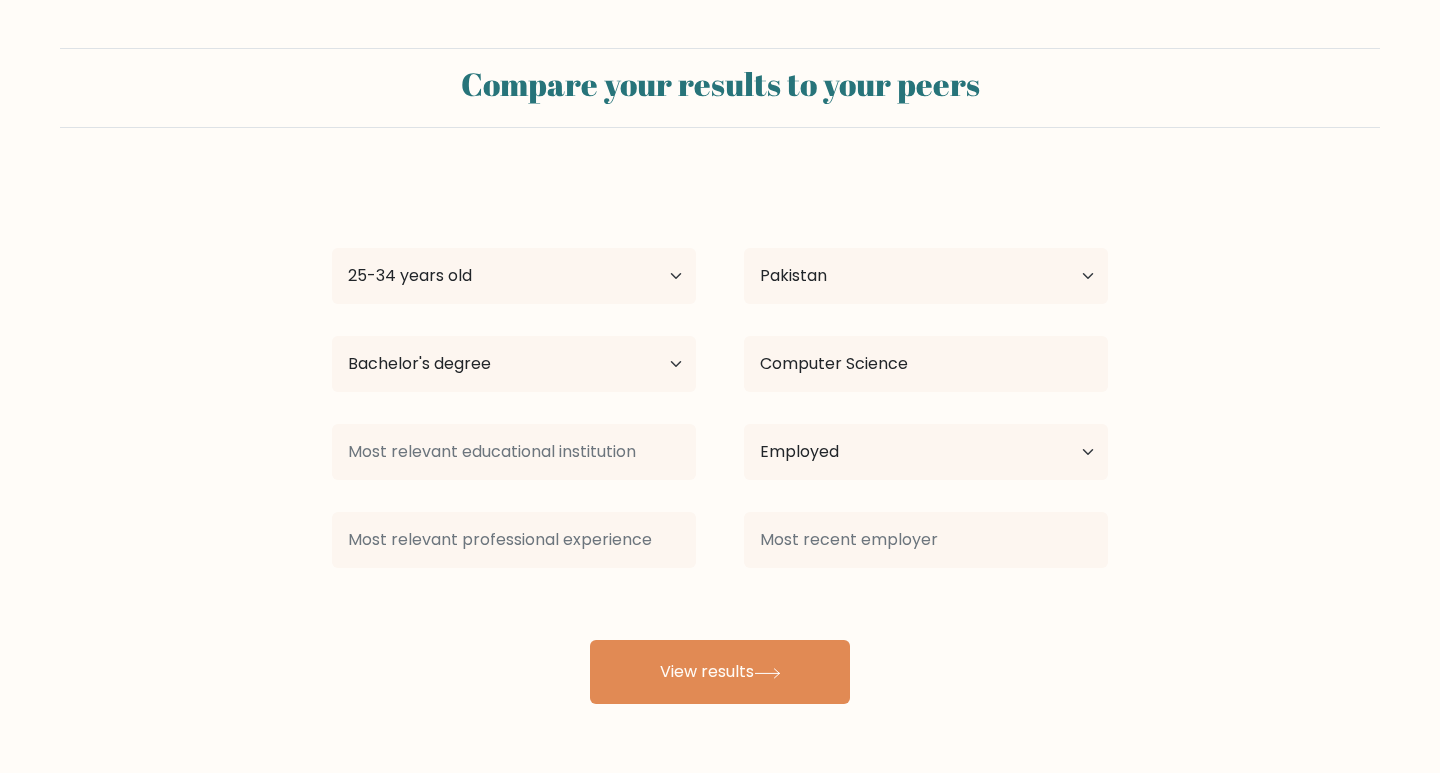 click on "uzair
wada
Age
Under 18 years old
18-24 years old
25-34 years old
35-44 years old
45-54 years old
55-64 years old
65 years old and above
Country
Afghanistan
Albania
Algeria
American Samoa
Andorra
Angola
Anguilla
Antarctica
Antigua and Barbuda
Argentina
Armenia
Aruba
Australia
Austria
Azerbaijan
Bahamas
Bahrain
Bangladesh
Barbados
Belarus
Belgium
Belize
Benin
Bermuda
Bhutan
Bolivia
Bonaire, Sint Eustatius and Saba
Bosnia and Herzegovina
Botswana
Bouvet Island
Brazil
Brunei" at bounding box center [720, 440] 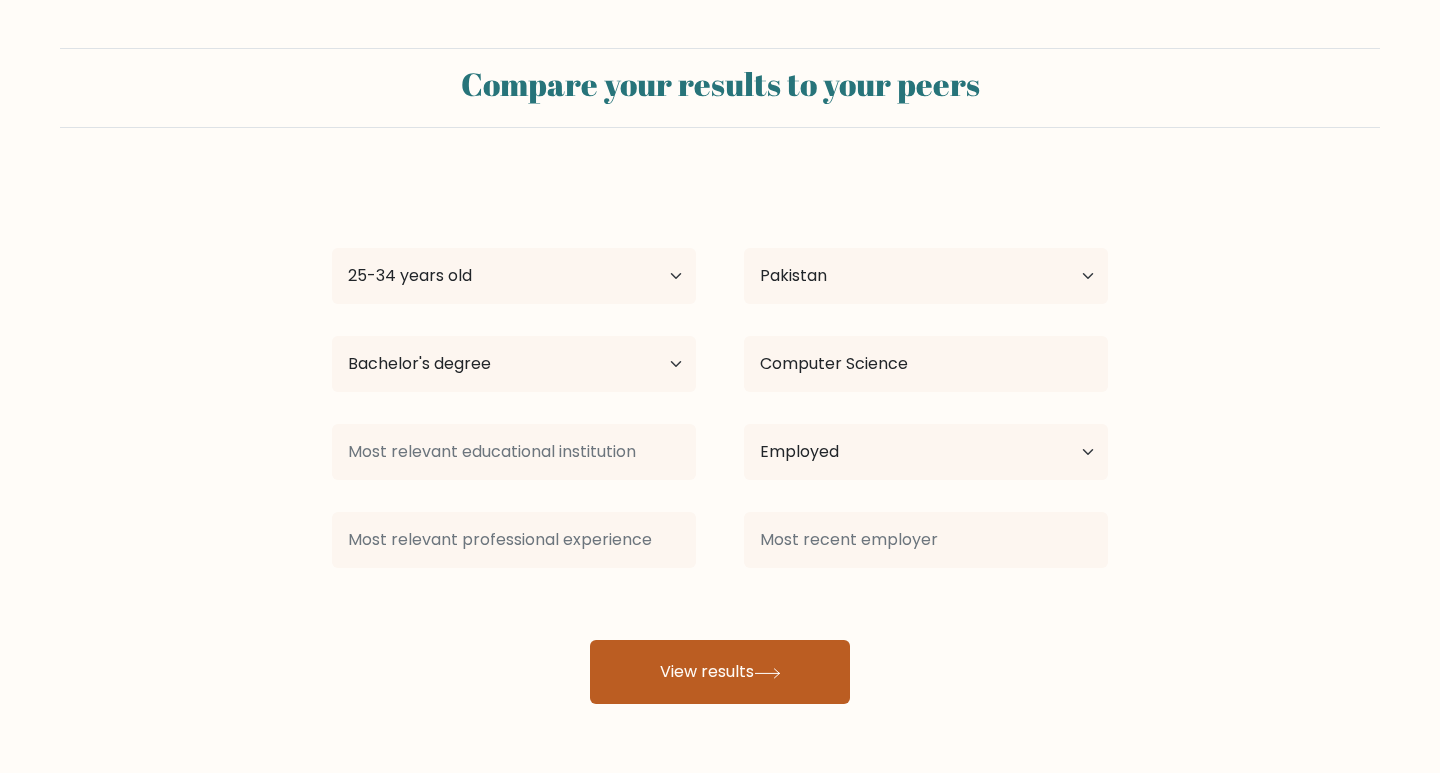 click on "View results" at bounding box center [720, 672] 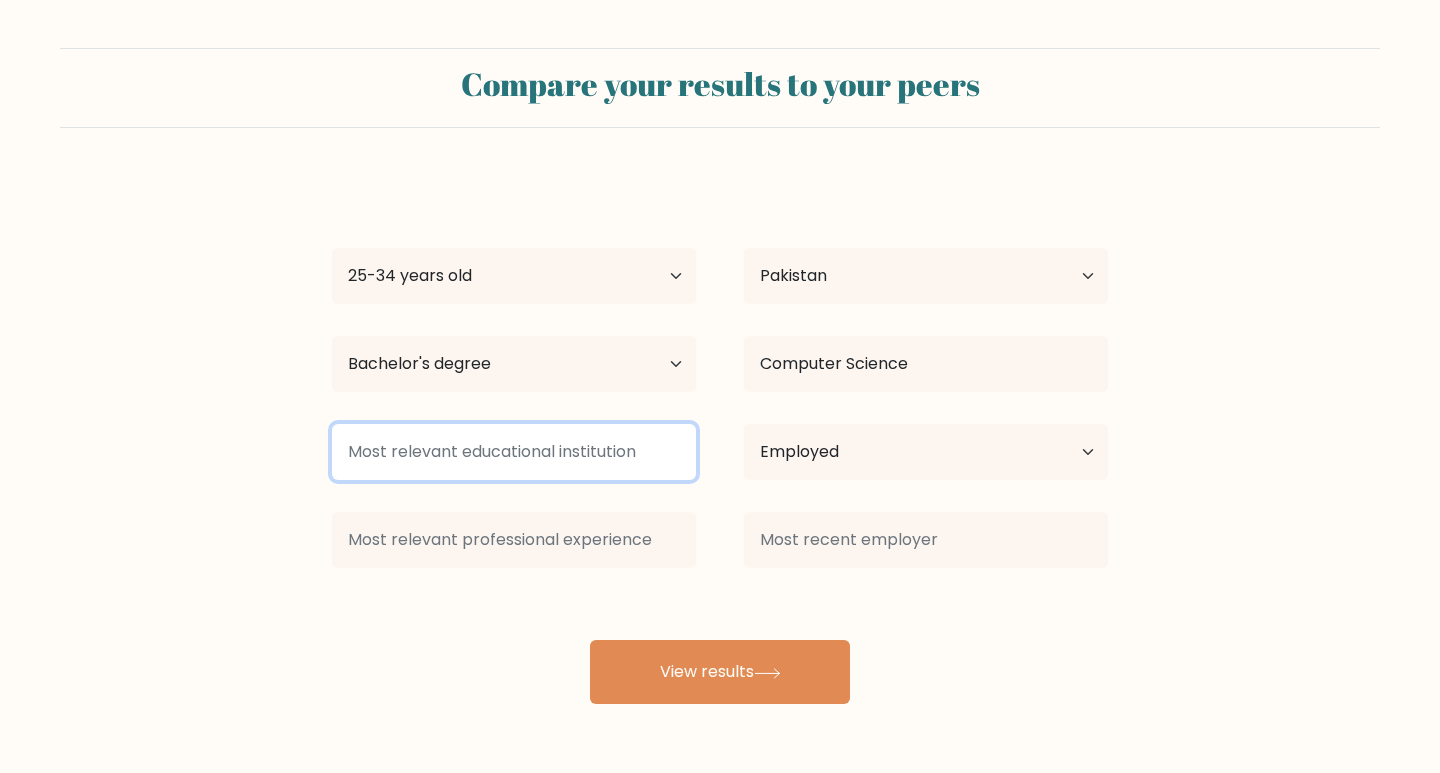 click at bounding box center [514, 452] 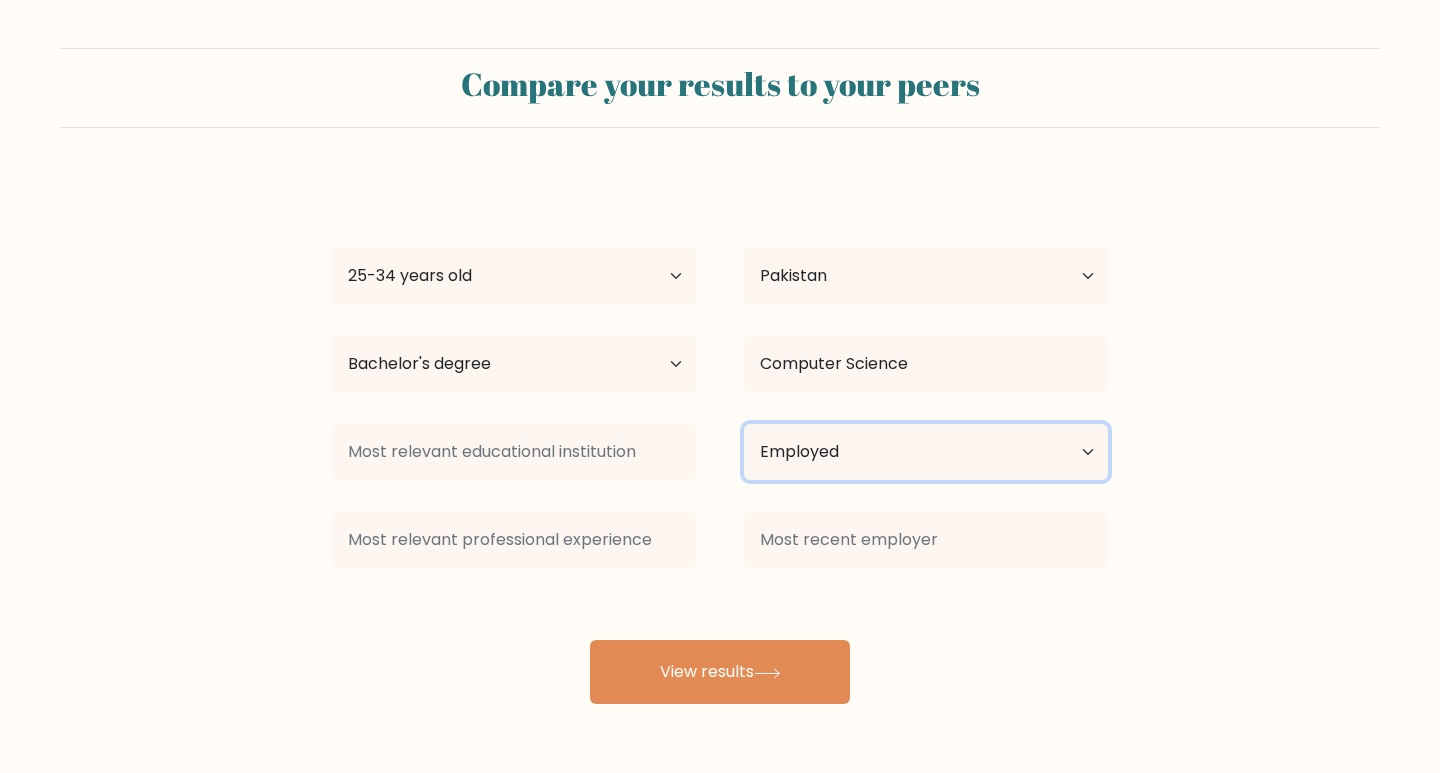 click on "Current employment status
Employed
Student
Retired
Other / prefer not to answer" at bounding box center [926, 452] 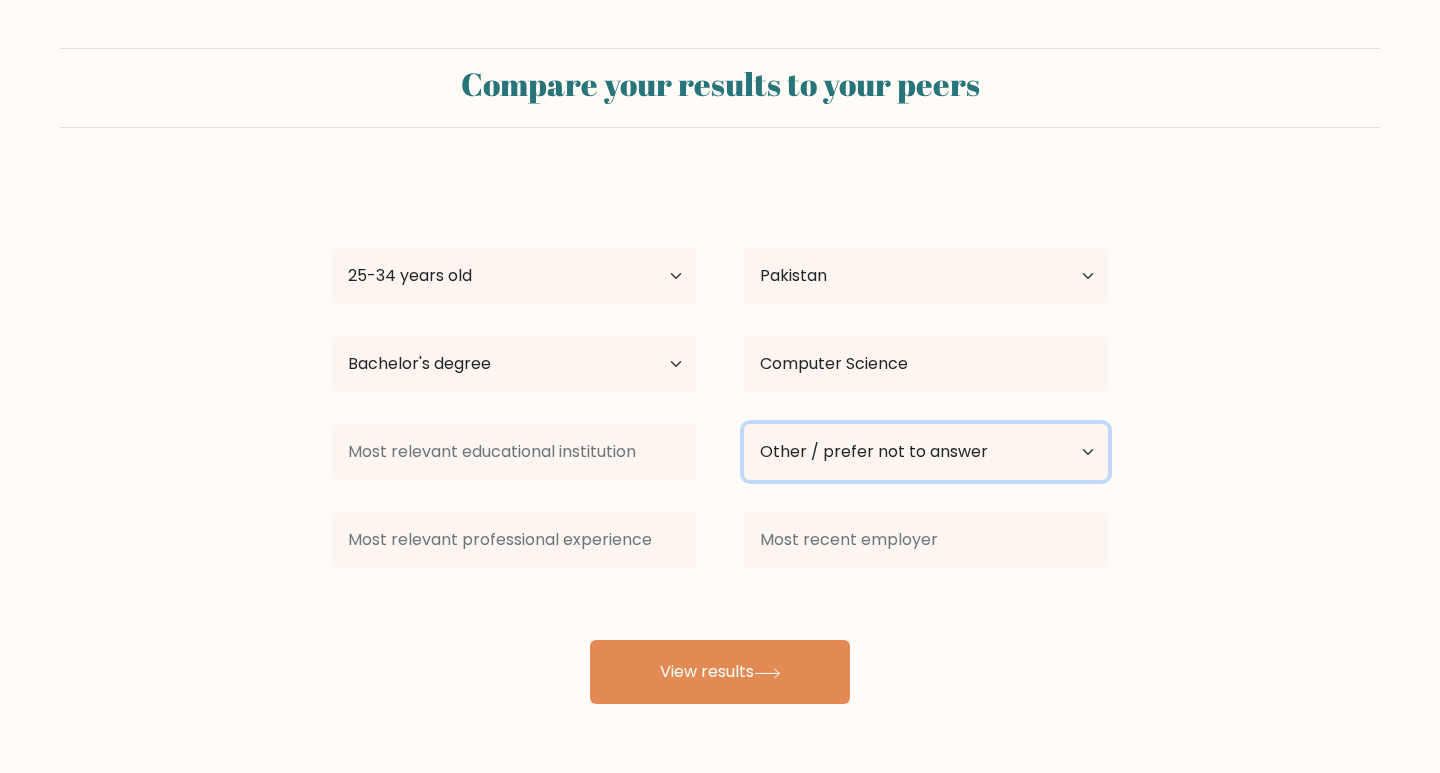 click on "Current employment status
Employed
Student
Retired
Other / prefer not to answer" at bounding box center (926, 452) 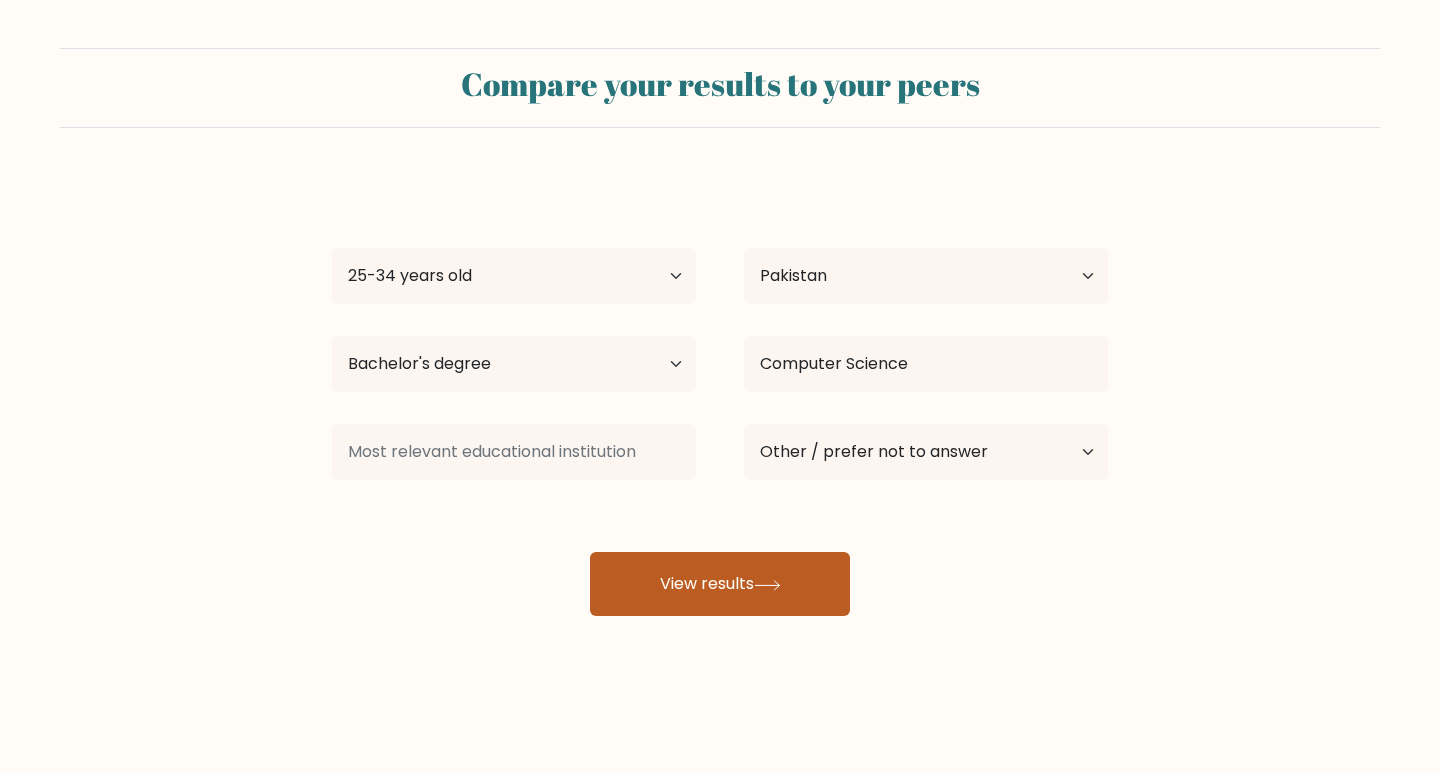 click on "View results" at bounding box center (720, 584) 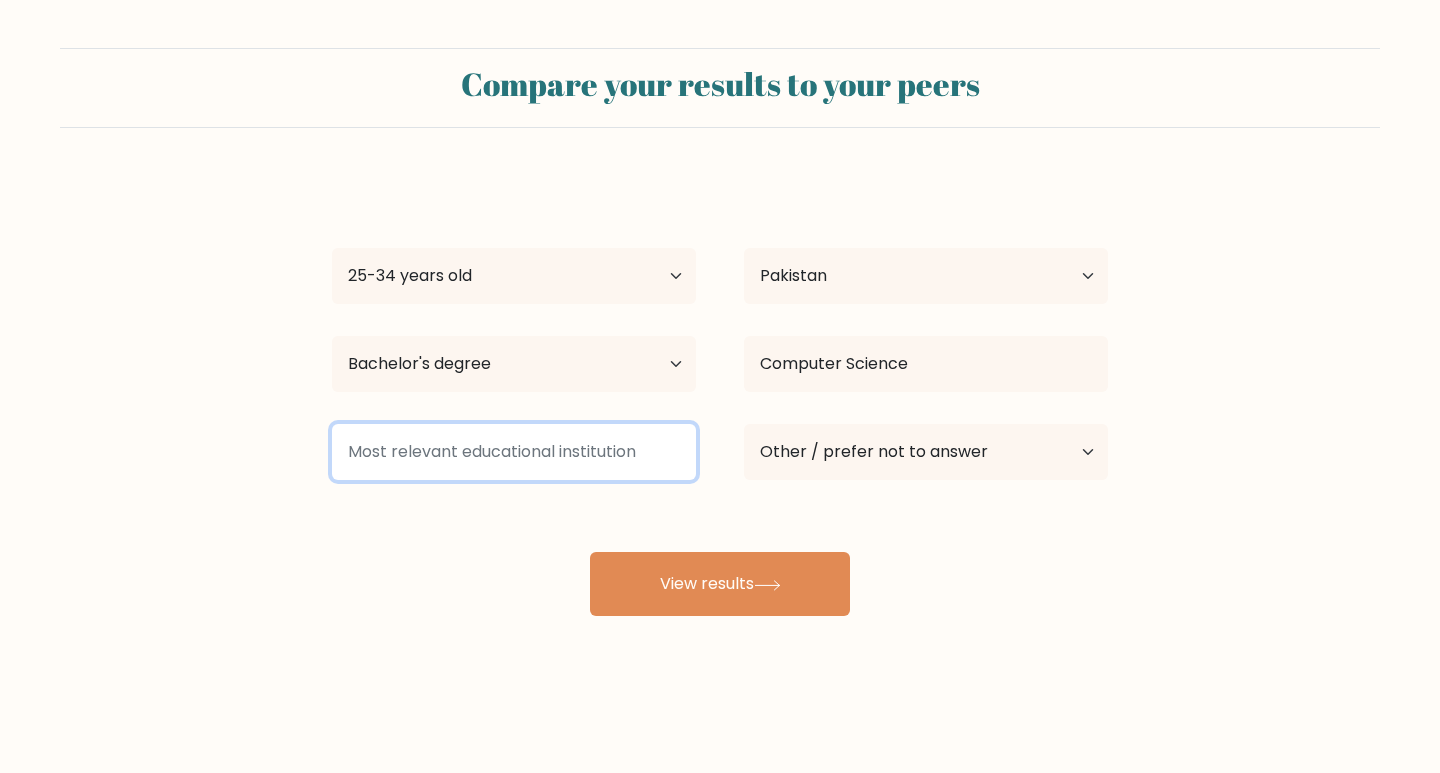 click at bounding box center (514, 452) 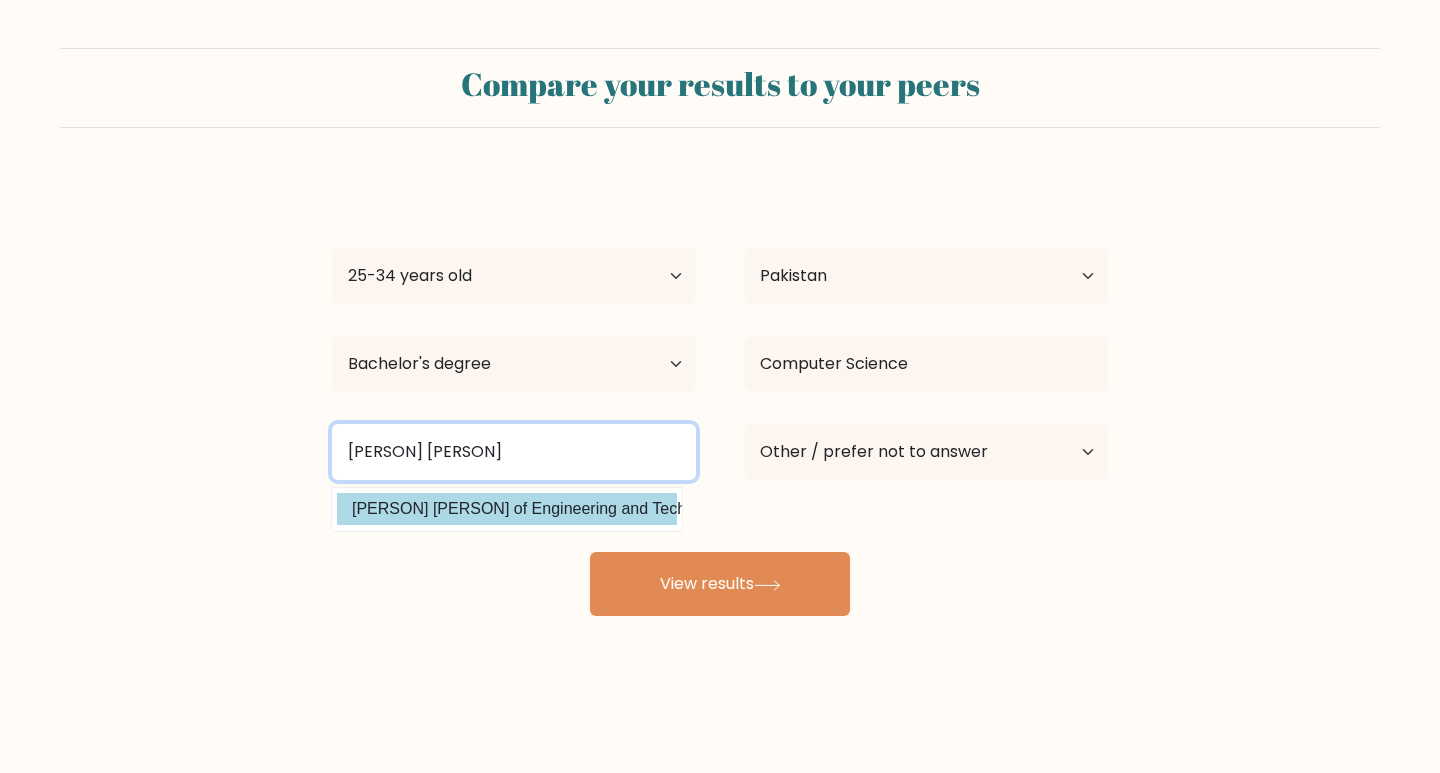 type on "NED U" 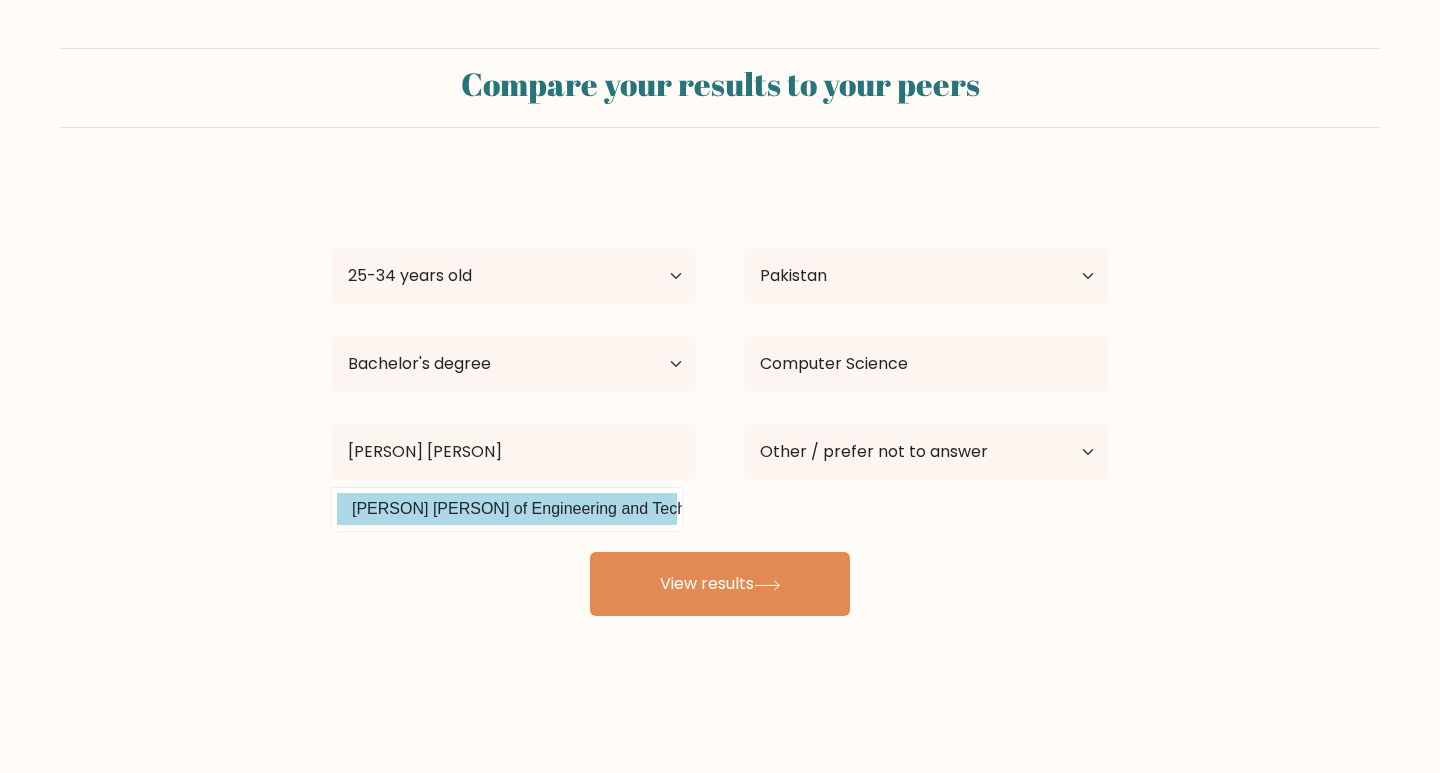 click on "NED University of Engineering and Technology (Pakistan)" at bounding box center [507, 509] 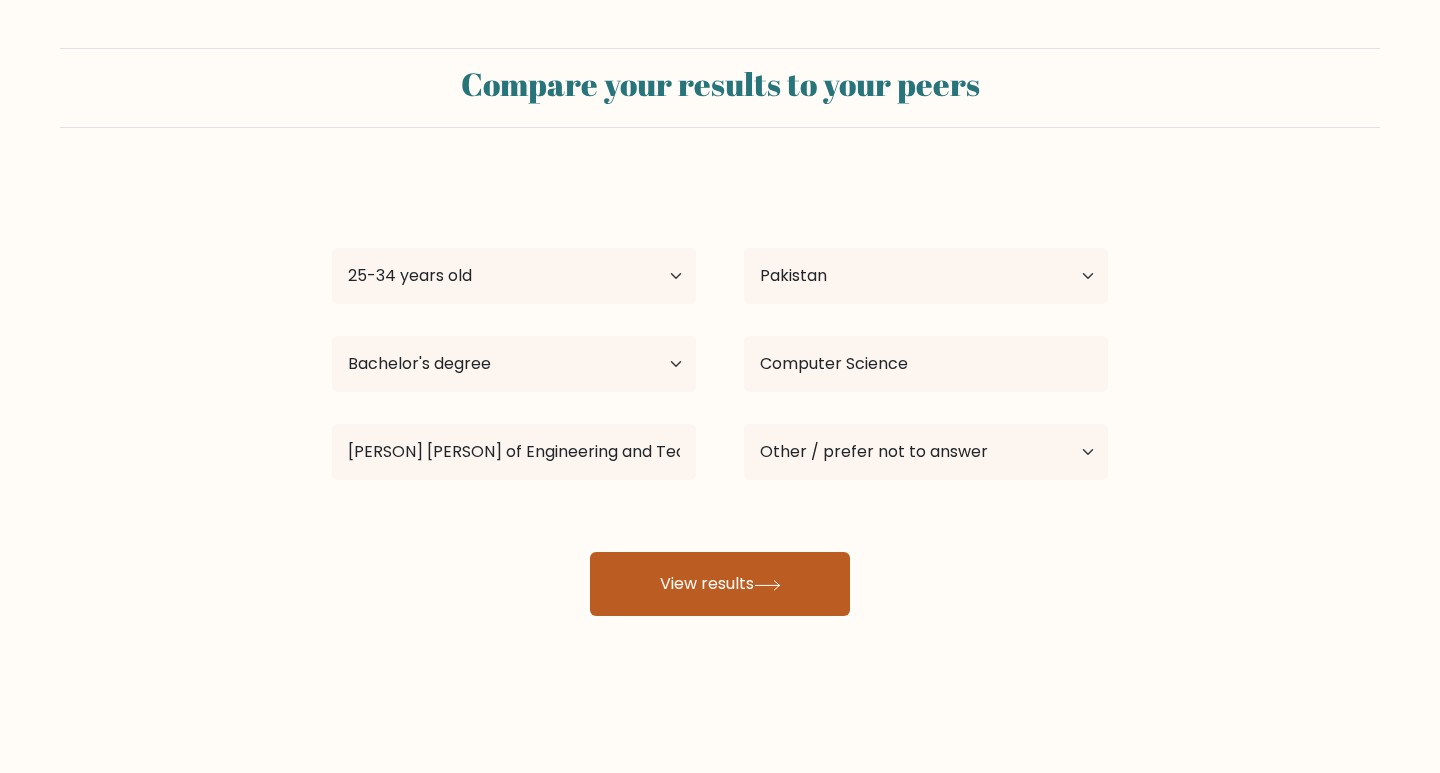 click on "View results" at bounding box center [720, 584] 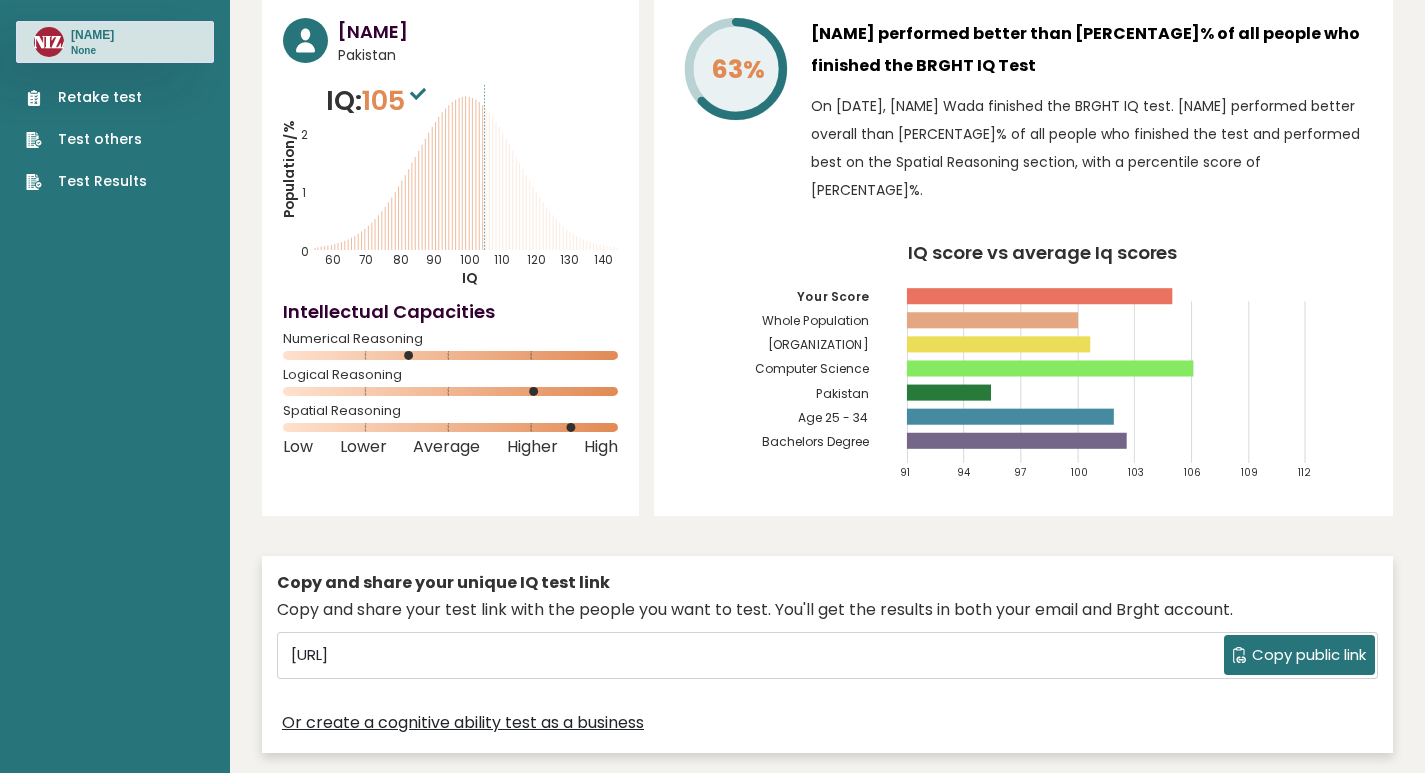 scroll, scrollTop: 200, scrollLeft: 0, axis: vertical 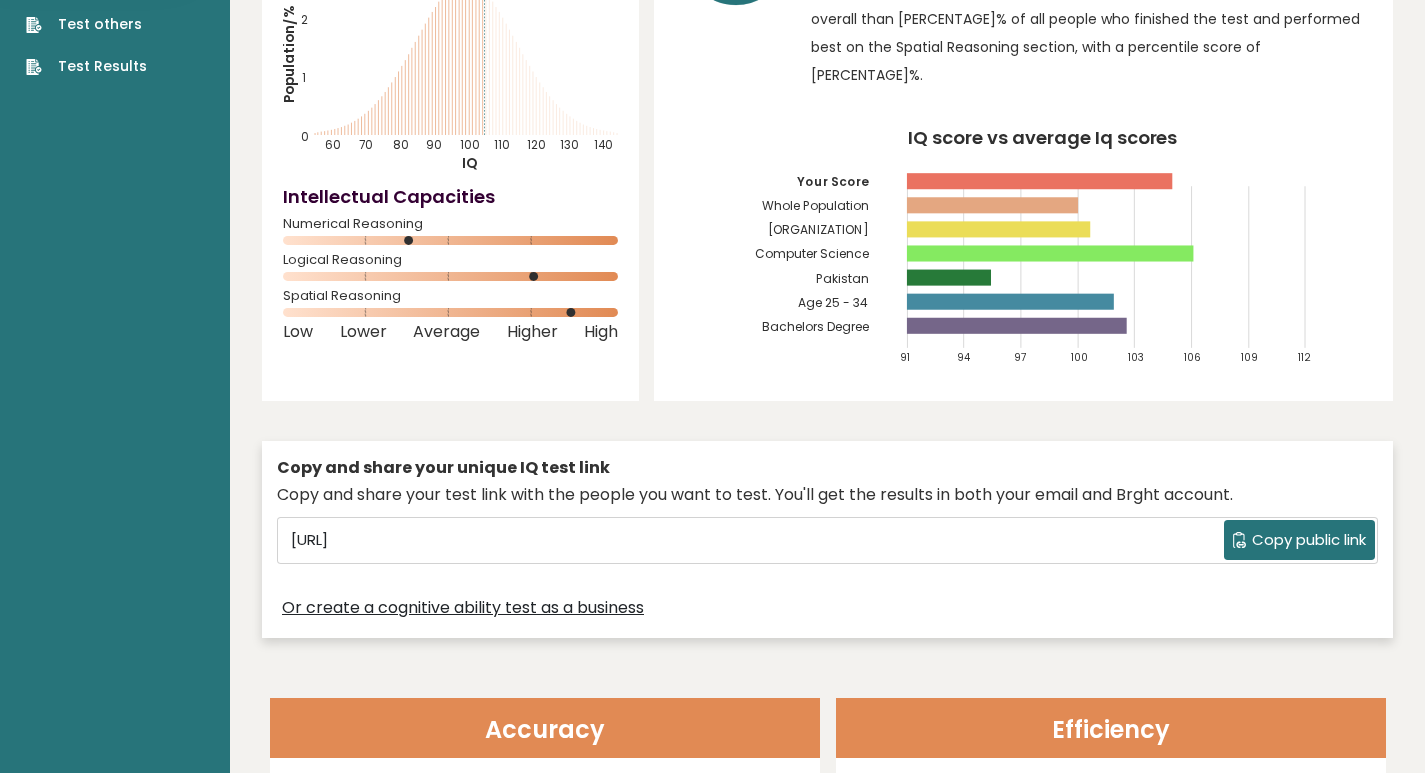 click on "Copy public link" at bounding box center [1309, 540] 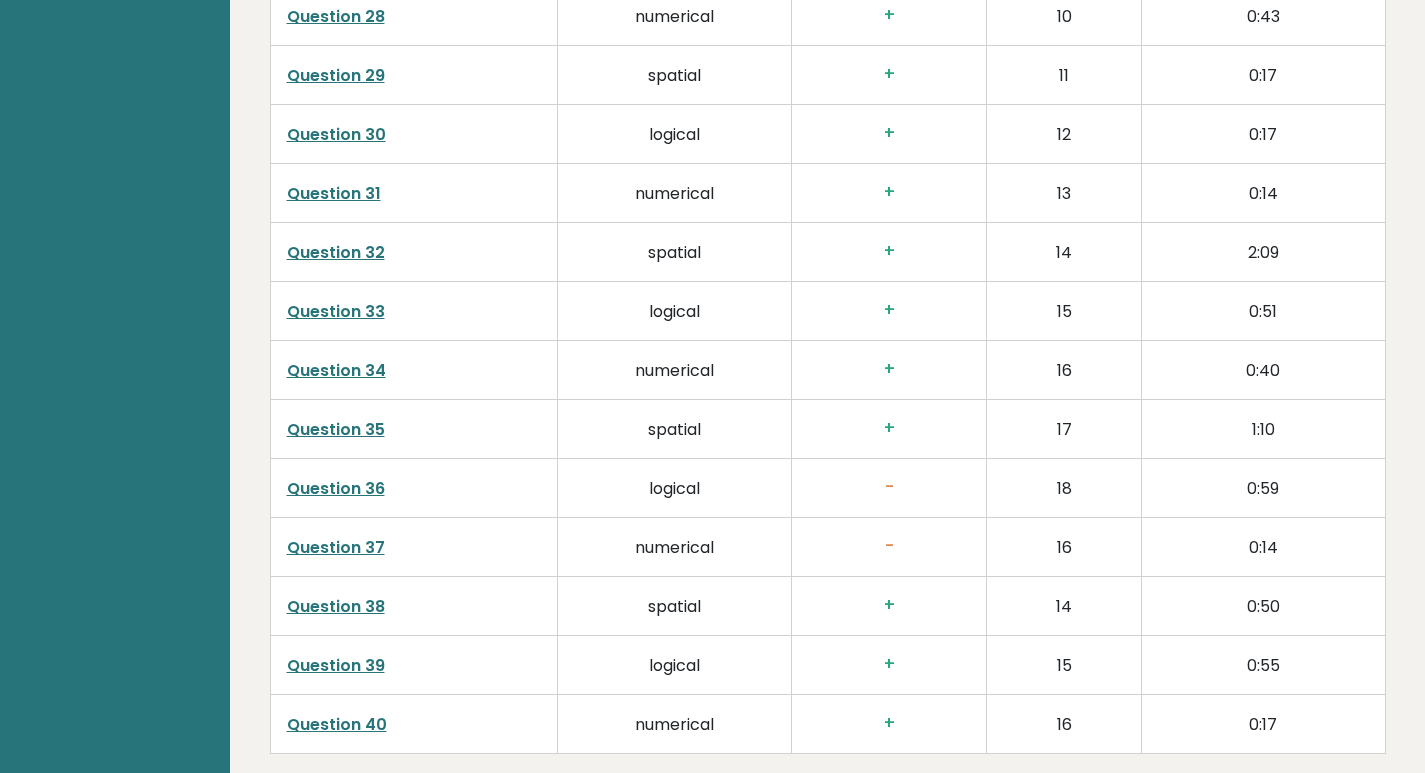 scroll, scrollTop: 5144, scrollLeft: 0, axis: vertical 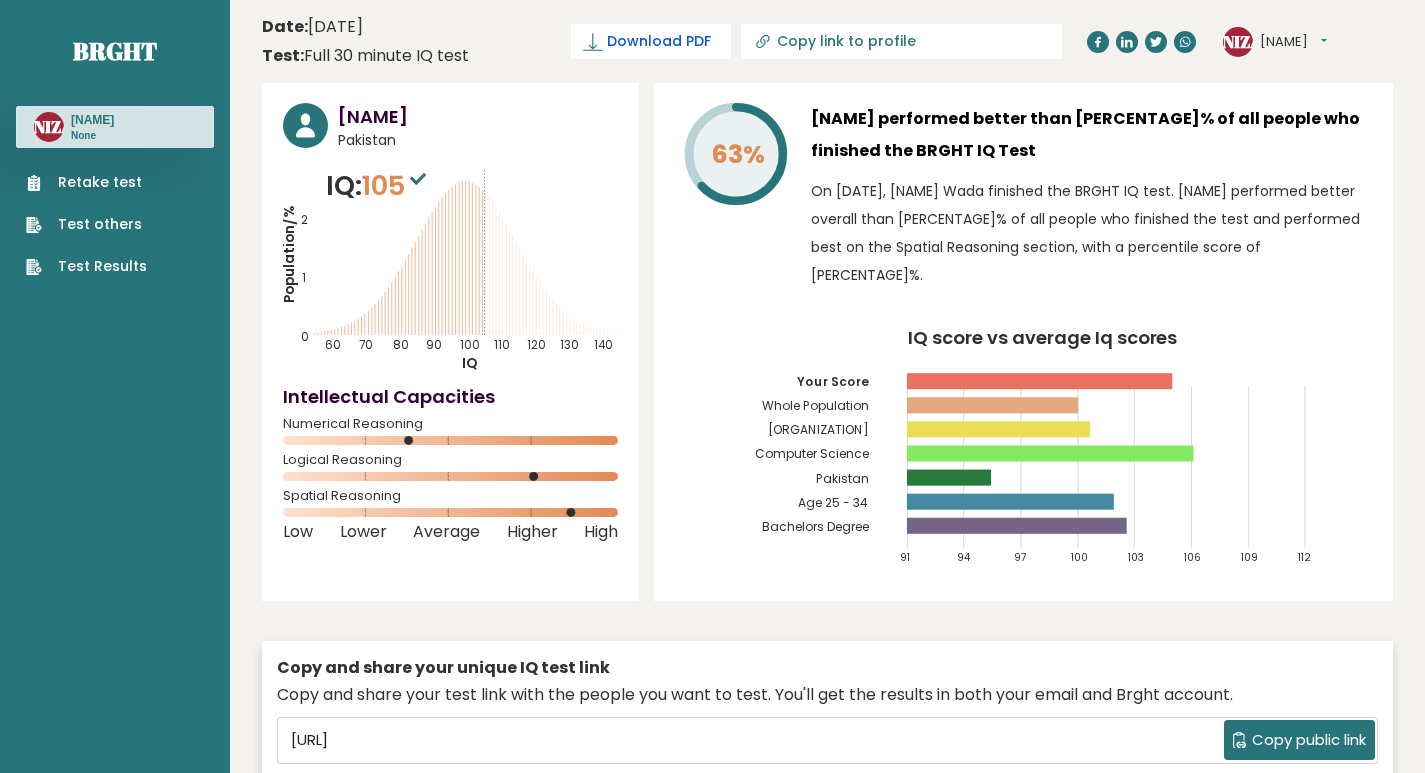 click on "Download PDF" at bounding box center (651, 41) 